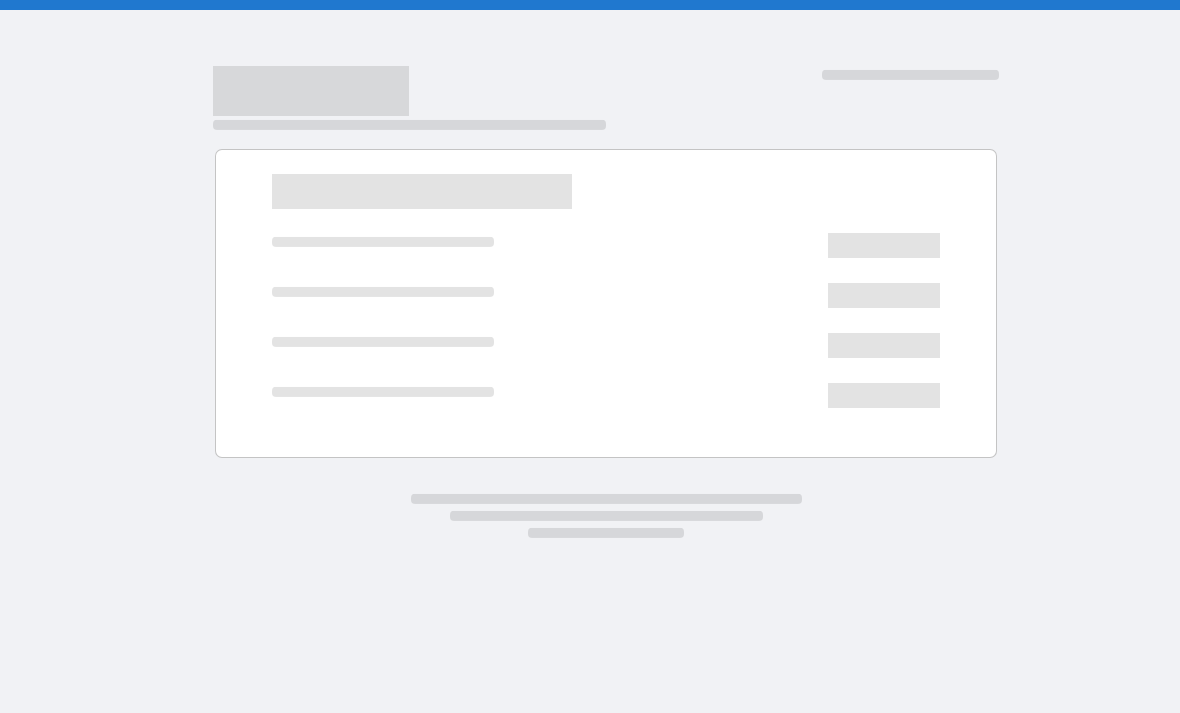 scroll, scrollTop: 0, scrollLeft: 0, axis: both 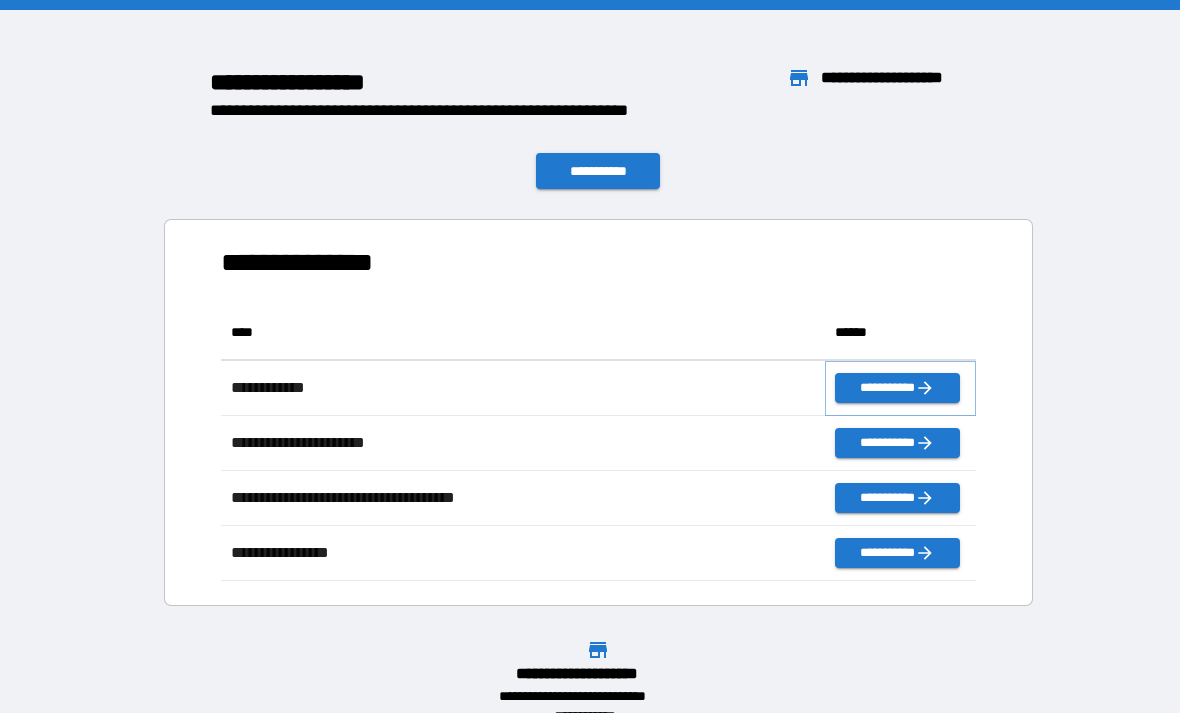 click 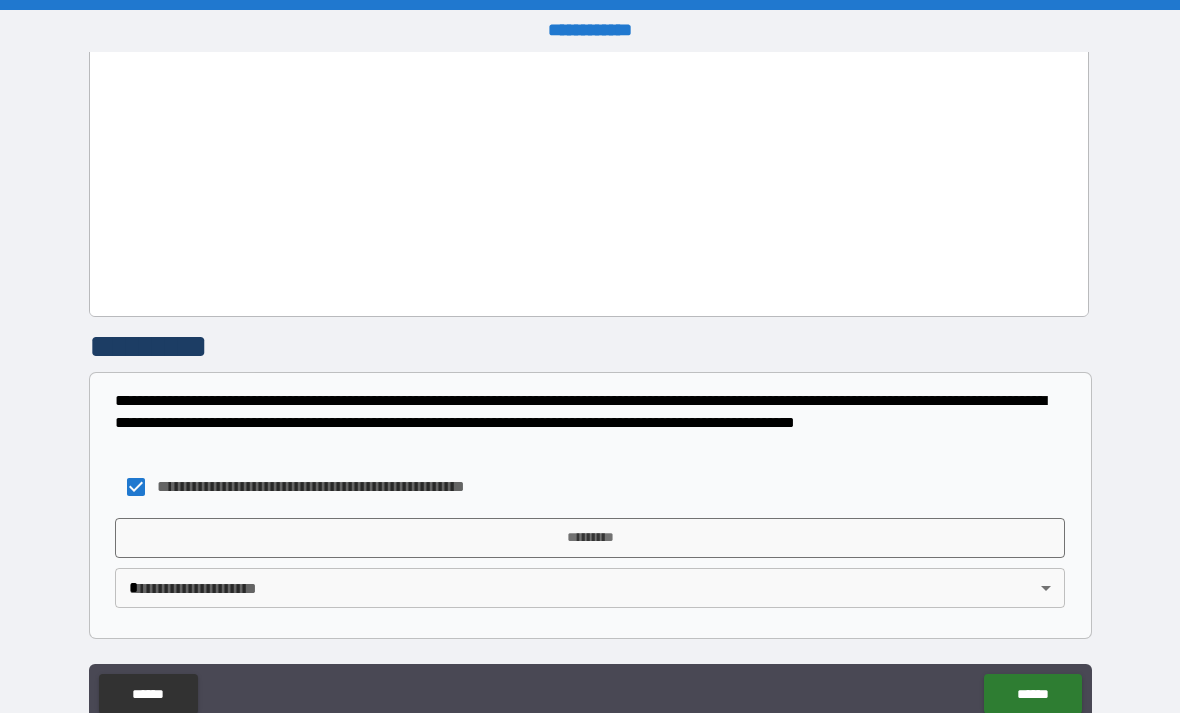 scroll, scrollTop: 1059, scrollLeft: 0, axis: vertical 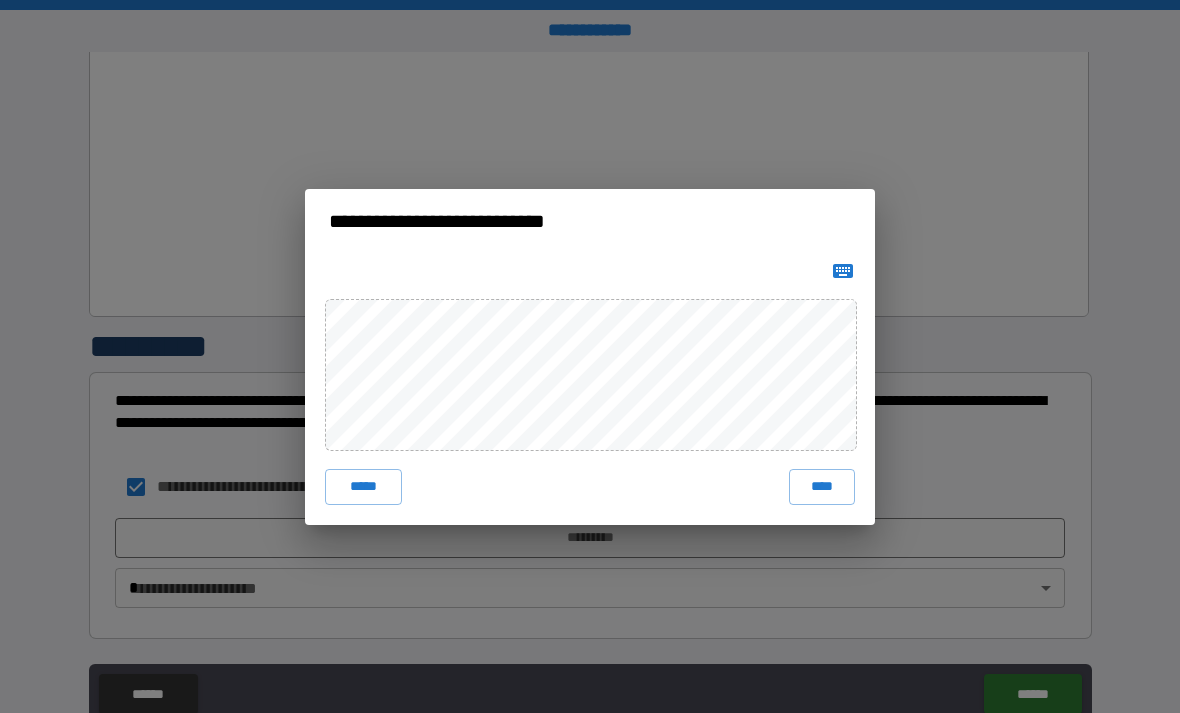 click on "****" at bounding box center [822, 487] 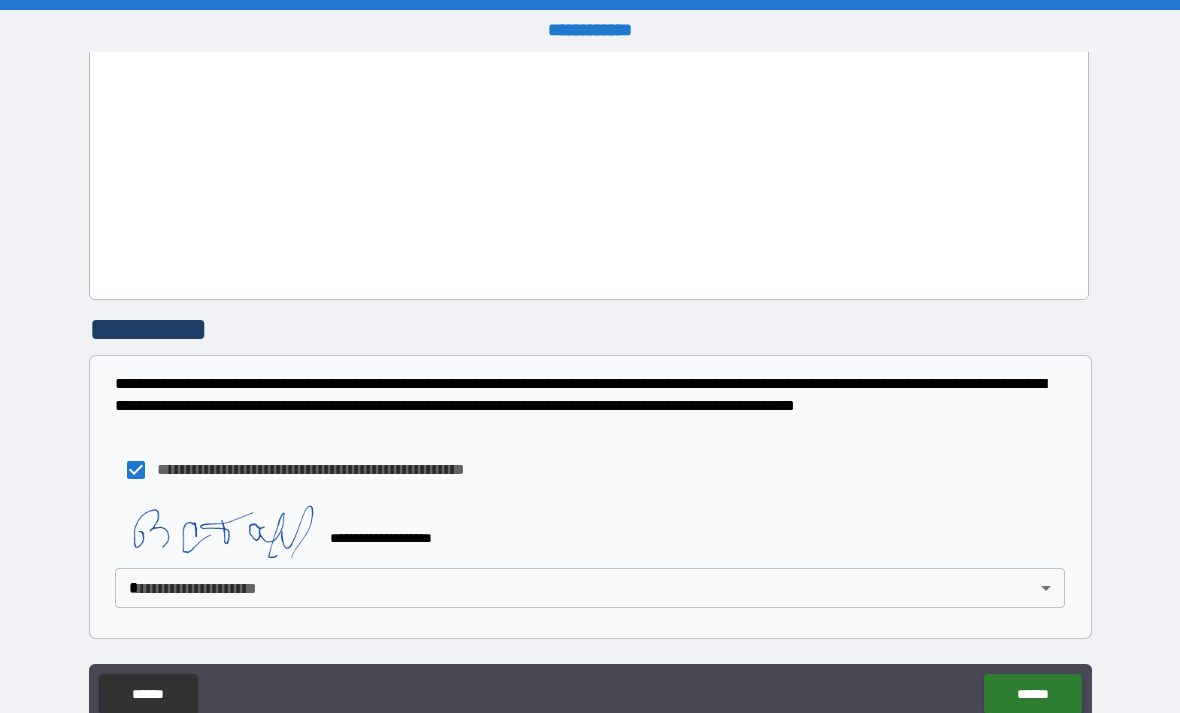 scroll, scrollTop: 1076, scrollLeft: 0, axis: vertical 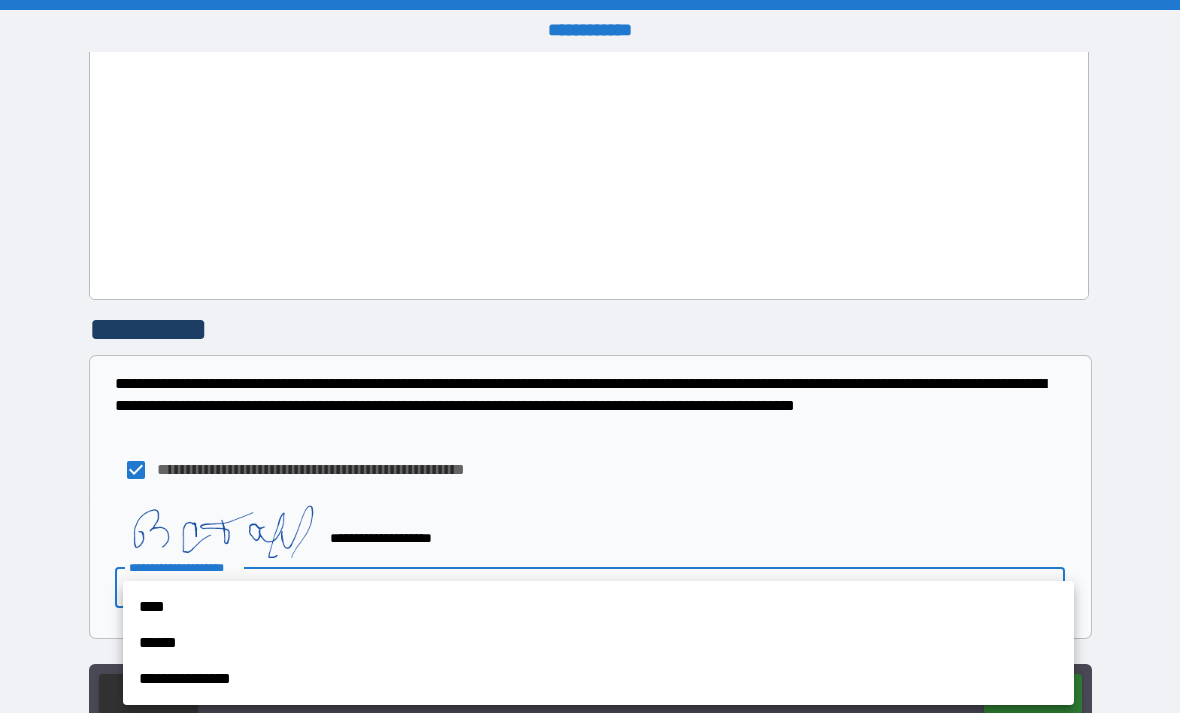 click on "****" at bounding box center [598, 607] 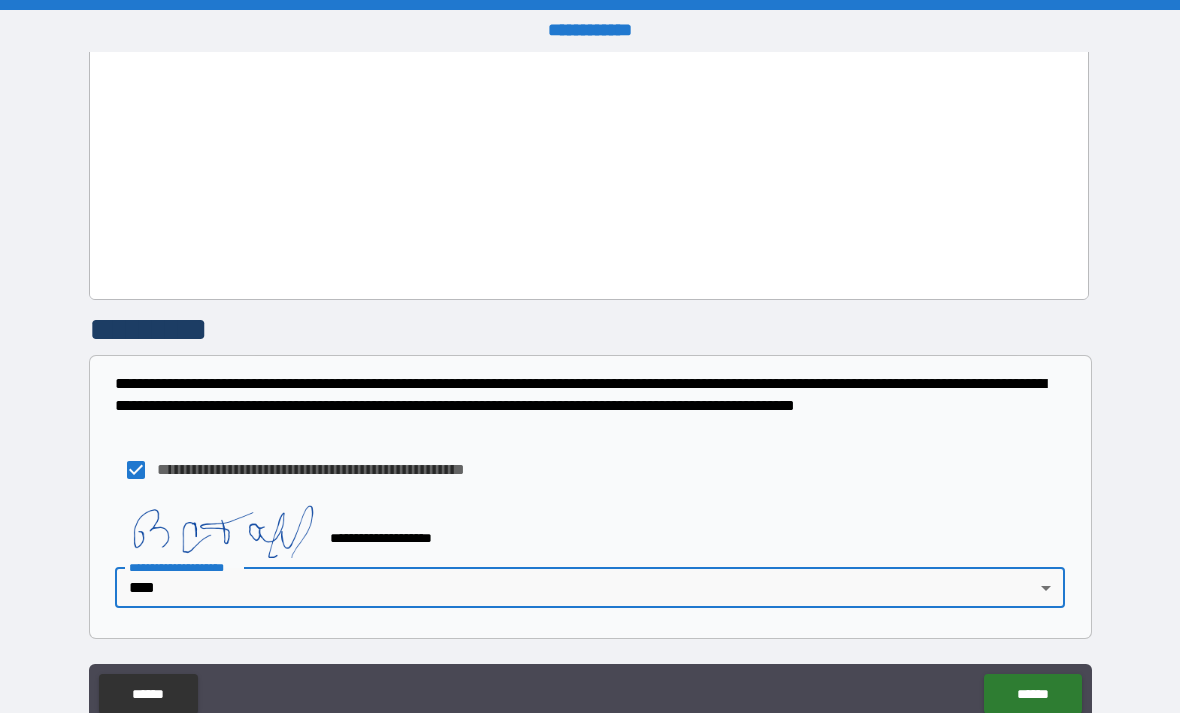 click on "******" at bounding box center (1032, 694) 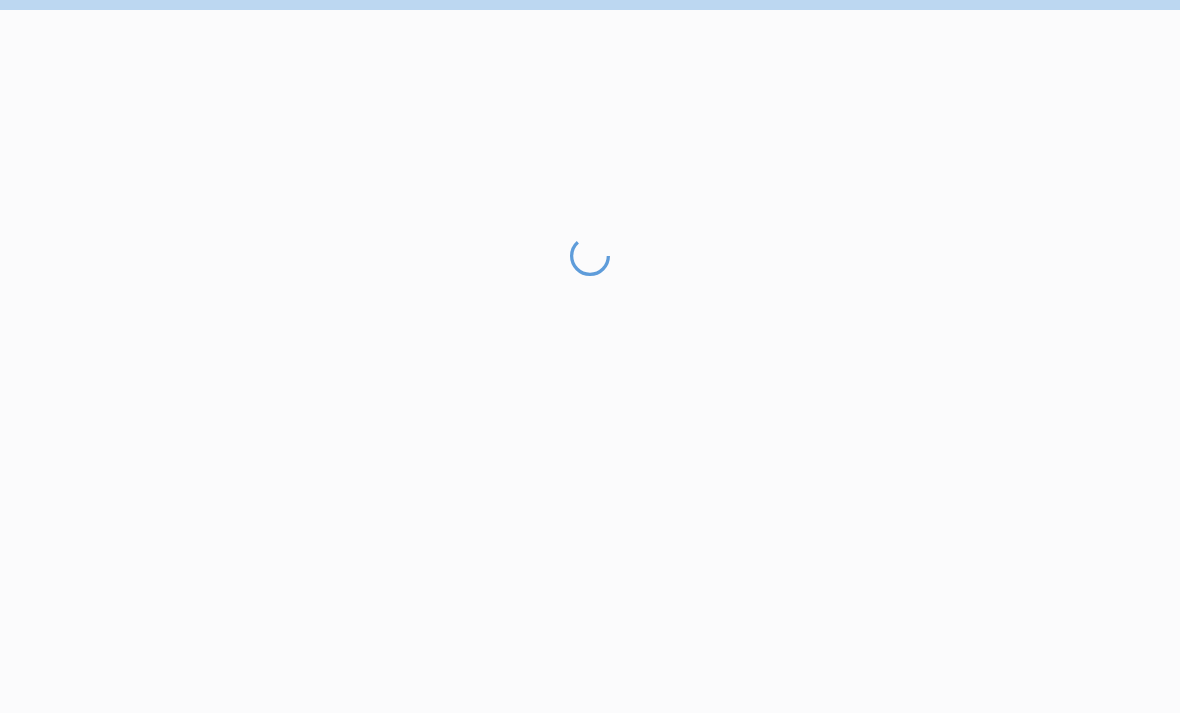 click at bounding box center (590, 474) 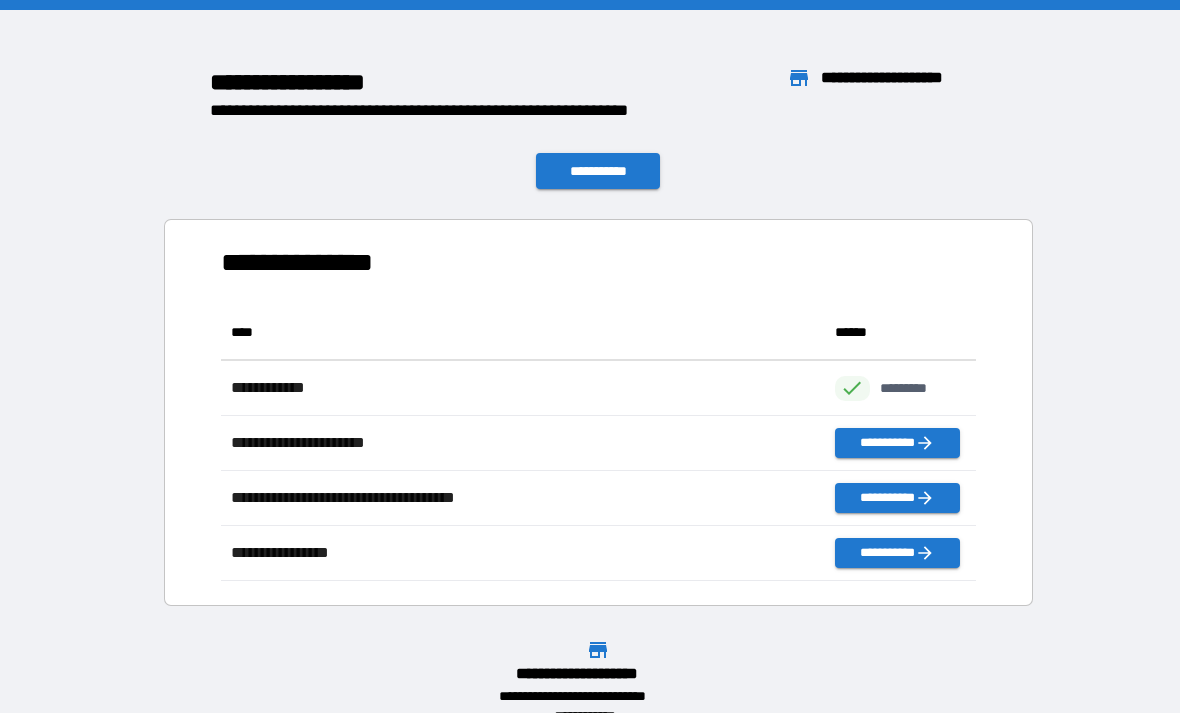 scroll, scrollTop: 276, scrollLeft: 755, axis: both 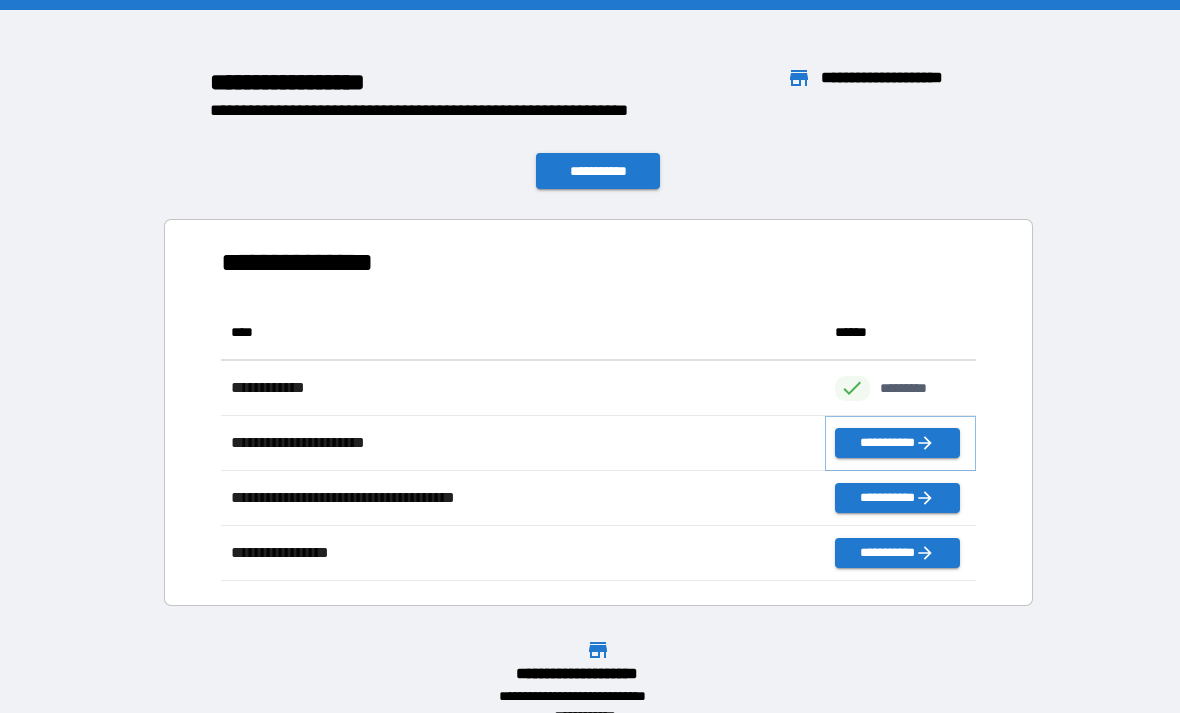 click on "**********" at bounding box center (897, 443) 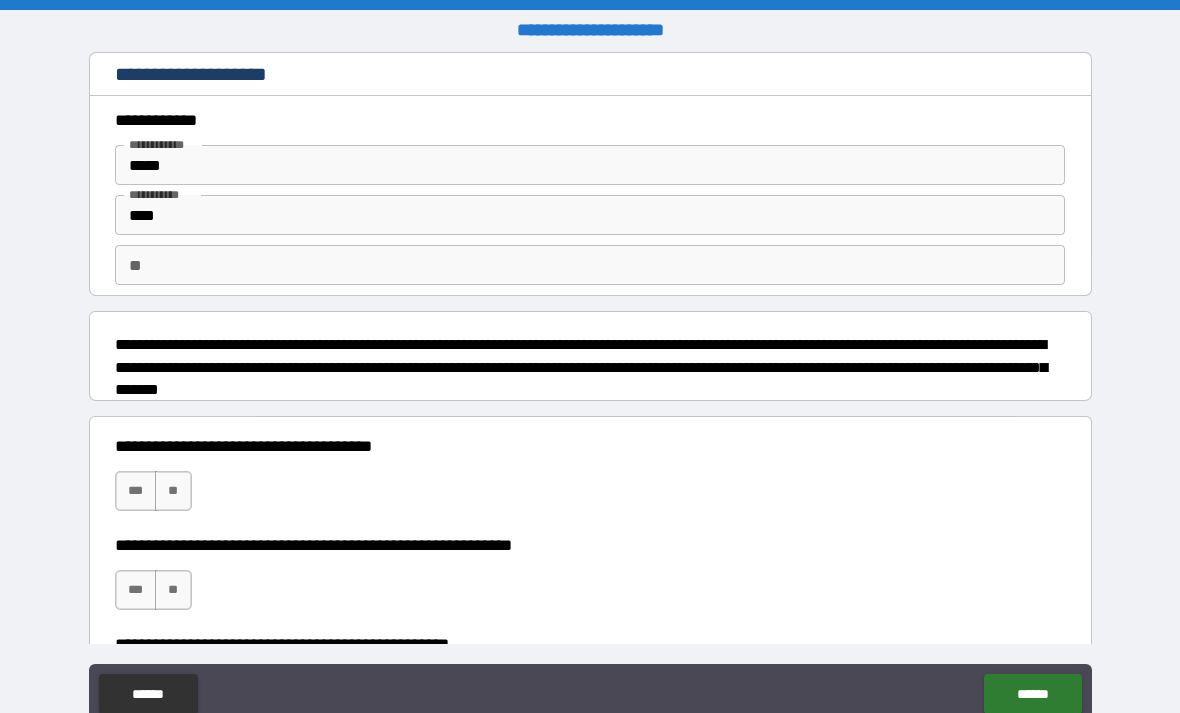 click on "***" at bounding box center (136, 491) 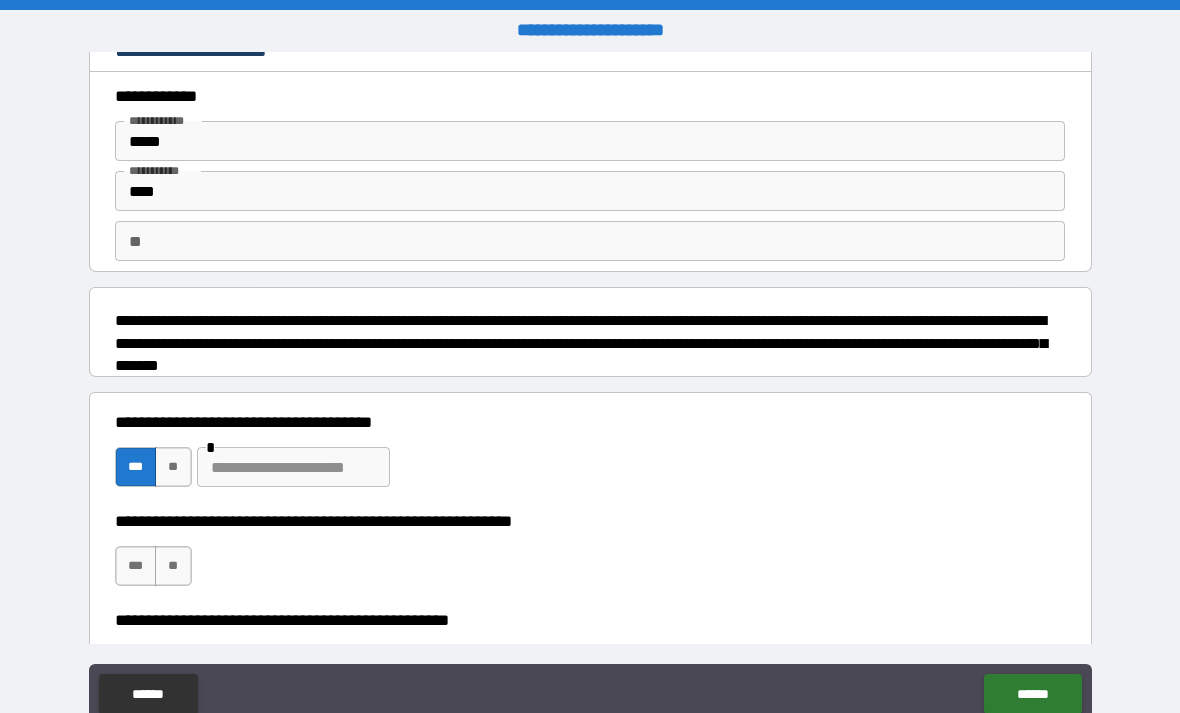 scroll, scrollTop: 23, scrollLeft: 0, axis: vertical 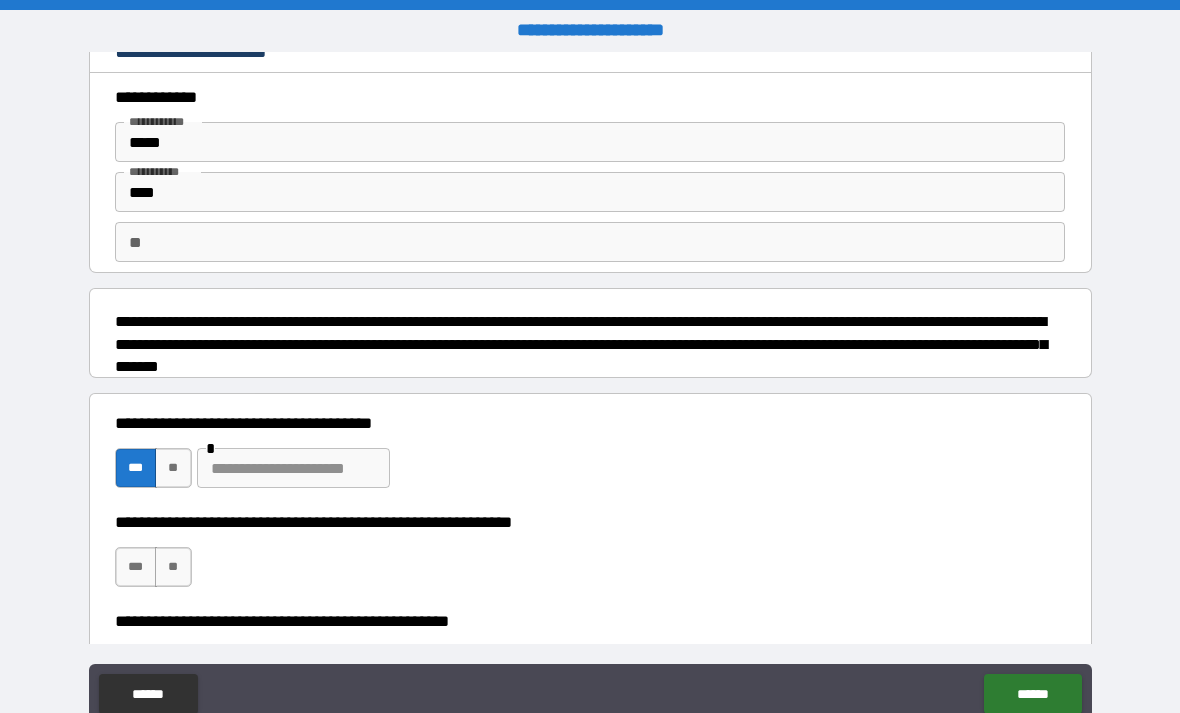 click on "***" at bounding box center (136, 567) 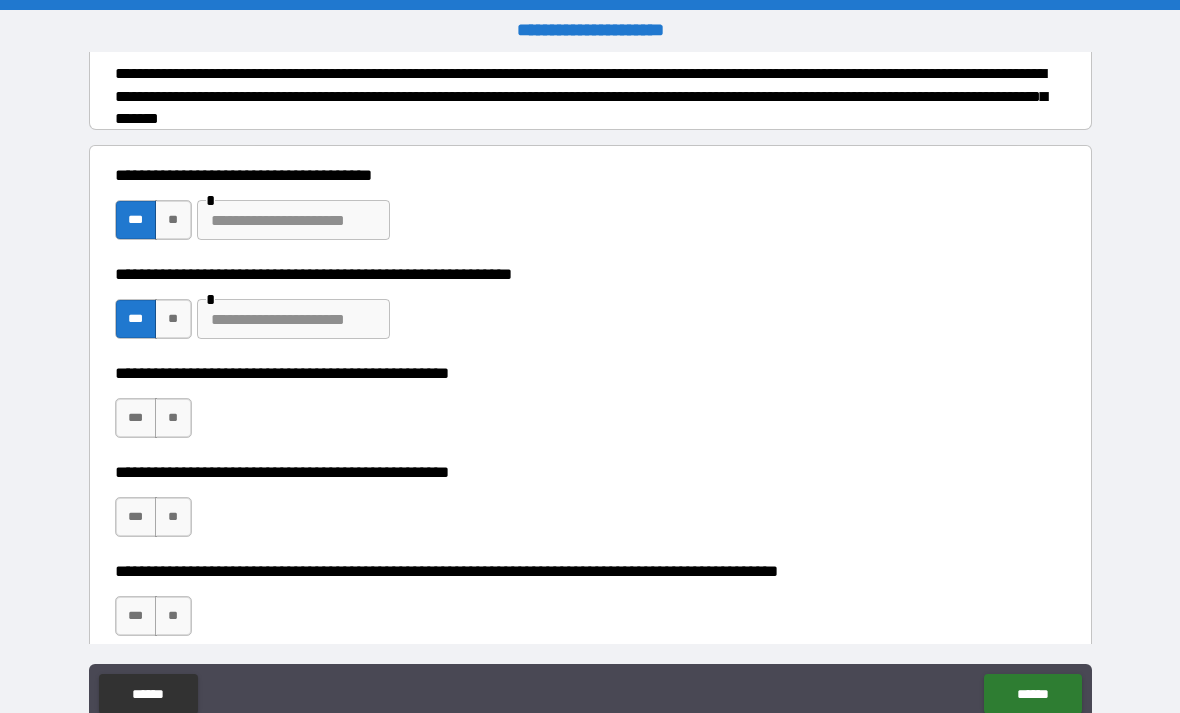 scroll, scrollTop: 270, scrollLeft: 0, axis: vertical 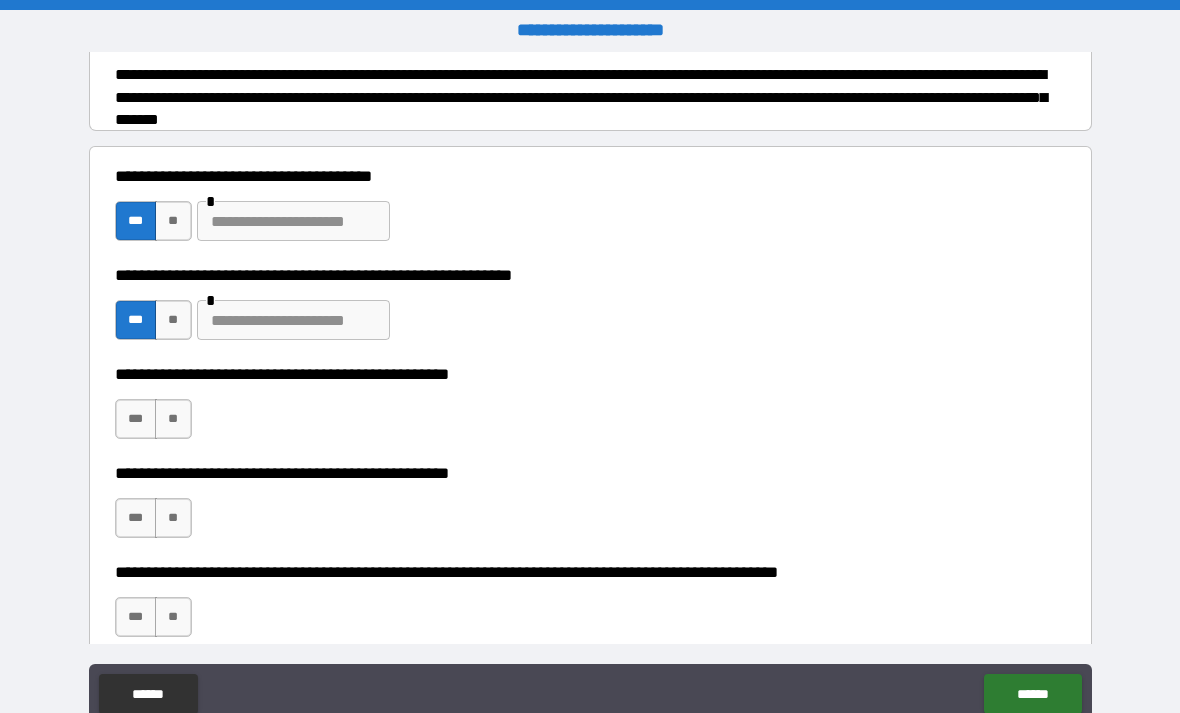 click on "***" at bounding box center [136, 419] 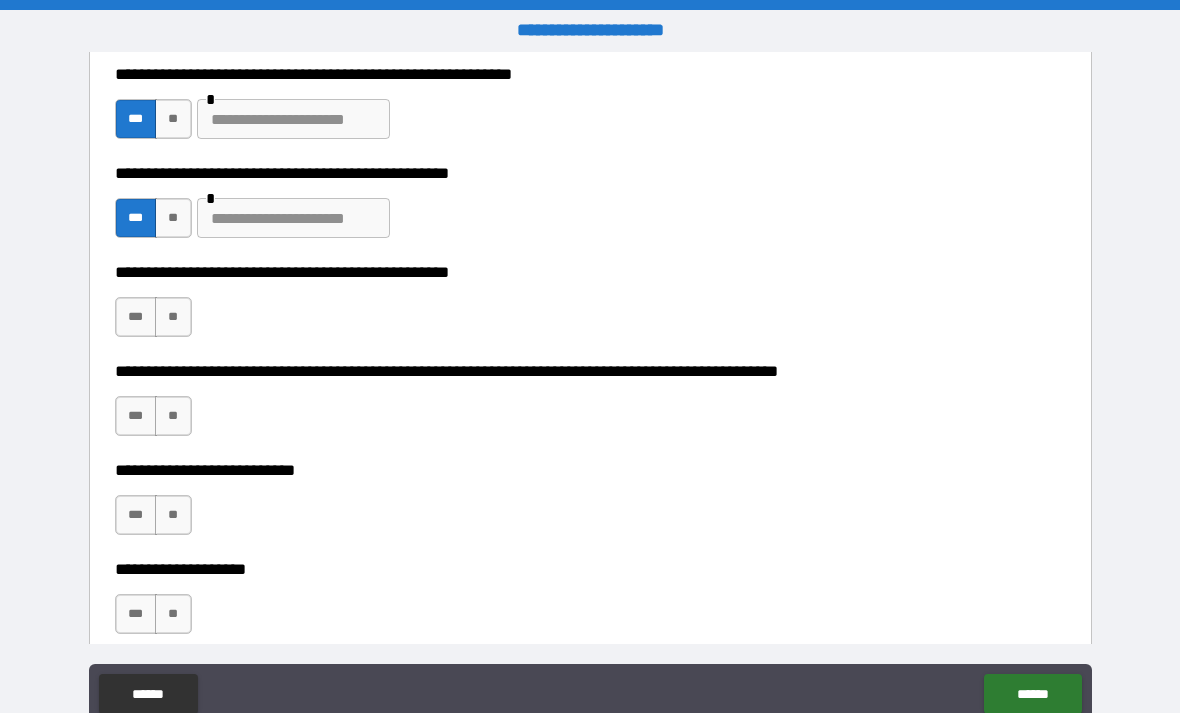 scroll, scrollTop: 489, scrollLeft: 0, axis: vertical 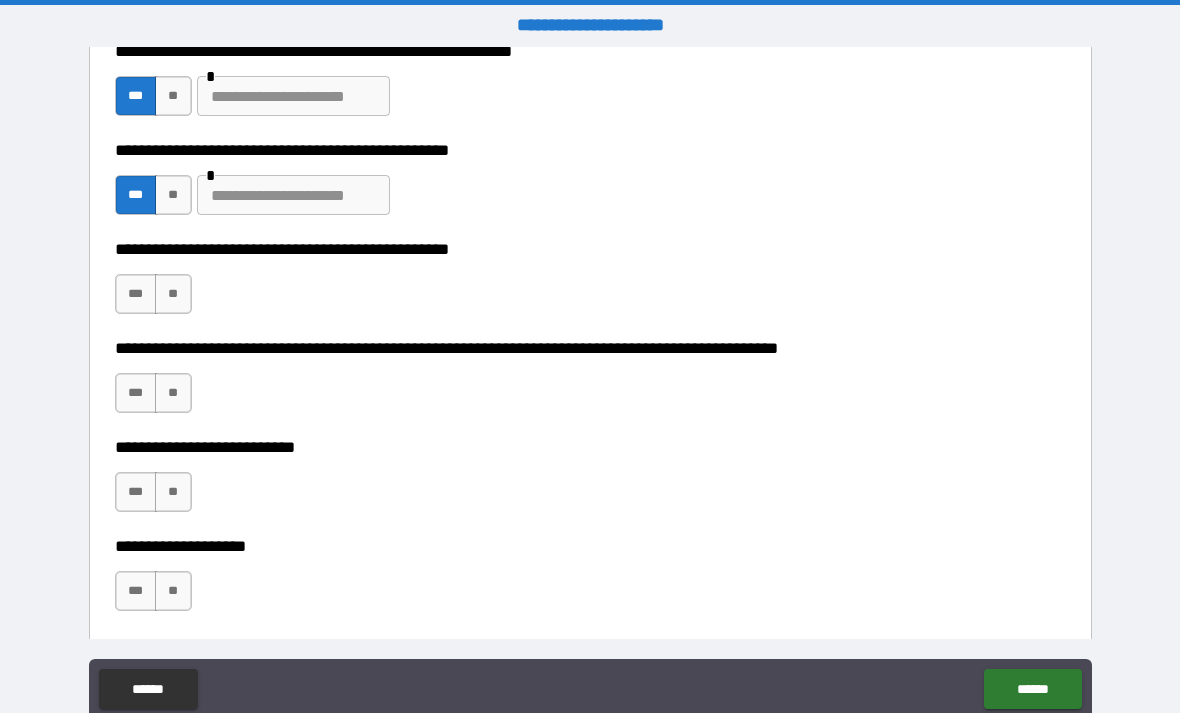 click on "**" at bounding box center [173, 294] 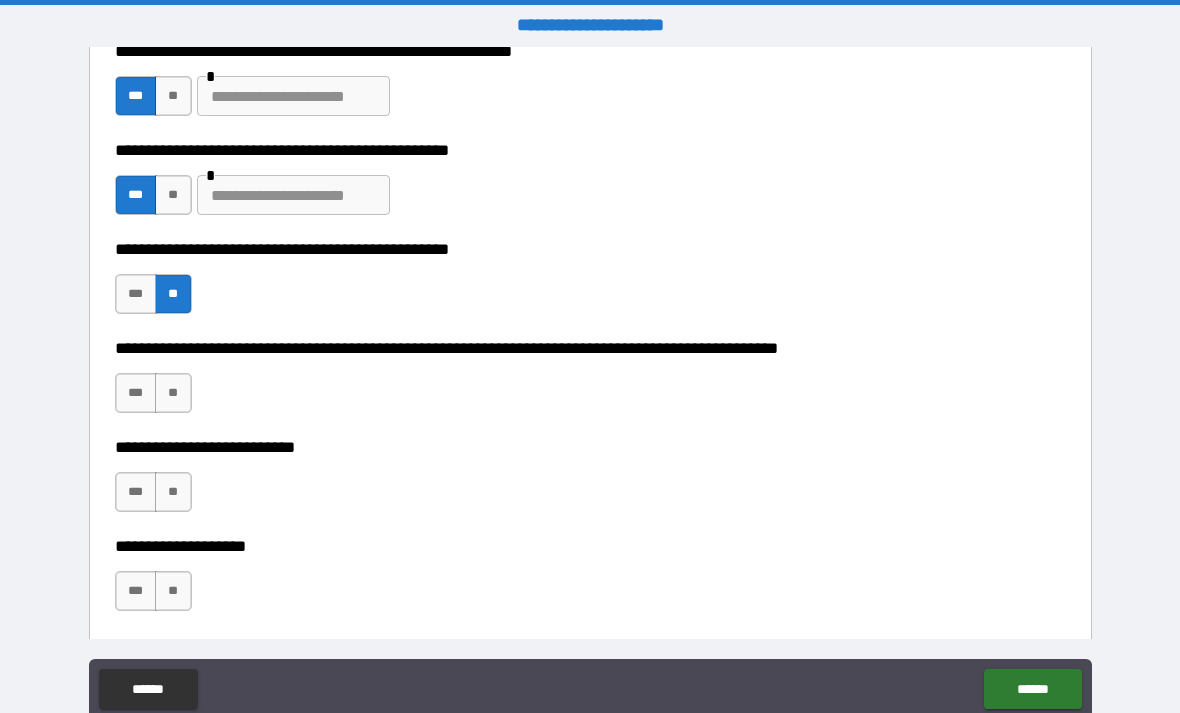 click on "**" at bounding box center (173, 294) 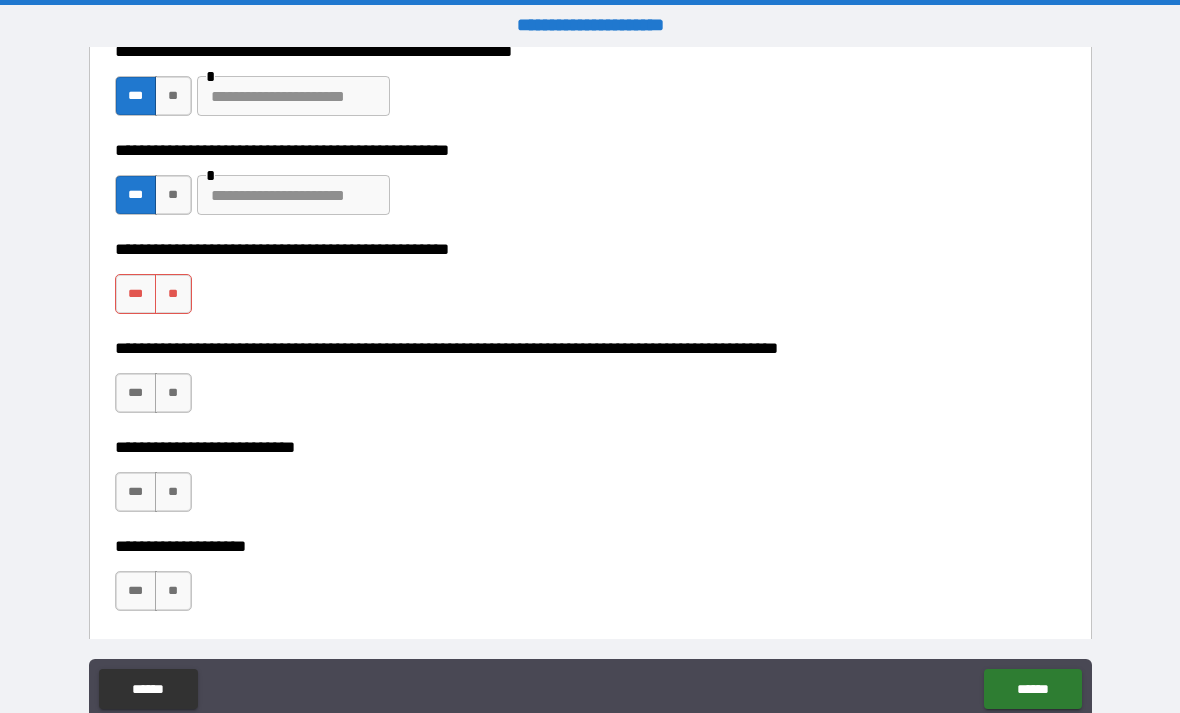 click on "**" at bounding box center (173, 294) 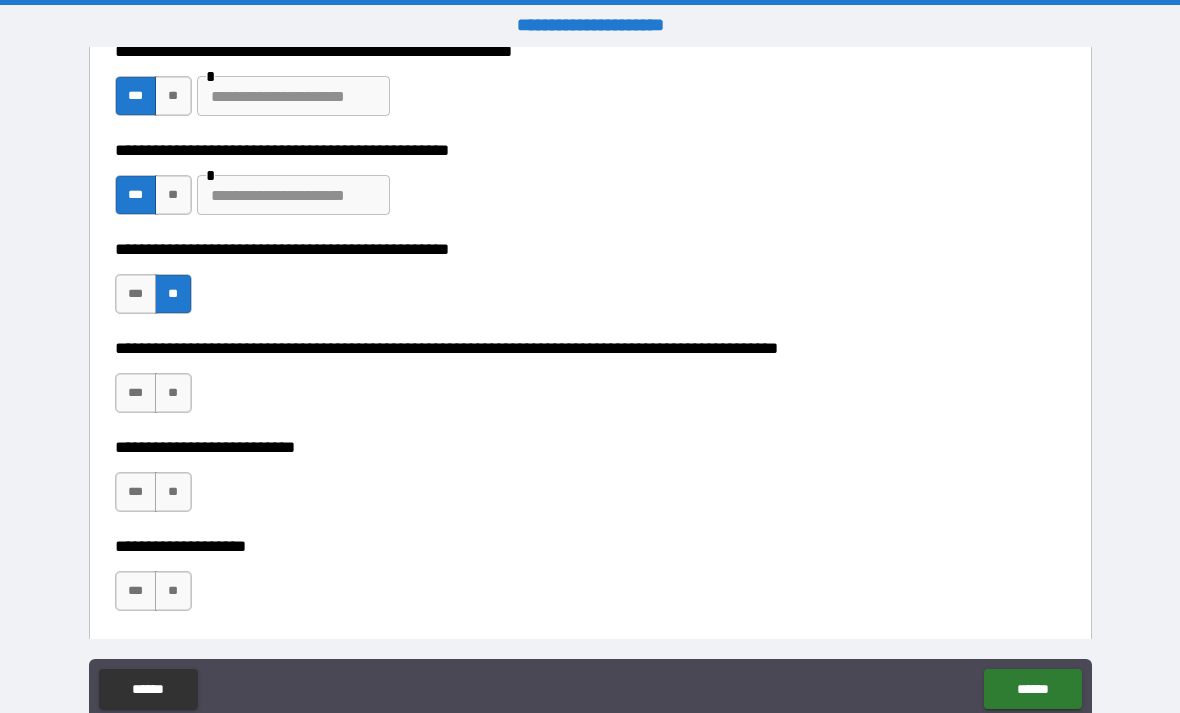 click on "**" at bounding box center [173, 393] 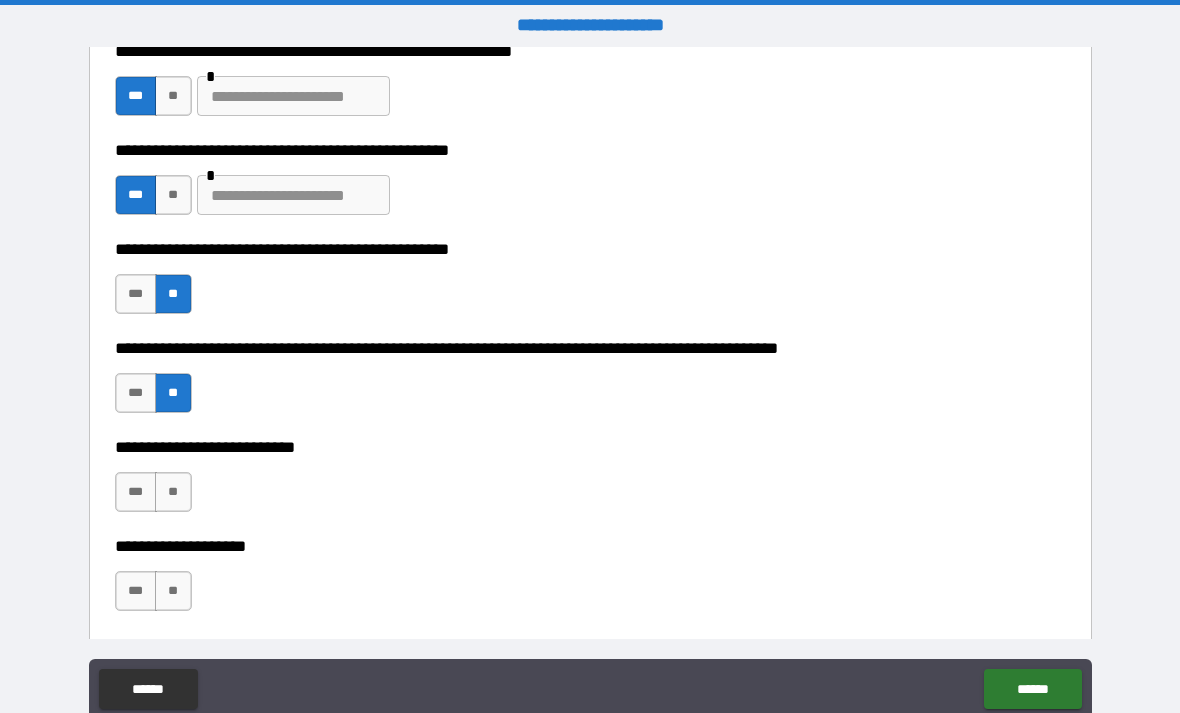 click on "**" at bounding box center (173, 492) 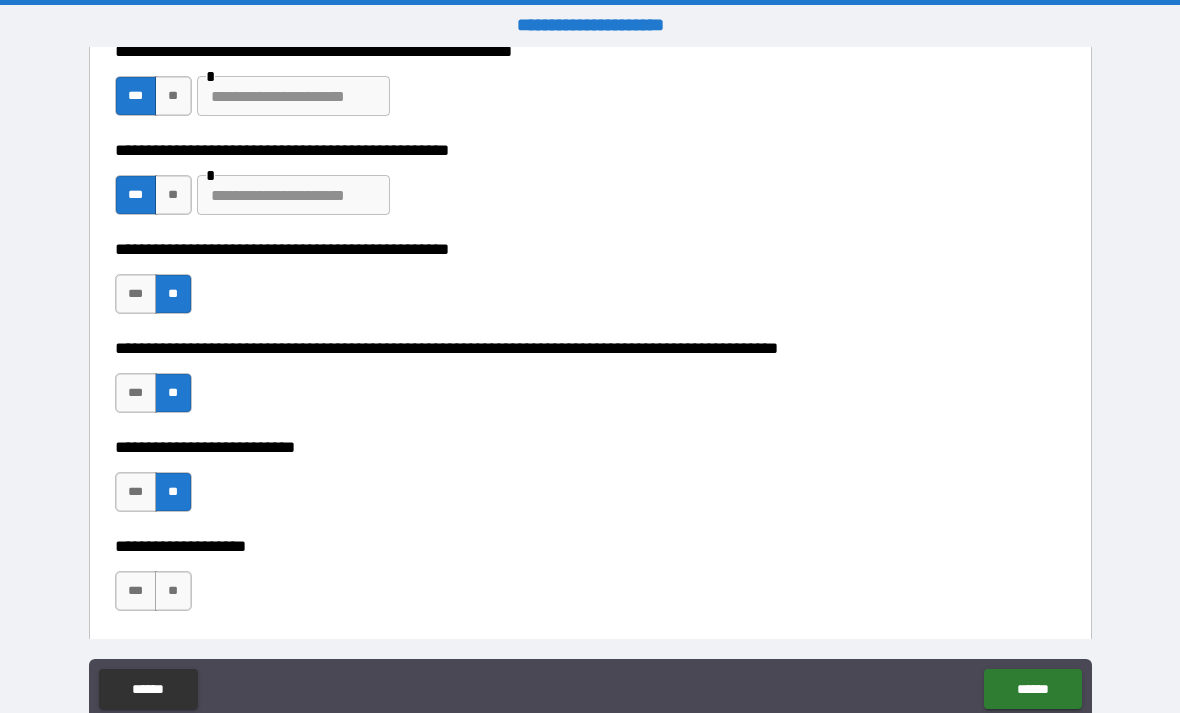 click on "**" at bounding box center (173, 591) 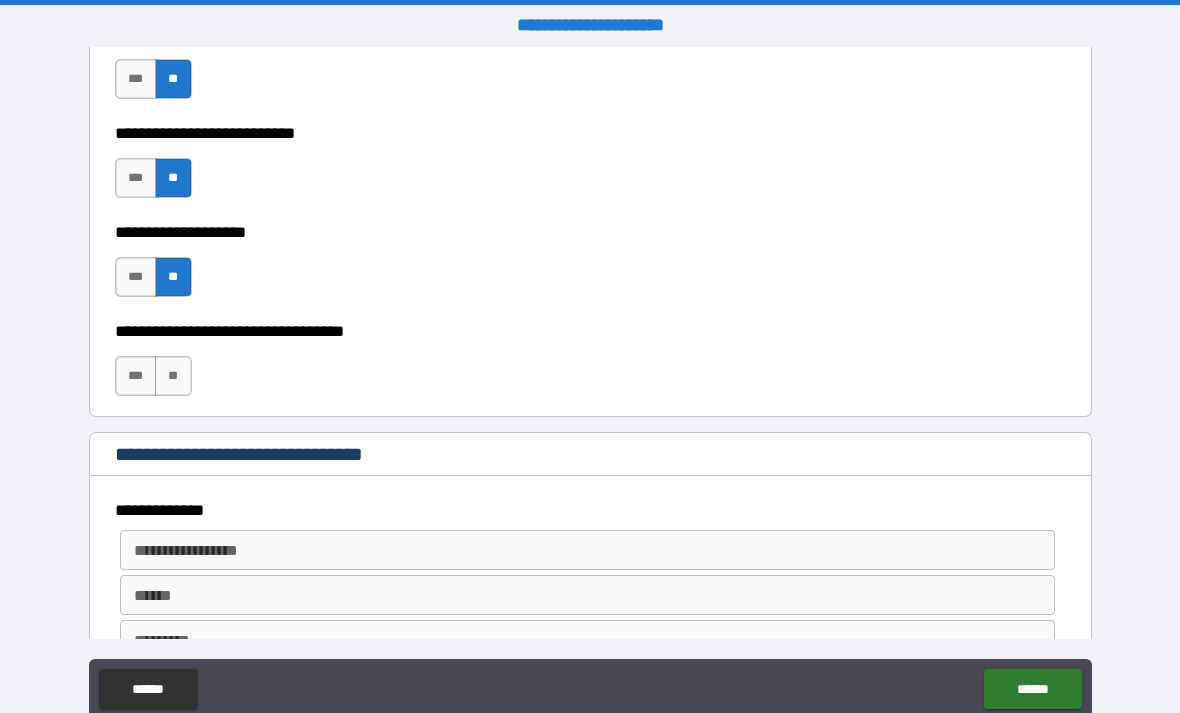 scroll, scrollTop: 799, scrollLeft: 0, axis: vertical 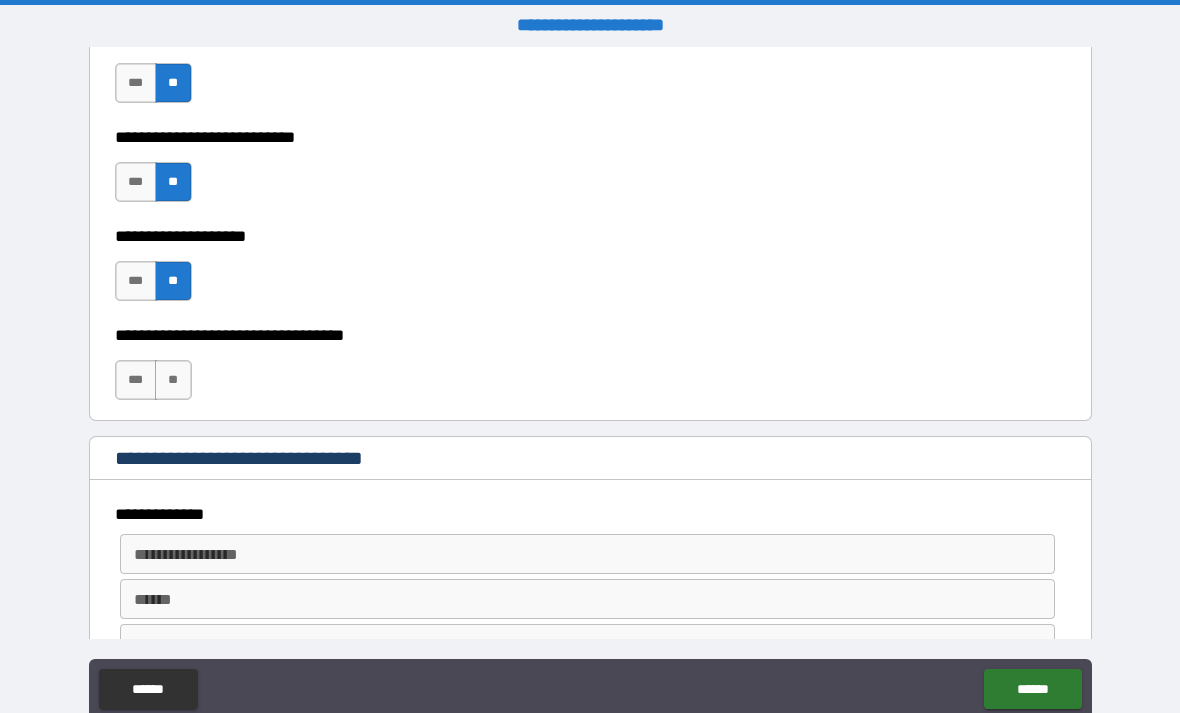 click on "**********" at bounding box center [590, 236] 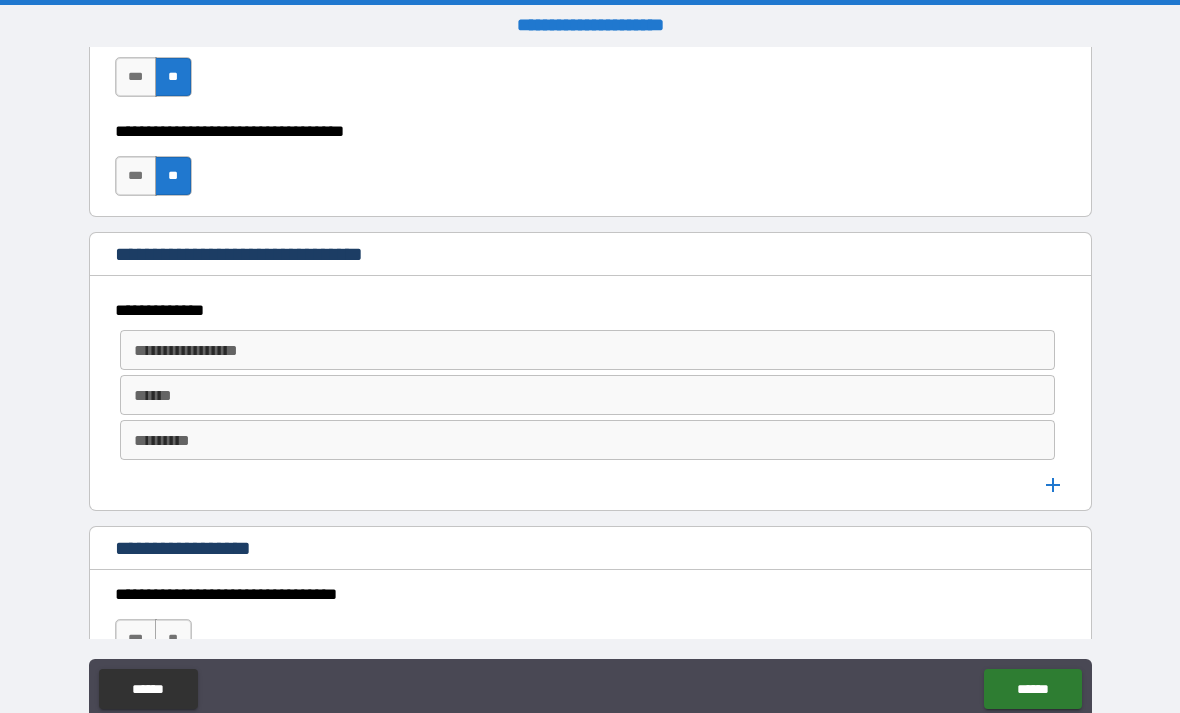 scroll, scrollTop: 999, scrollLeft: 0, axis: vertical 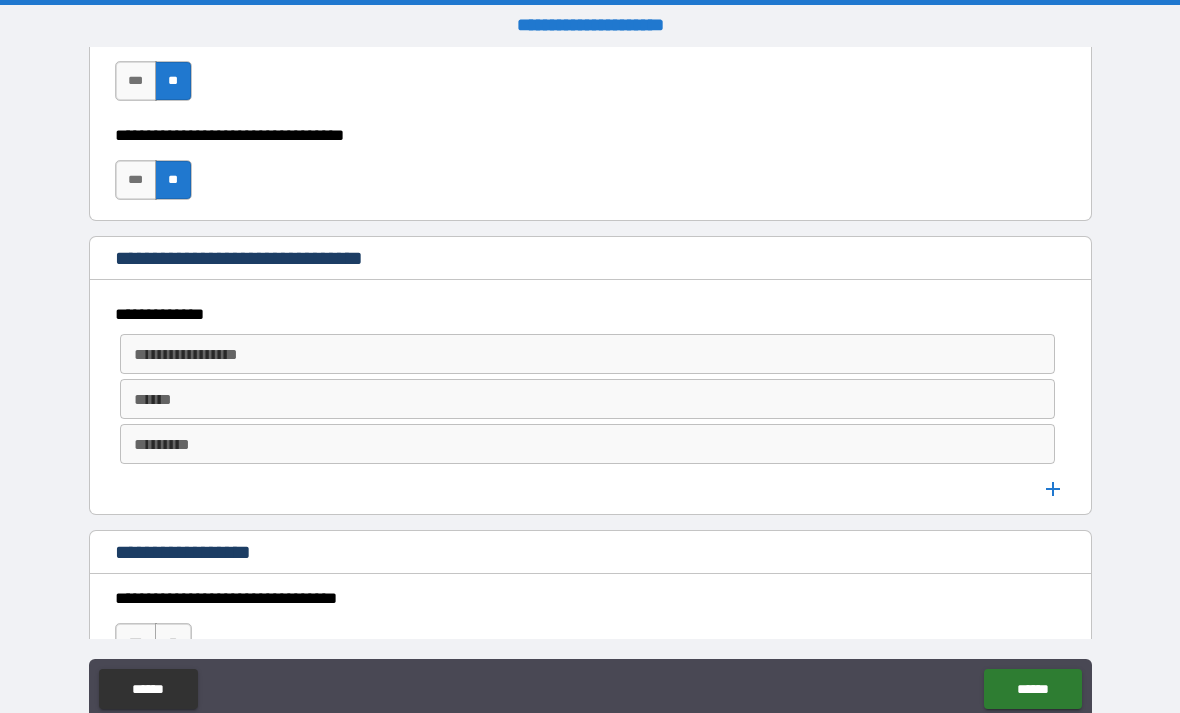 click on "**********" at bounding box center [590, 170] 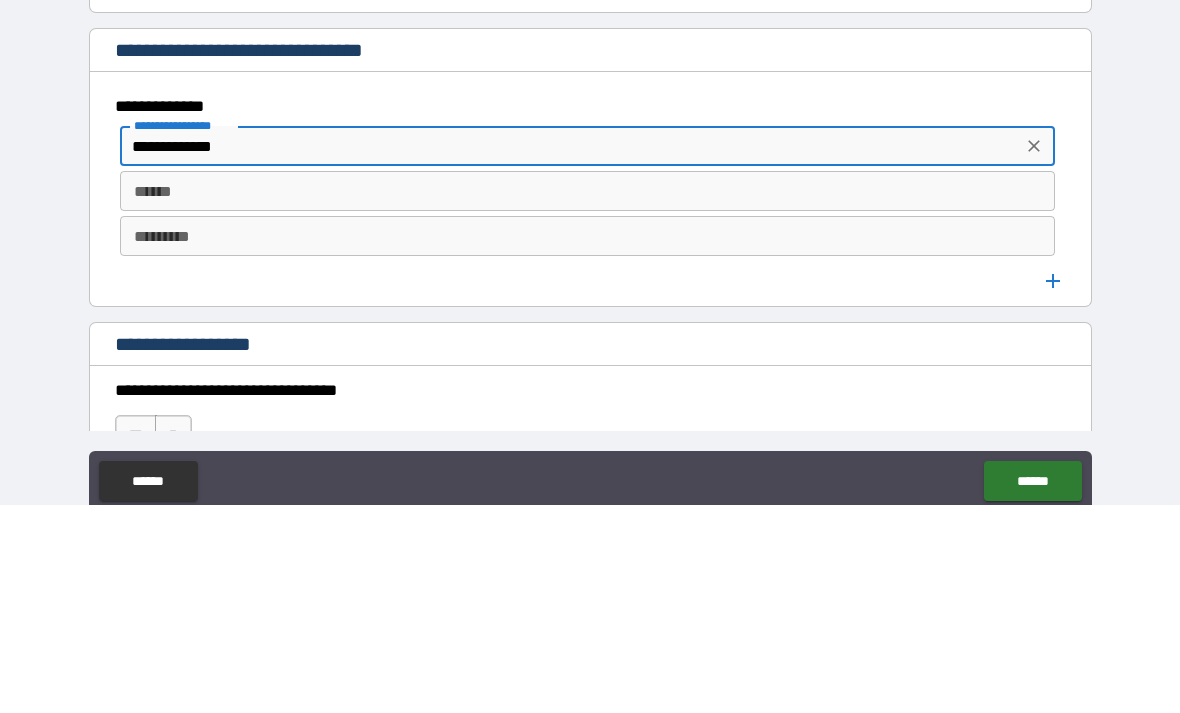 type on "**********" 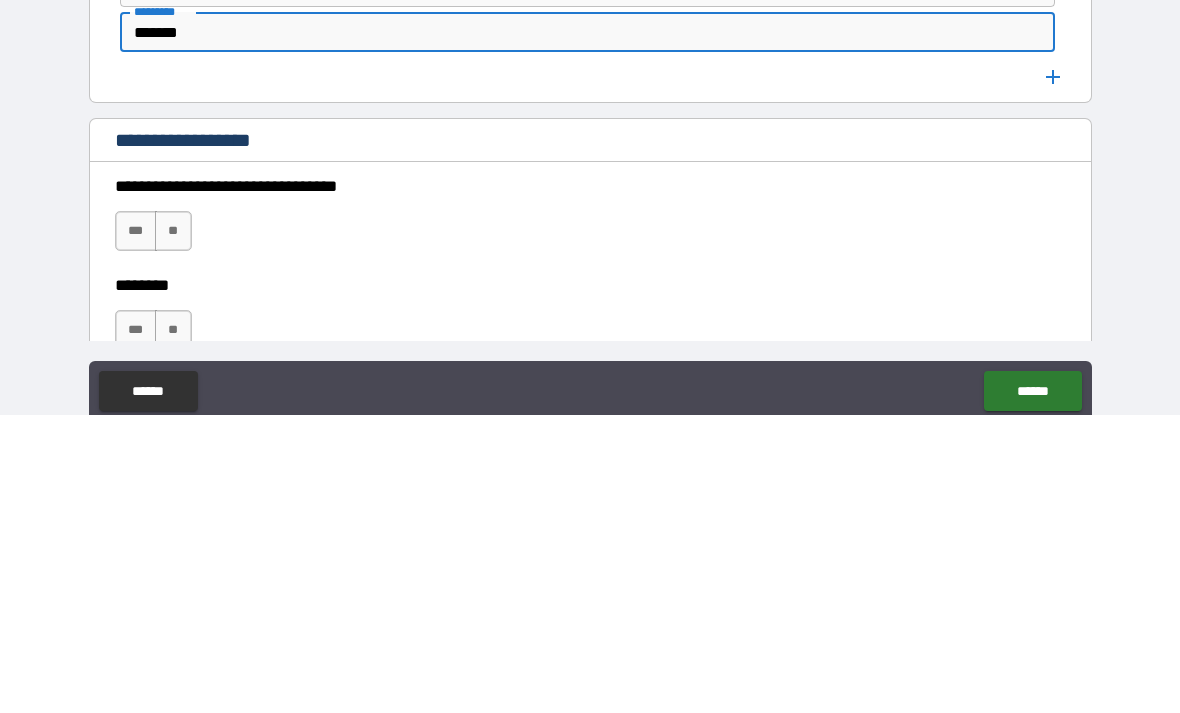 scroll, scrollTop: 1112, scrollLeft: 0, axis: vertical 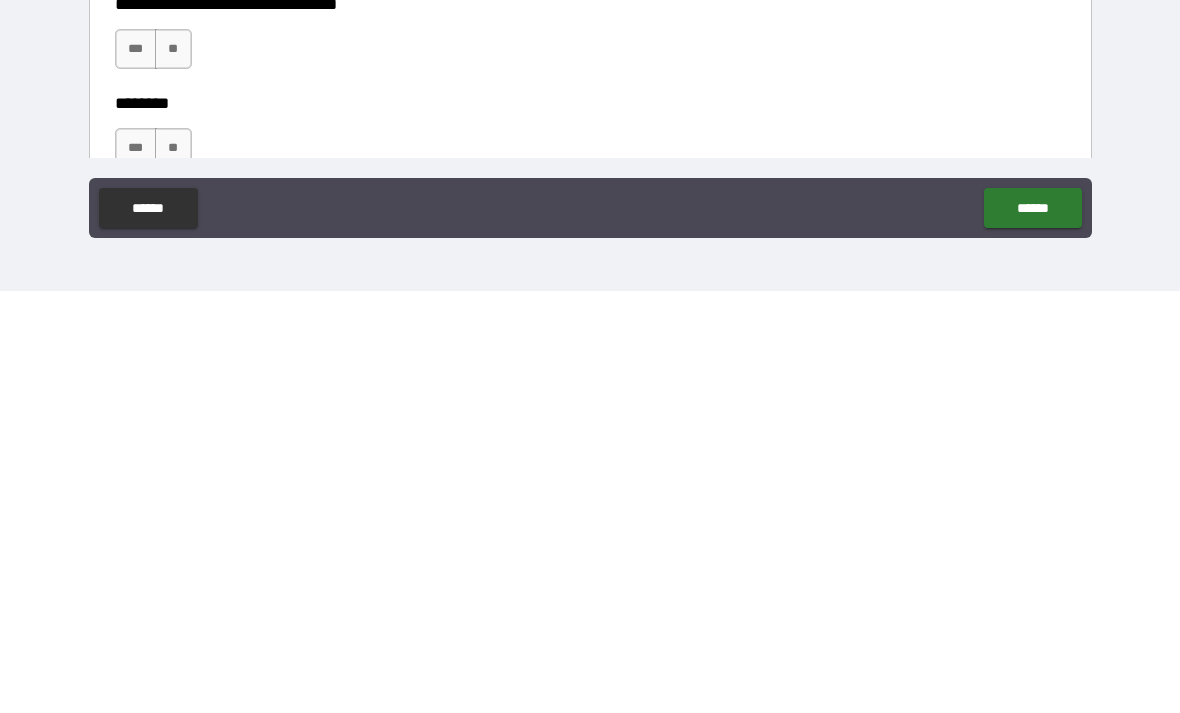 type on "*******" 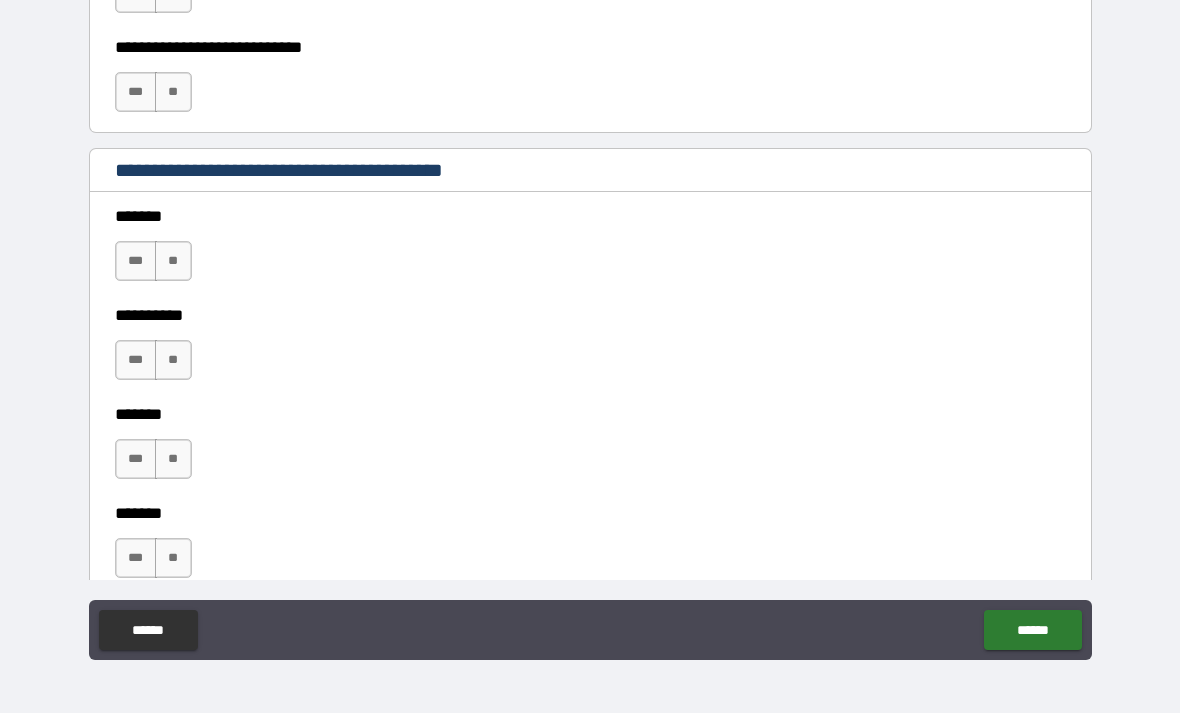 scroll, scrollTop: 1690, scrollLeft: 0, axis: vertical 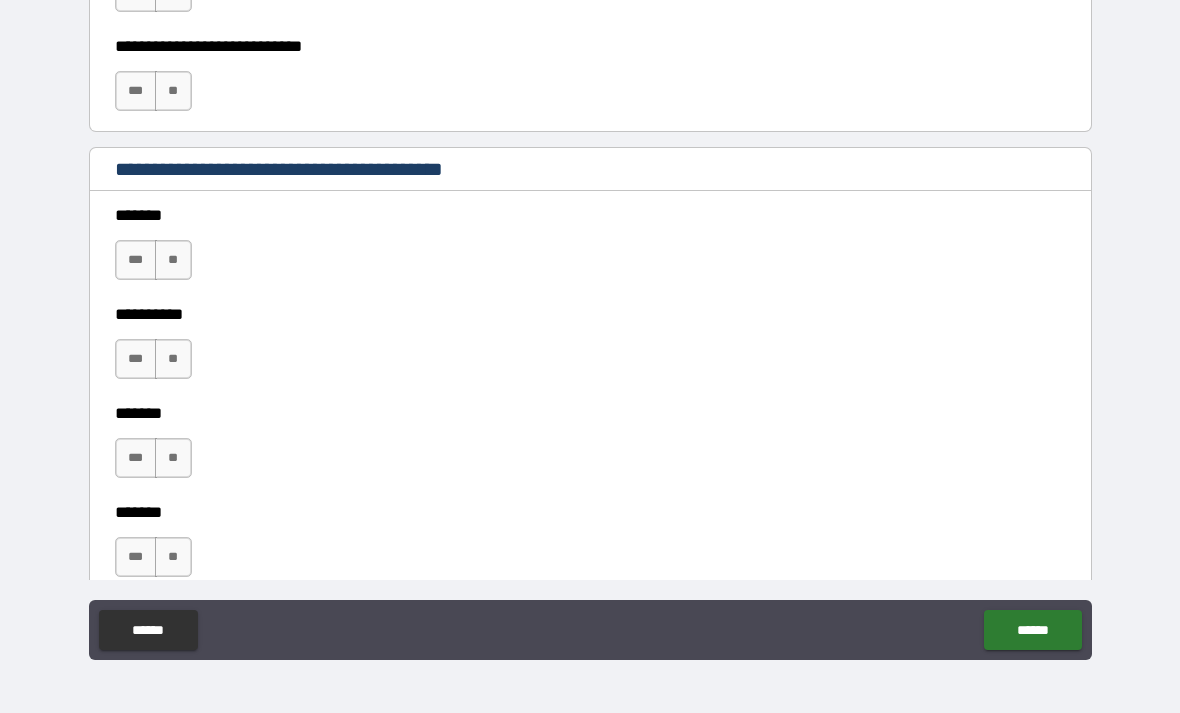 click on "******" at bounding box center (1032, 630) 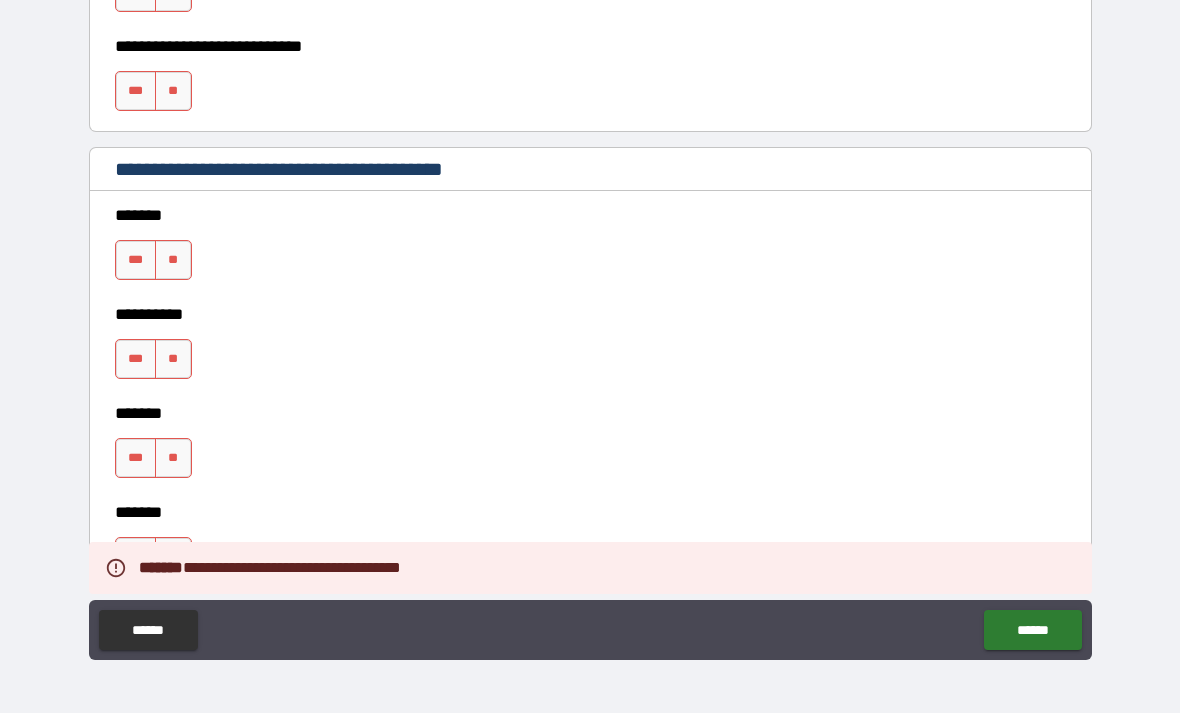 click on "******   ******" at bounding box center [590, 630] 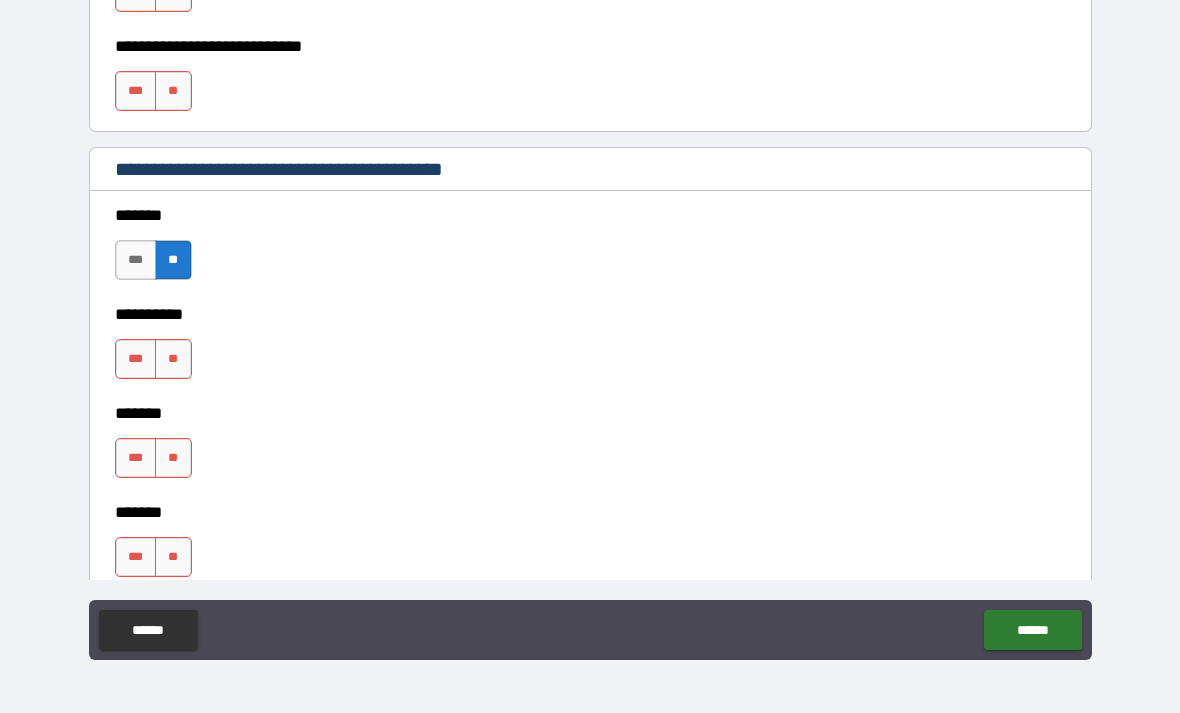 click on "**" at bounding box center (173, 359) 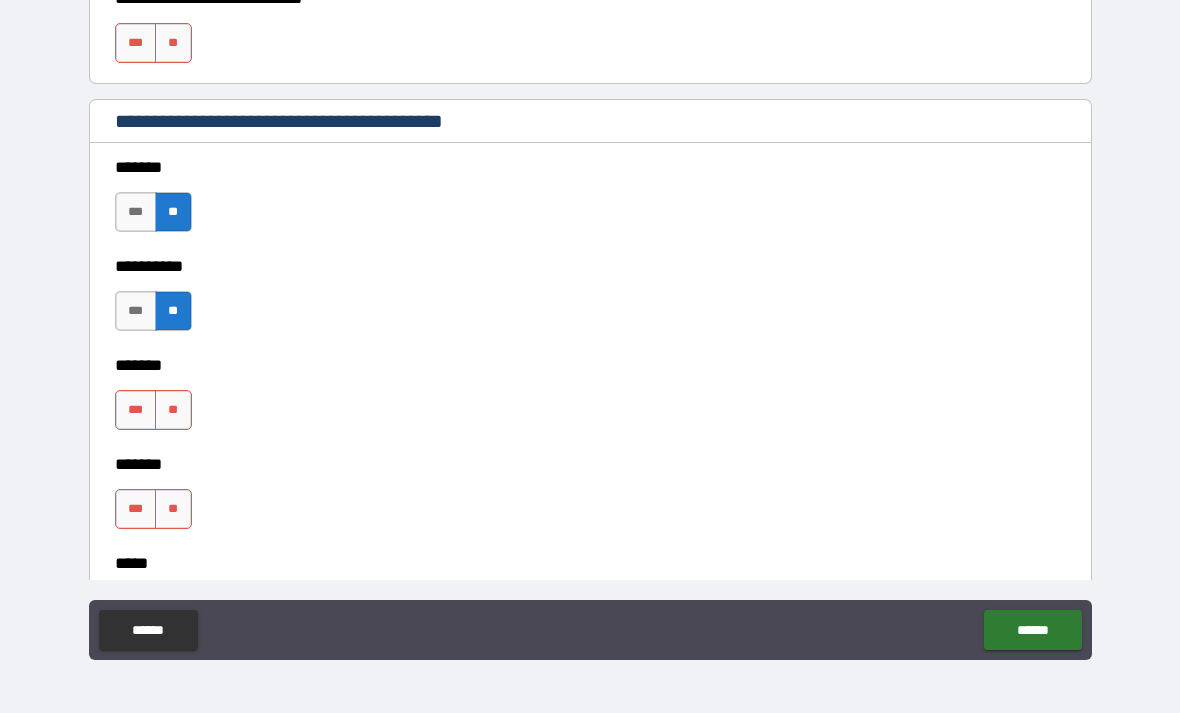 scroll, scrollTop: 1810, scrollLeft: 0, axis: vertical 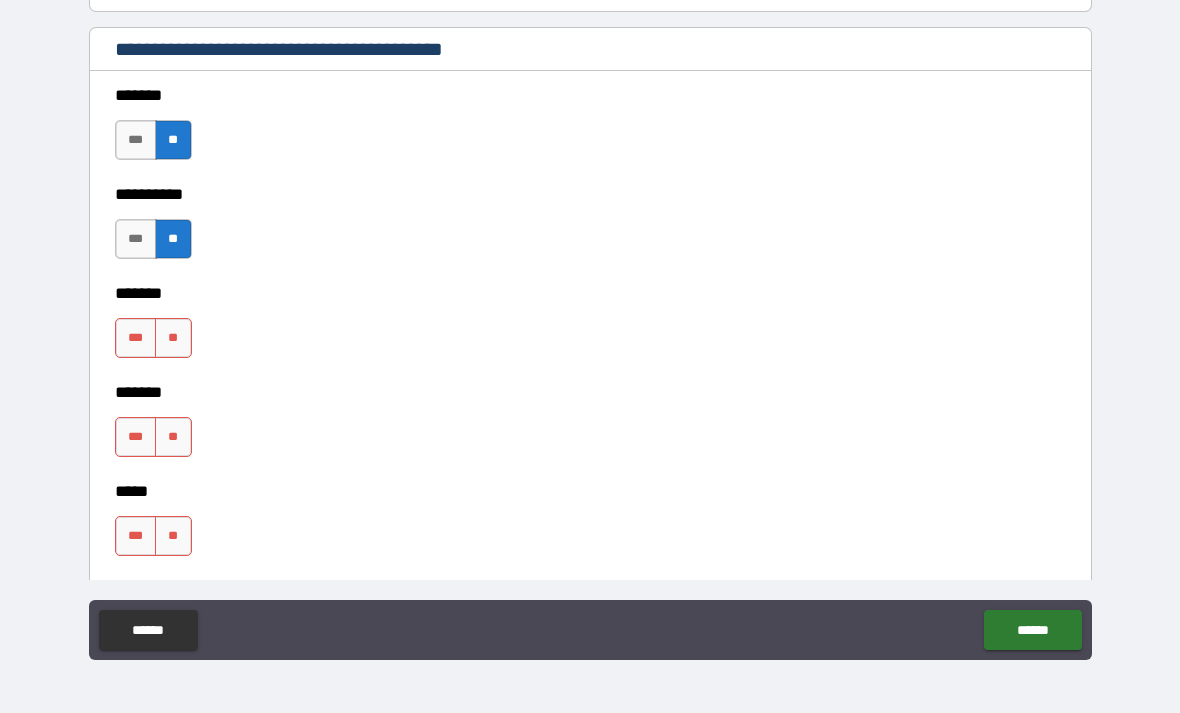 click on "**********" at bounding box center (590, 180) 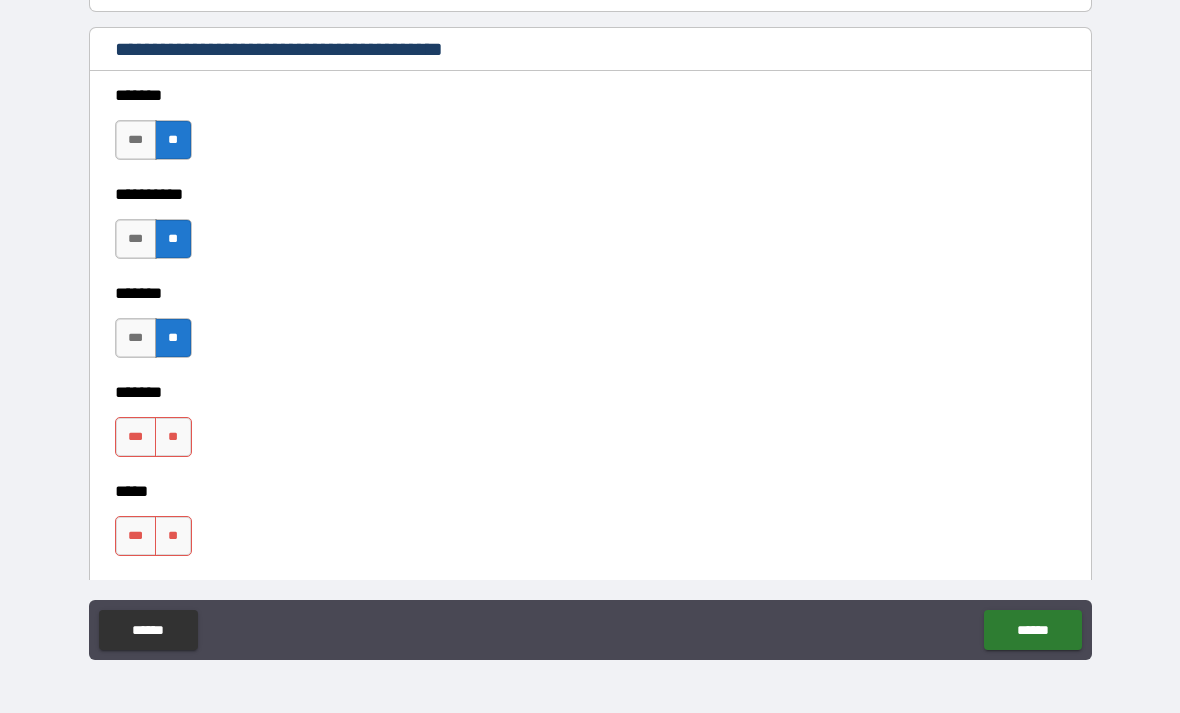 scroll, scrollTop: 1838, scrollLeft: 0, axis: vertical 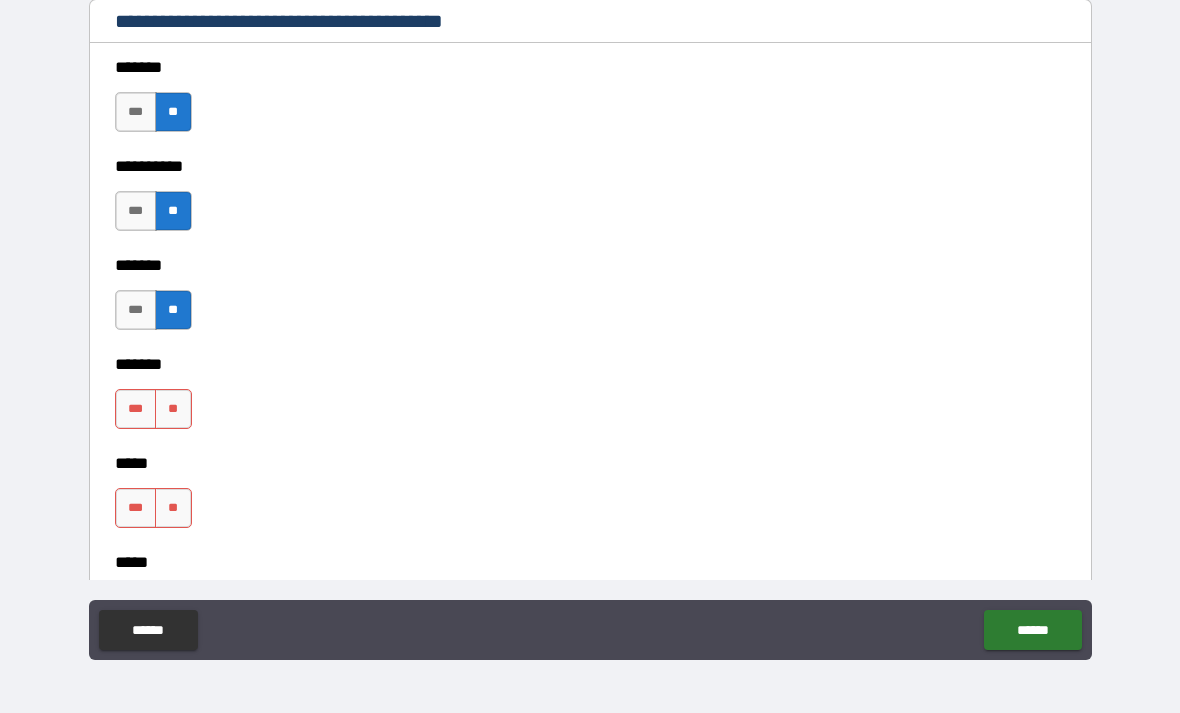 click on "**********" at bounding box center (590, 152) 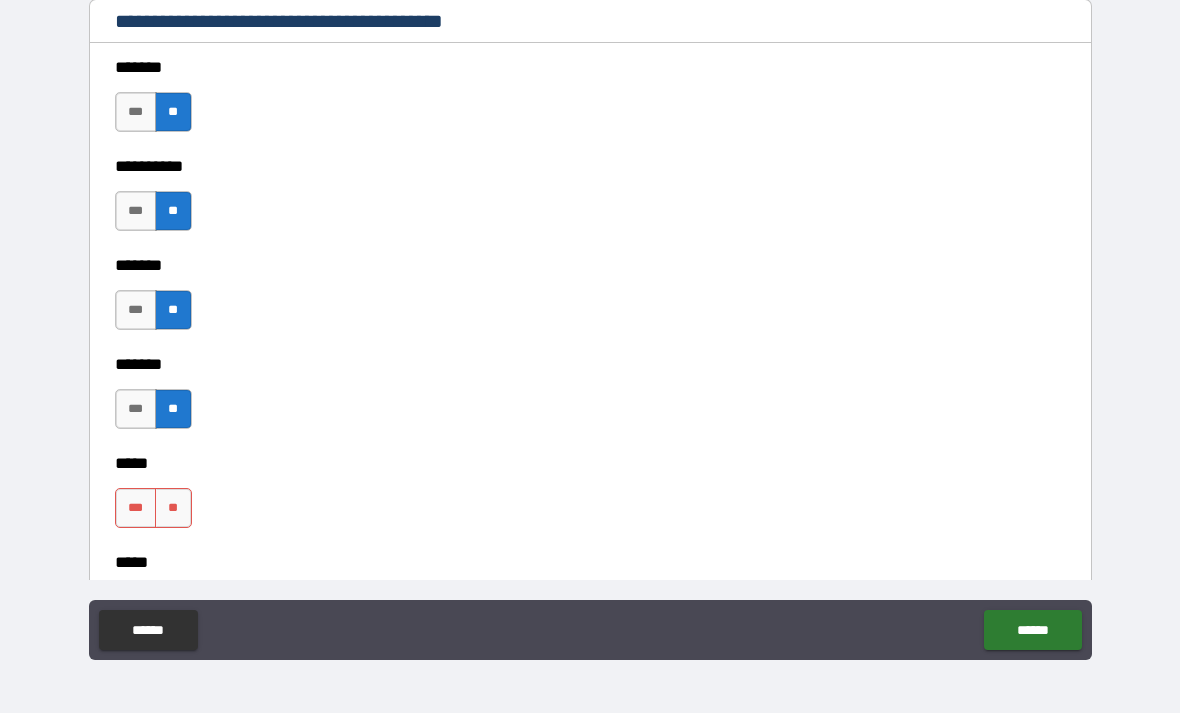 click on "**" at bounding box center [173, 508] 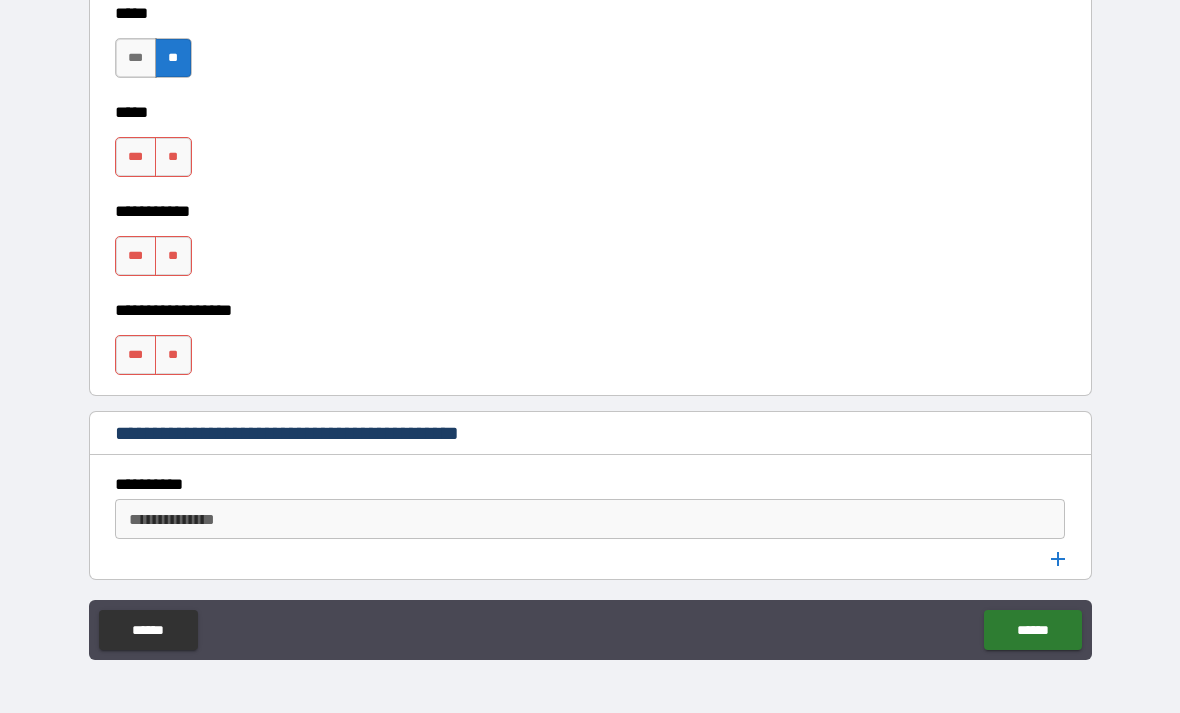 scroll, scrollTop: 2310, scrollLeft: 0, axis: vertical 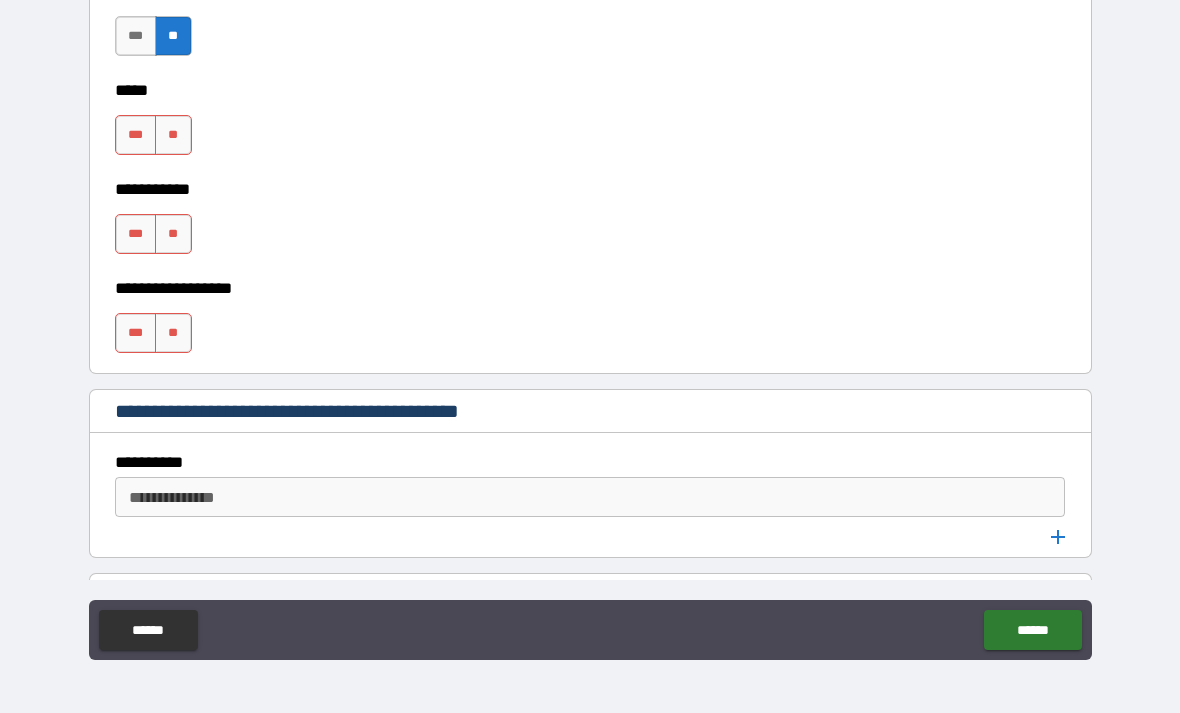 click on "**********" at bounding box center (590, 274) 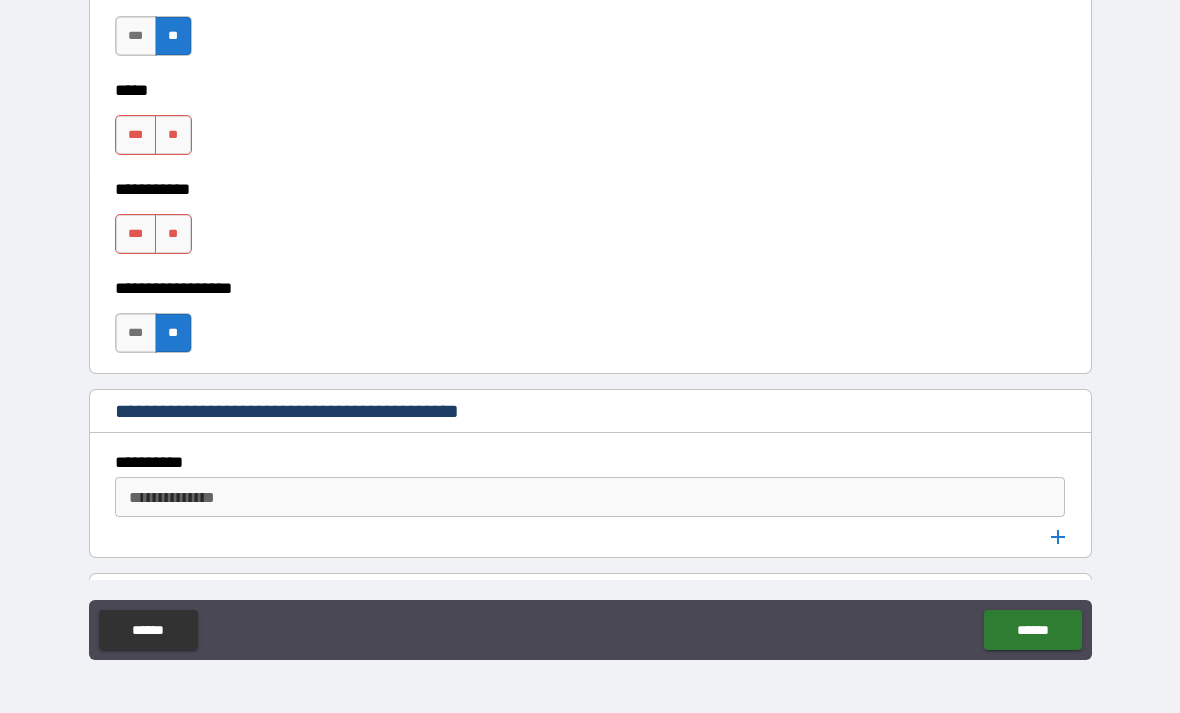 click on "**" at bounding box center (173, 135) 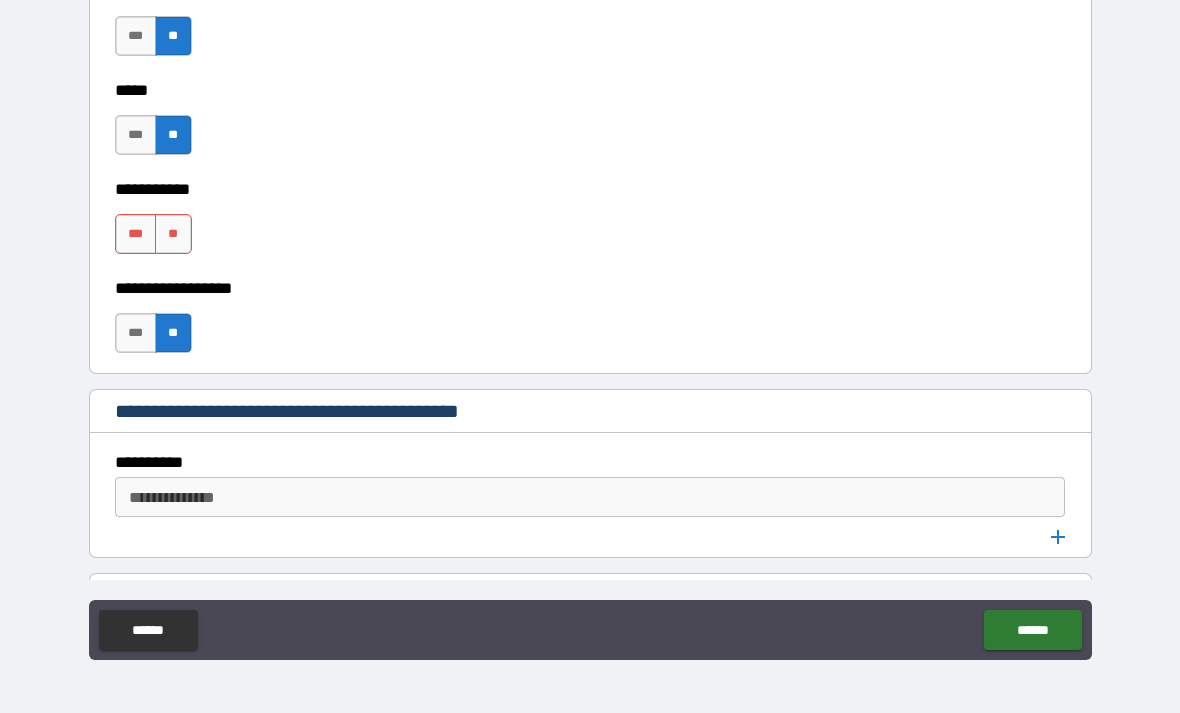 click on "**" at bounding box center (173, 234) 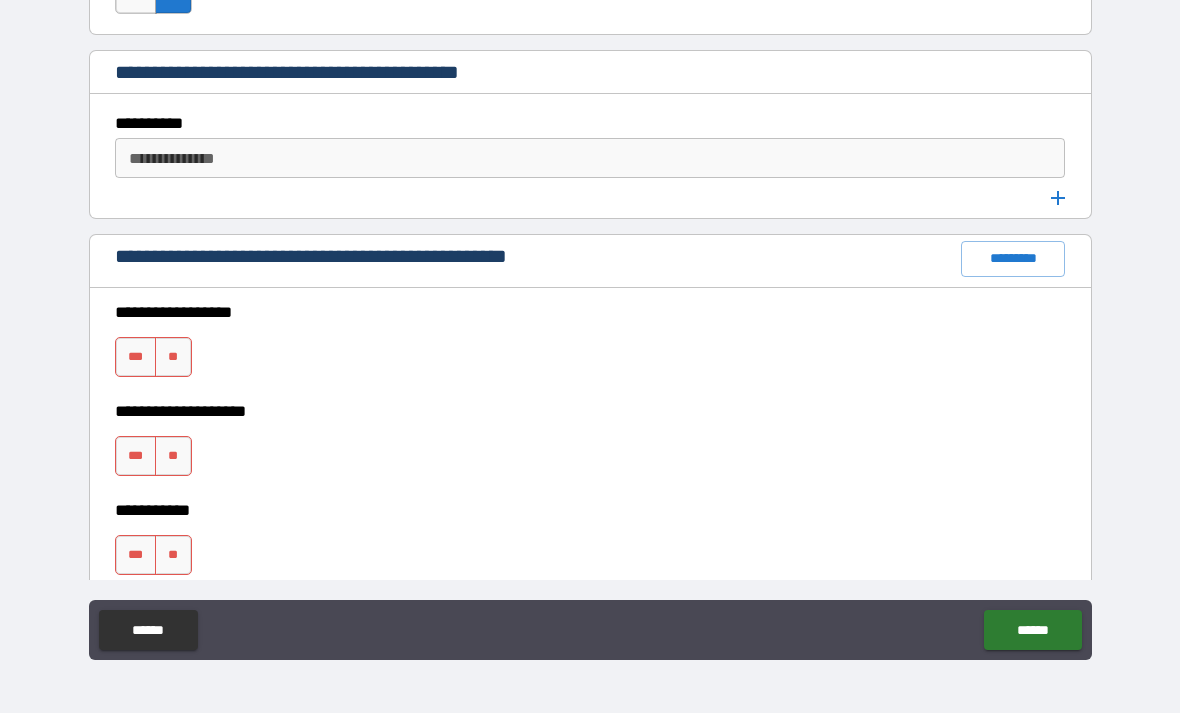 scroll, scrollTop: 2651, scrollLeft: 0, axis: vertical 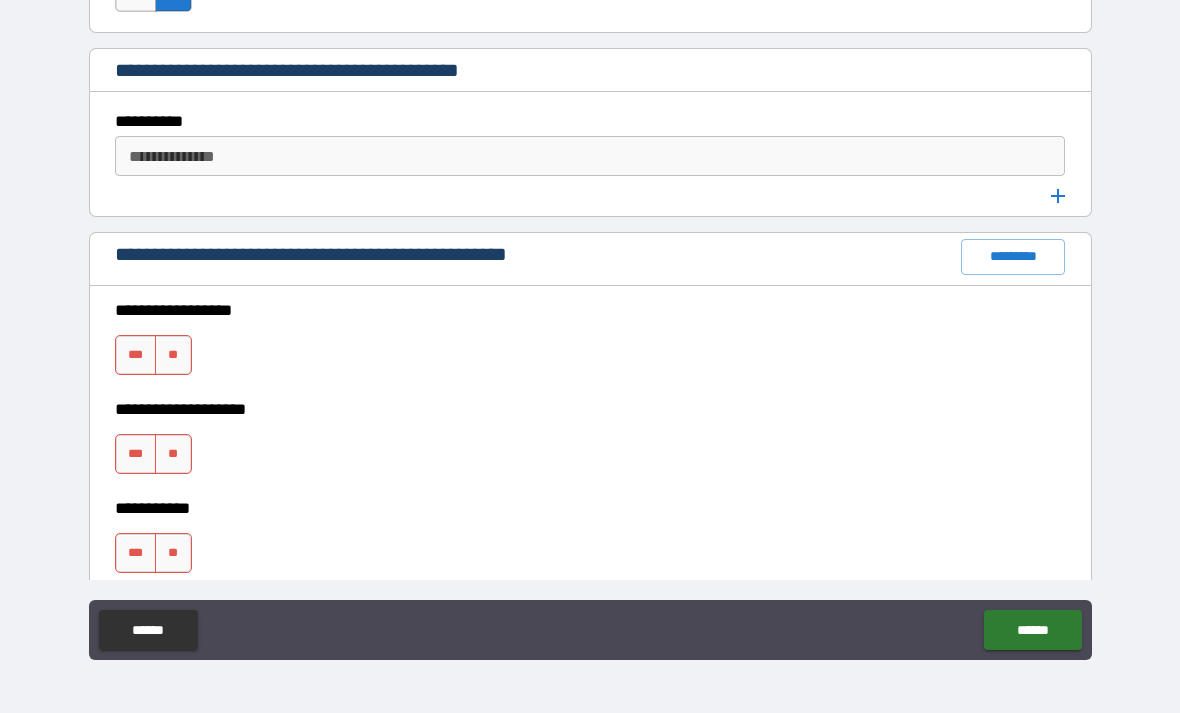 click on "**" at bounding box center (173, 355) 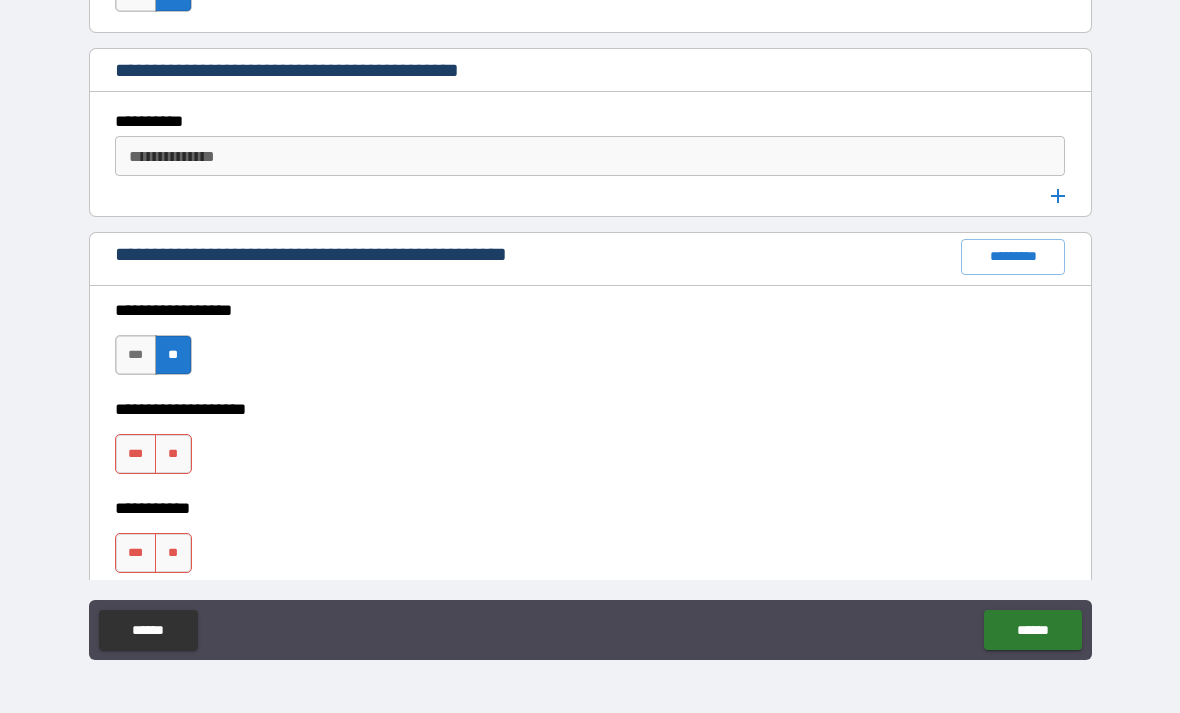 click on "**" at bounding box center [173, 454] 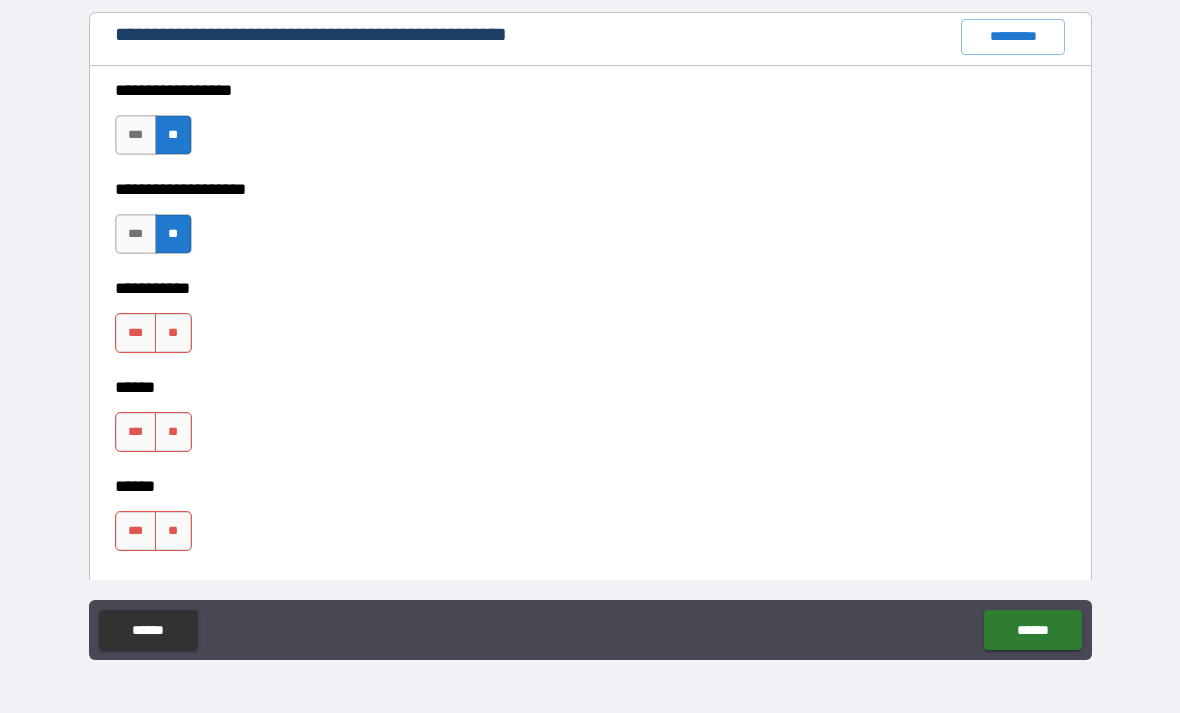 scroll, scrollTop: 2874, scrollLeft: 0, axis: vertical 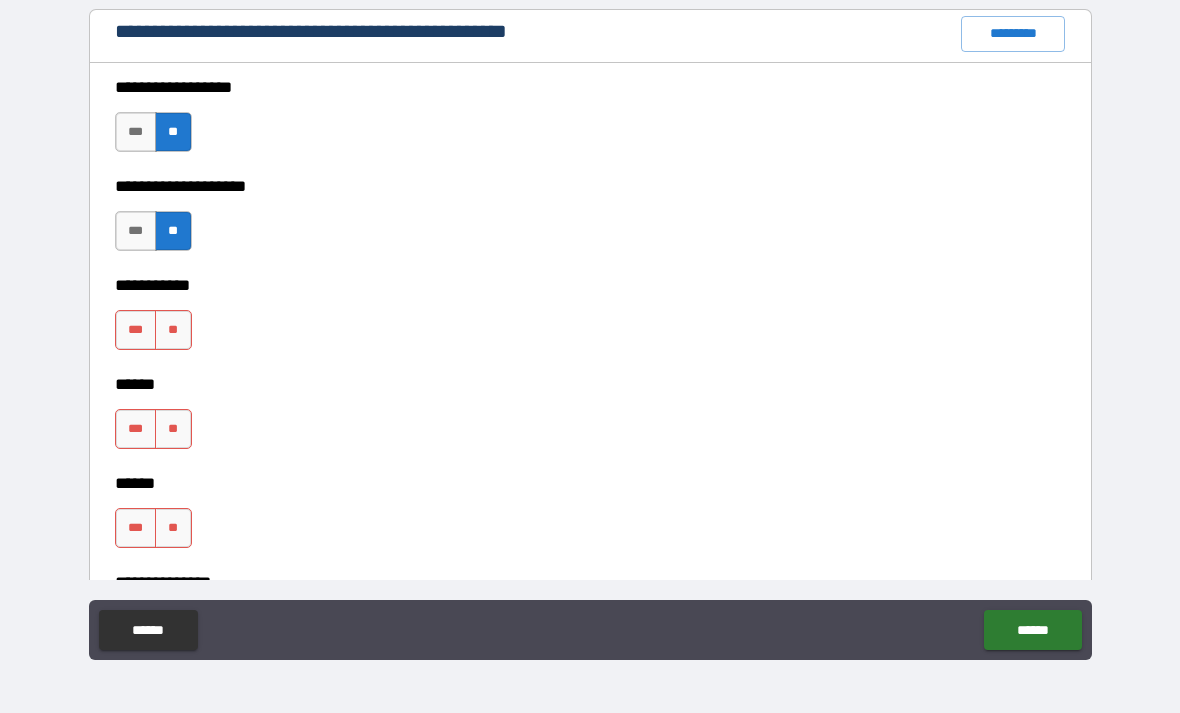 click on "**" at bounding box center [173, 330] 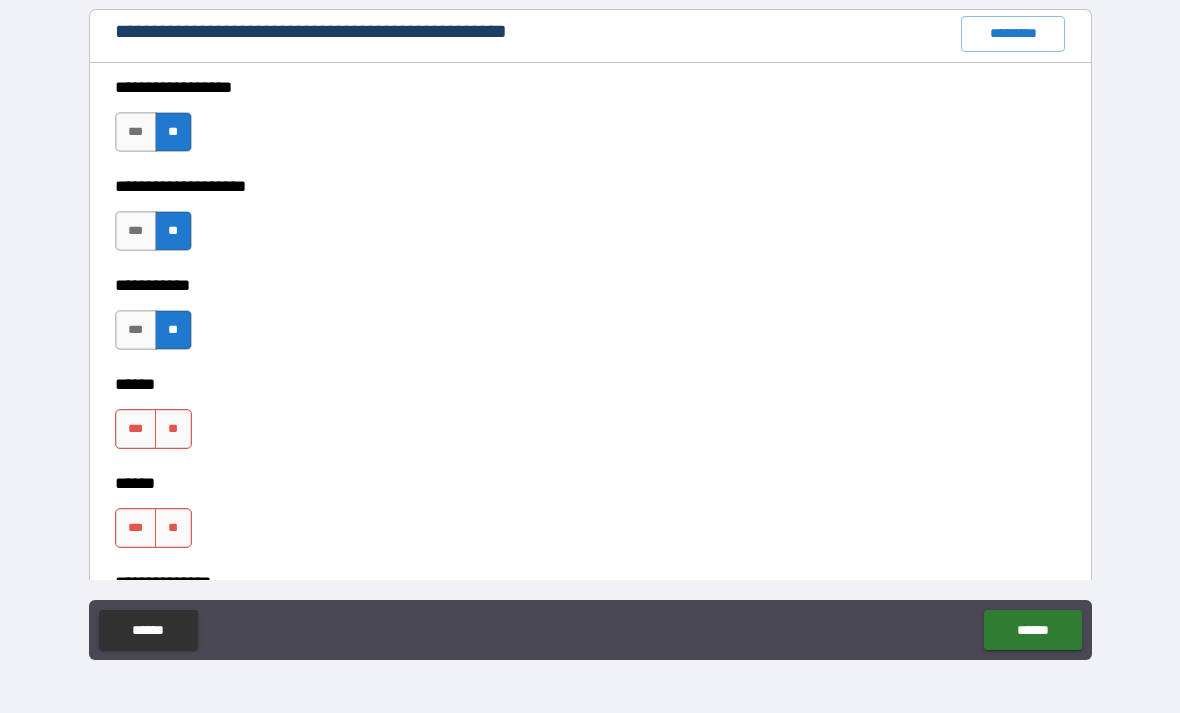click on "**" at bounding box center (173, 429) 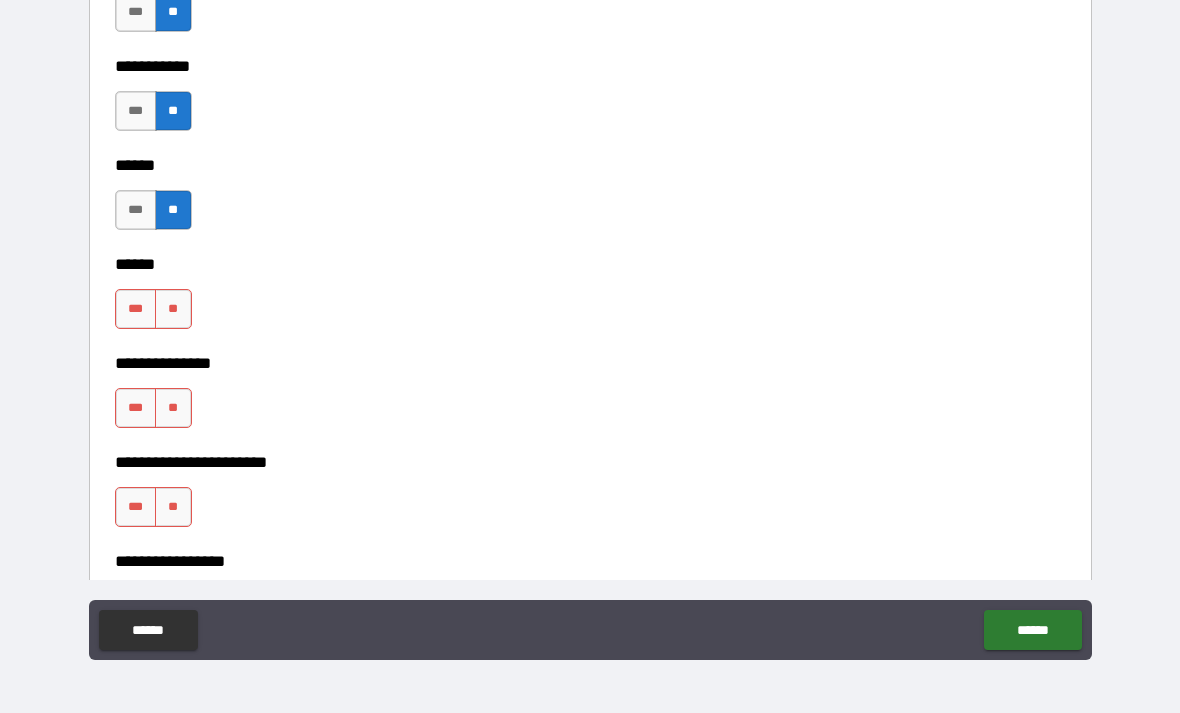 scroll, scrollTop: 3108, scrollLeft: 0, axis: vertical 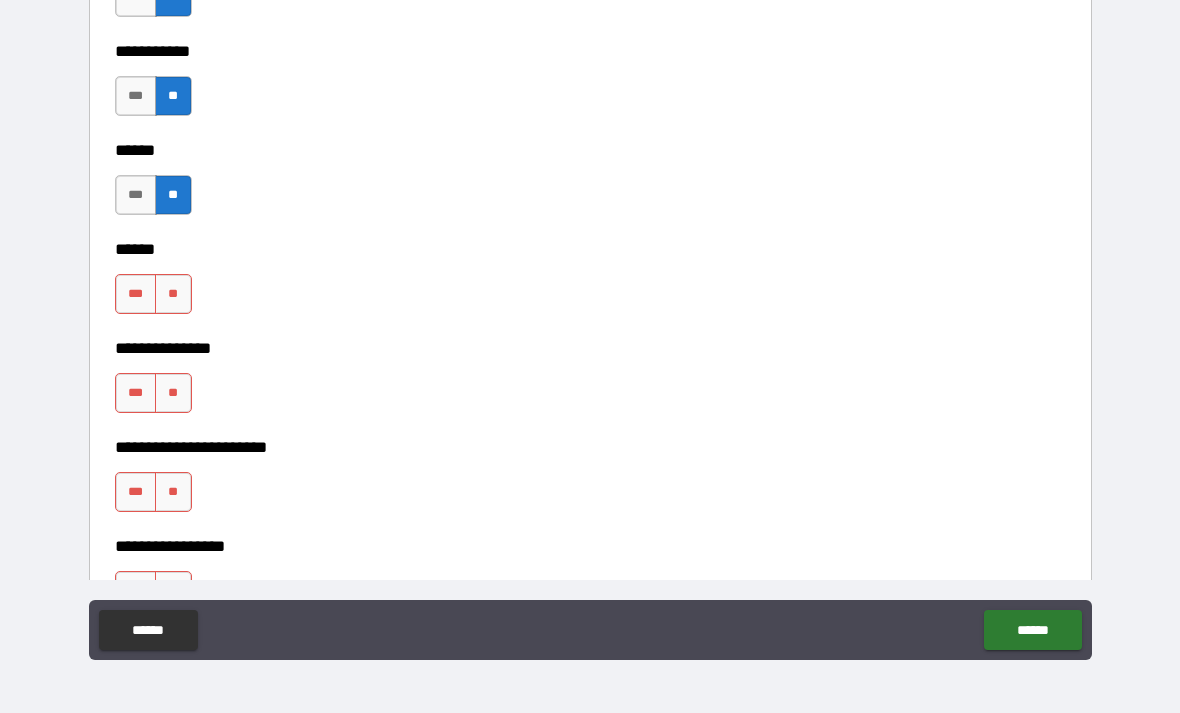 click on "**" at bounding box center (173, 294) 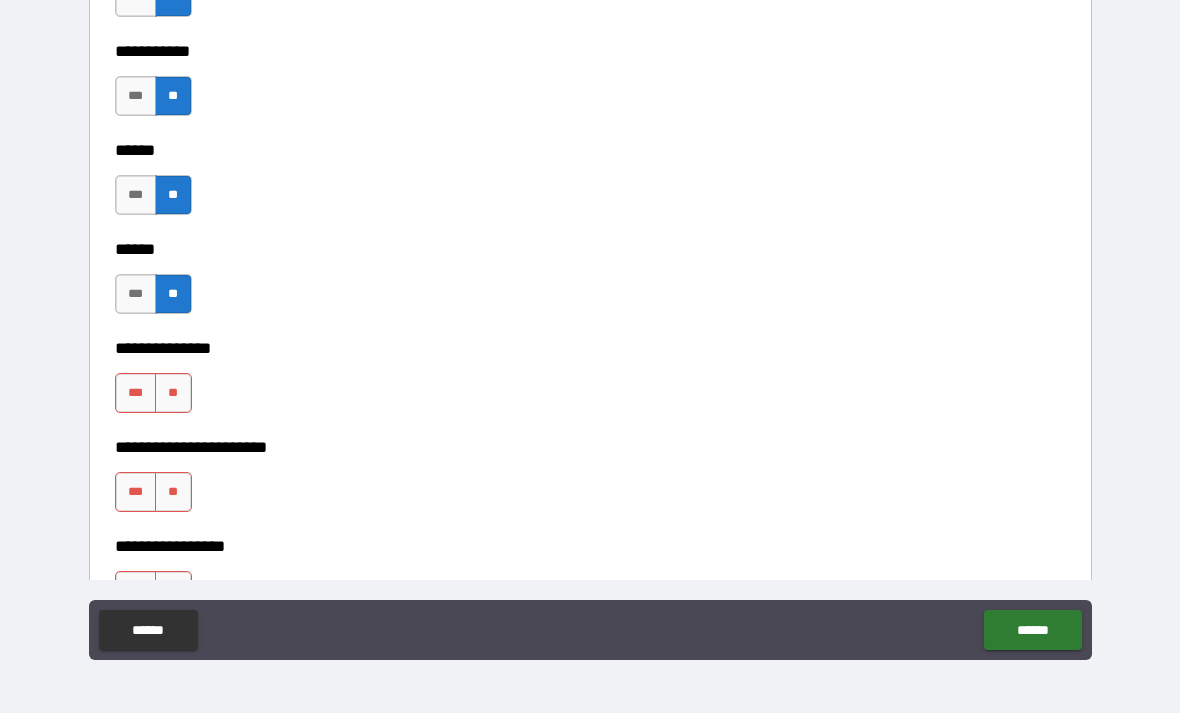 click on "***" at bounding box center (136, 393) 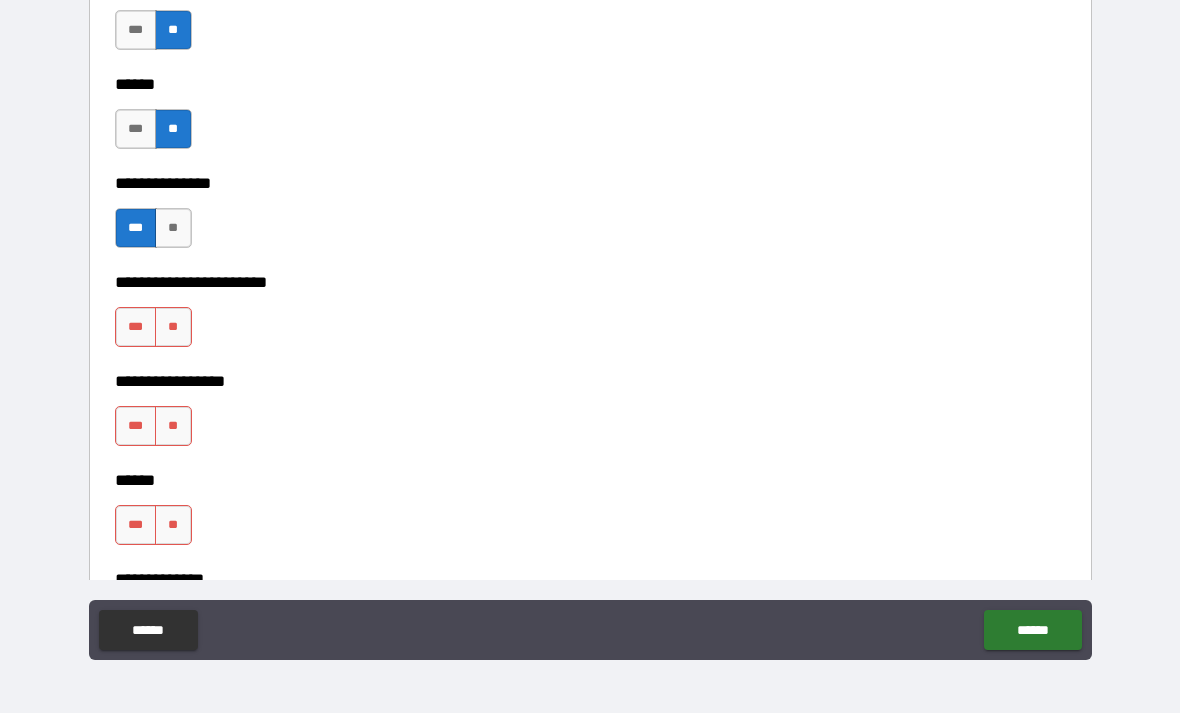 scroll, scrollTop: 3301, scrollLeft: 0, axis: vertical 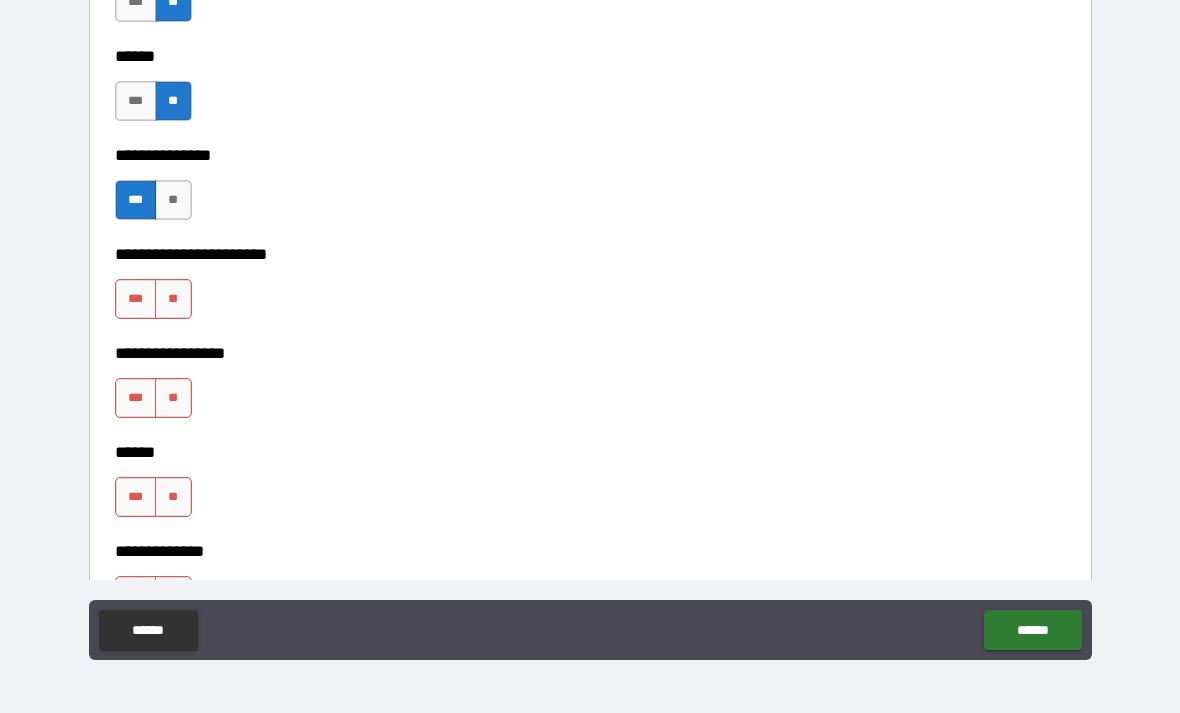 click on "**" at bounding box center [173, 299] 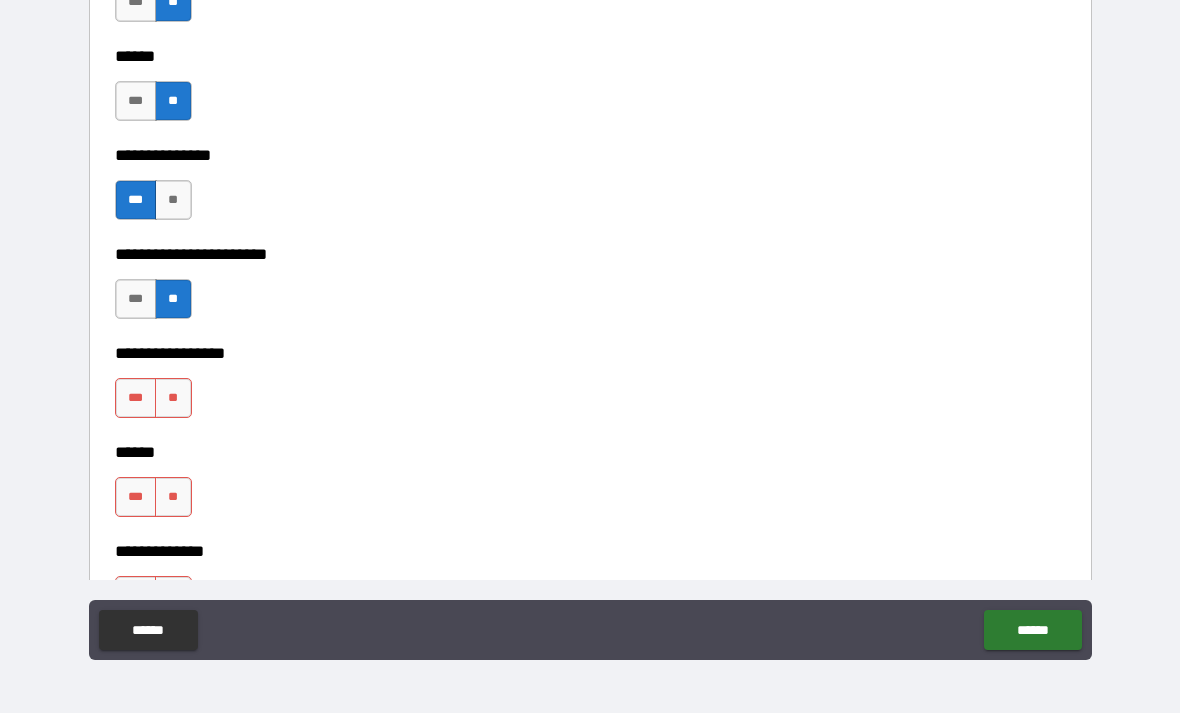 click on "**" at bounding box center [173, 398] 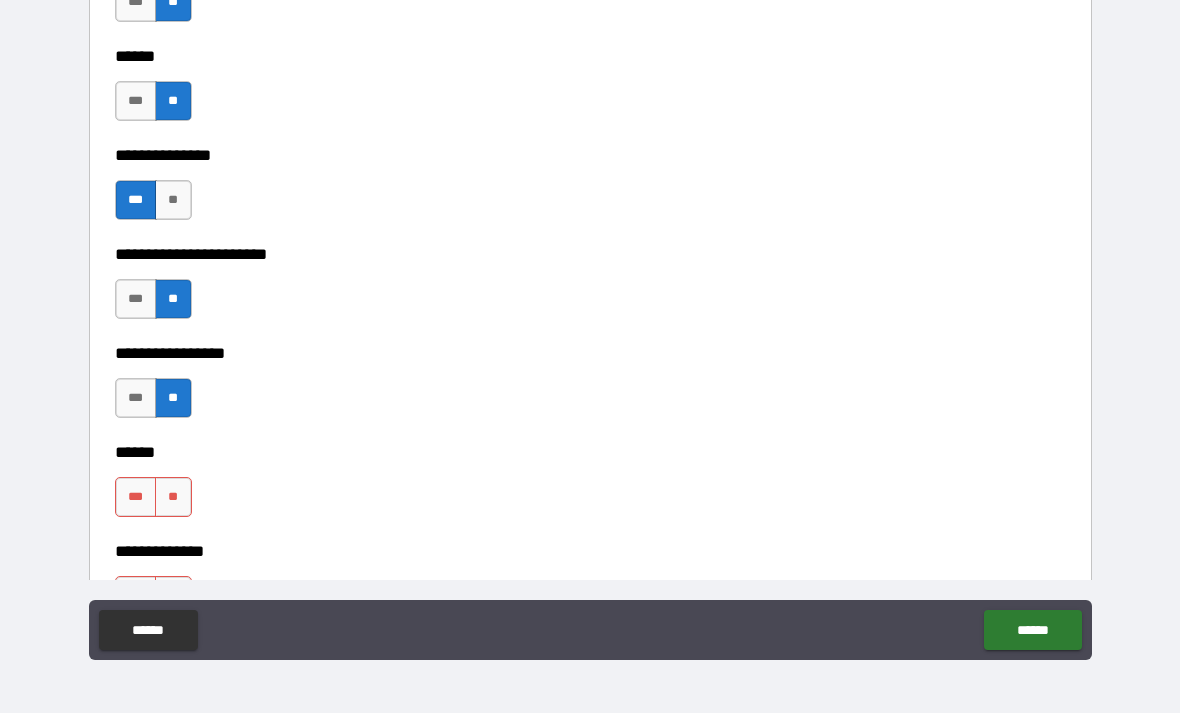 click on "**" at bounding box center (173, 497) 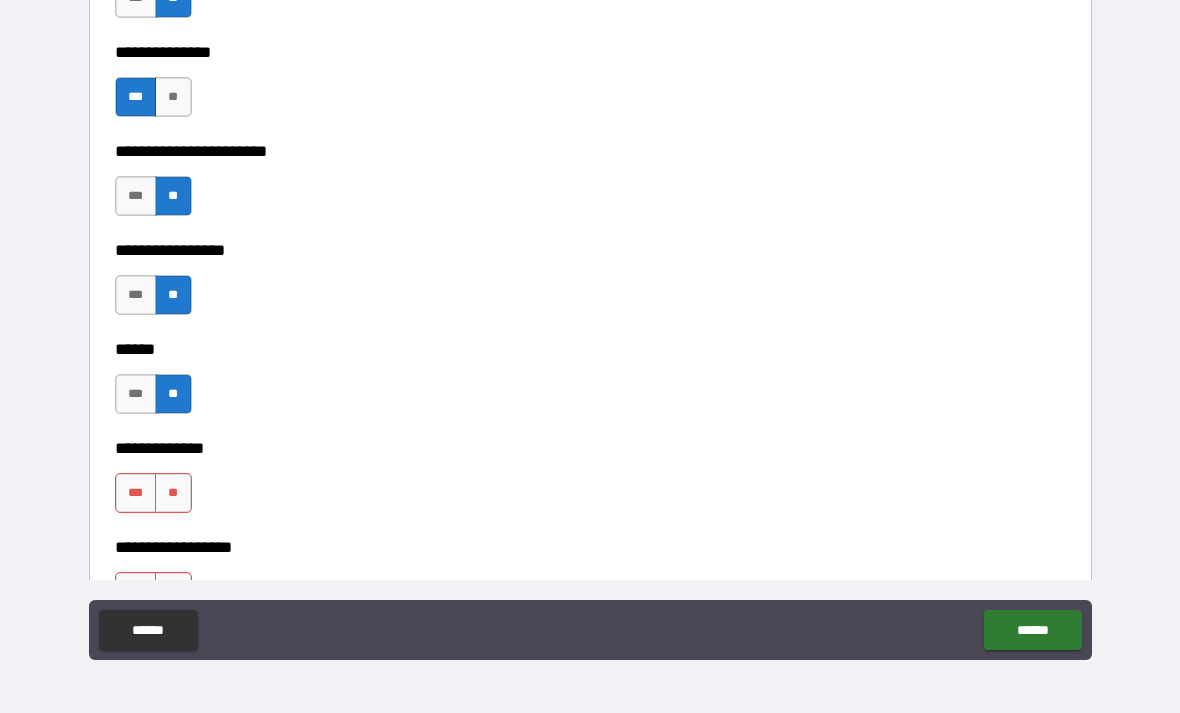 scroll, scrollTop: 3472, scrollLeft: 0, axis: vertical 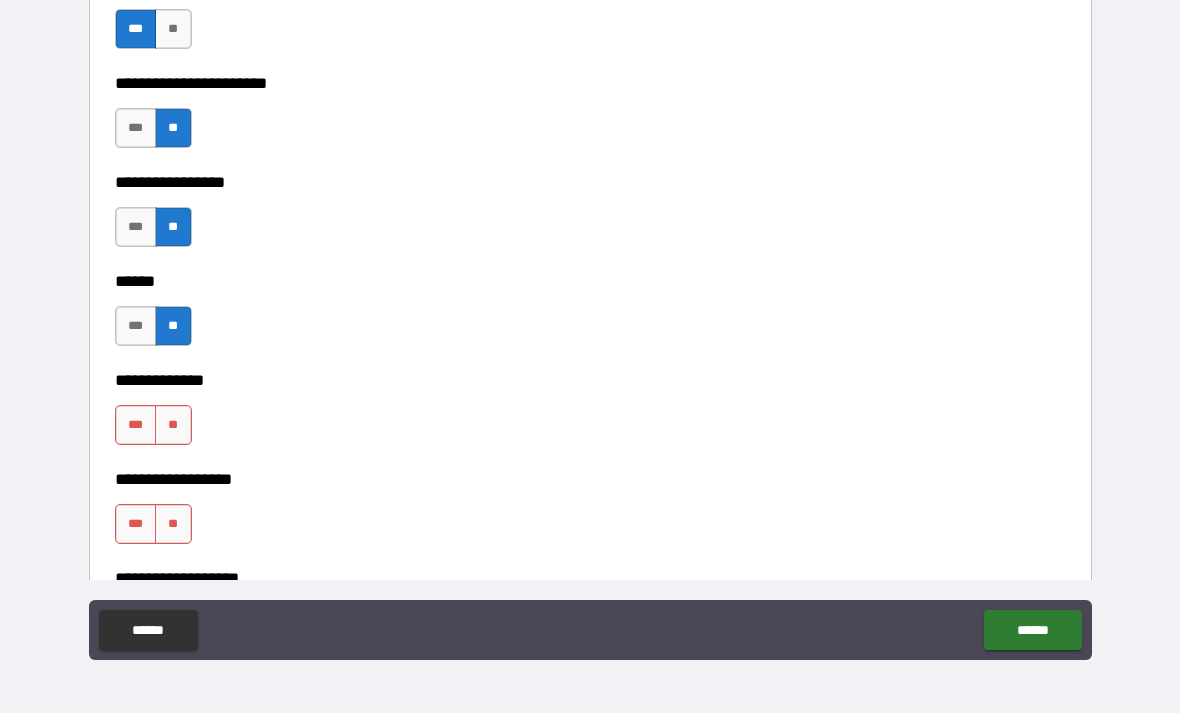 click on "**" at bounding box center (173, 425) 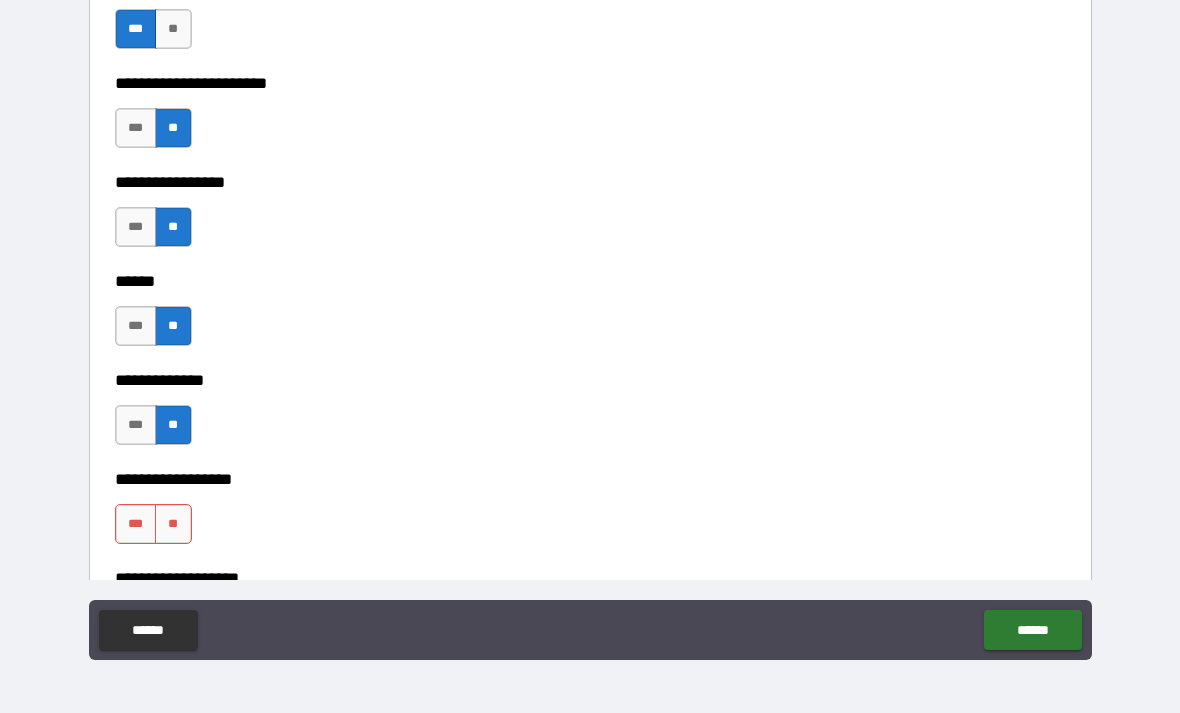 click on "**" at bounding box center (173, 524) 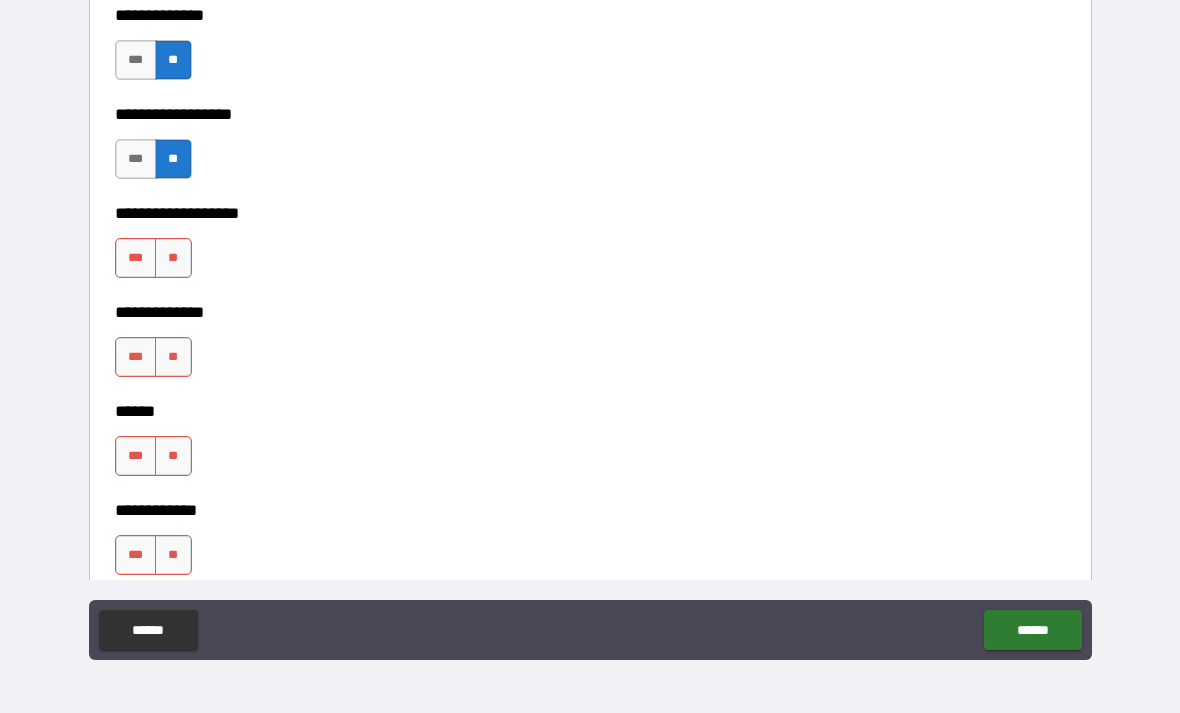 scroll, scrollTop: 3841, scrollLeft: 0, axis: vertical 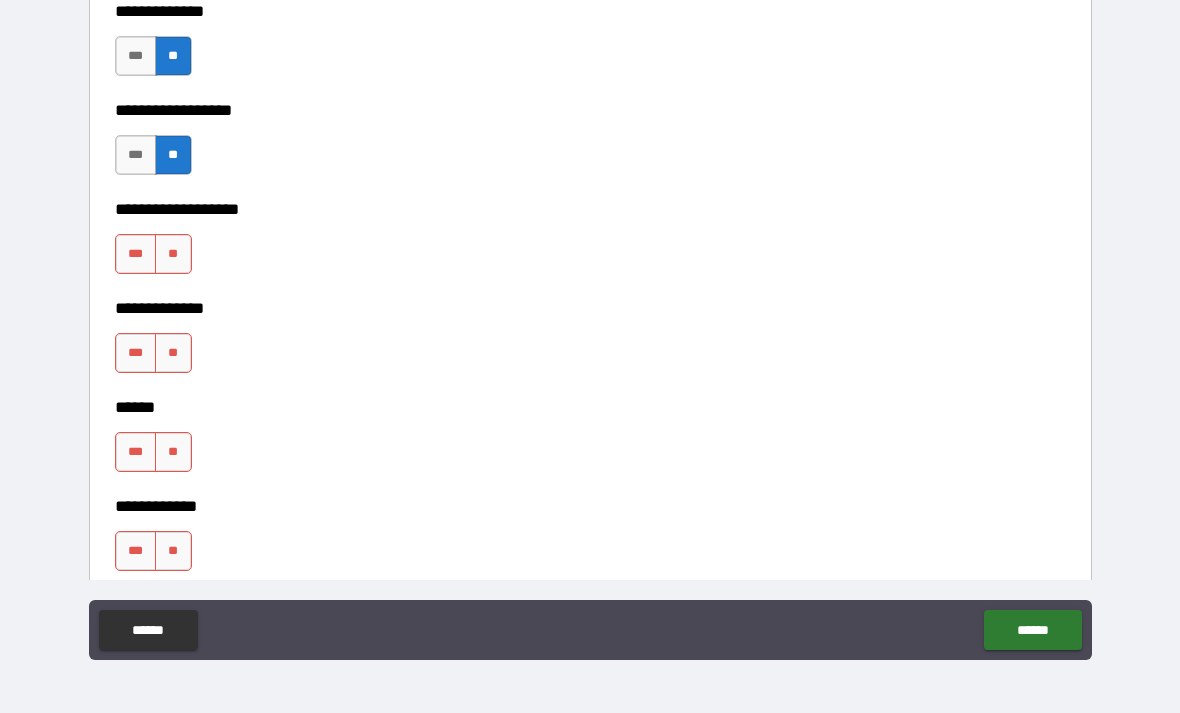 click on "**" at bounding box center (173, 254) 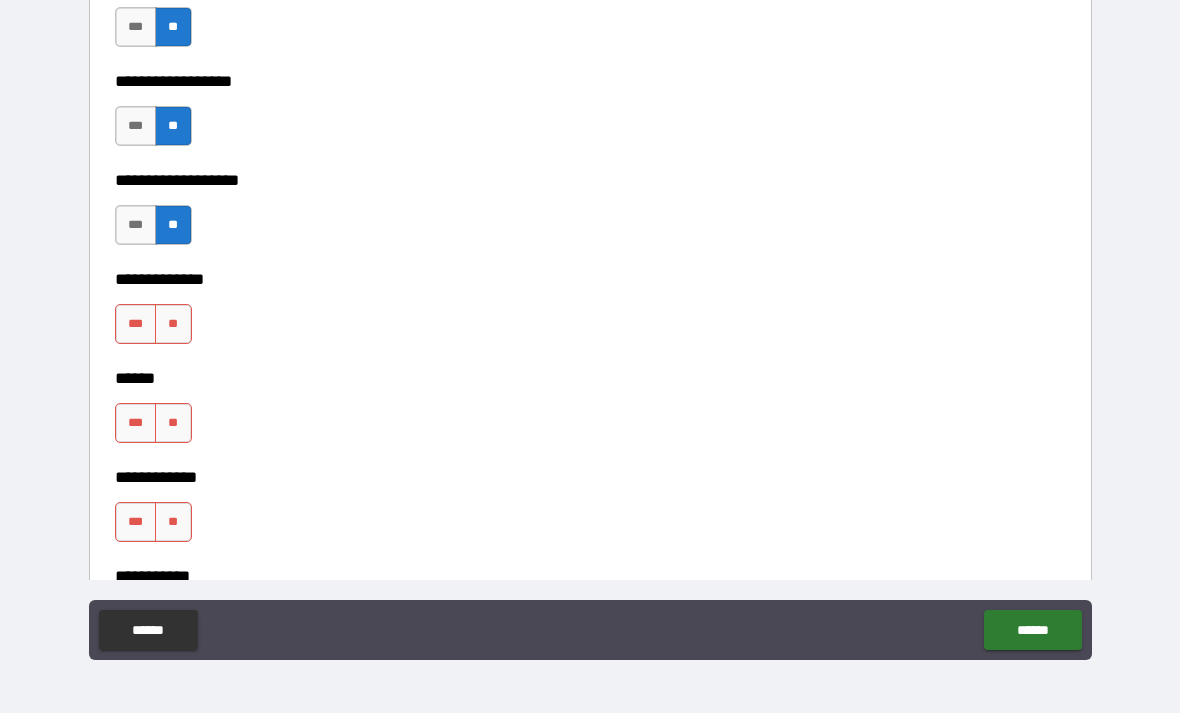 scroll, scrollTop: 3873, scrollLeft: 0, axis: vertical 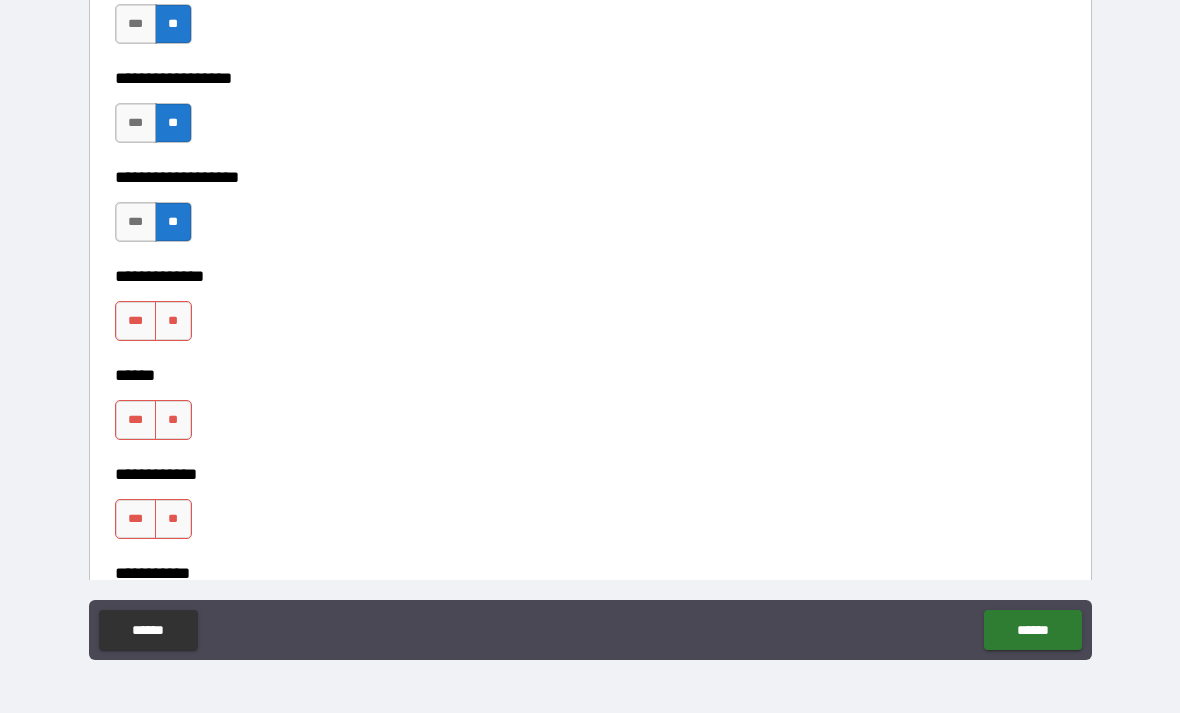 click on "***" at bounding box center (136, 321) 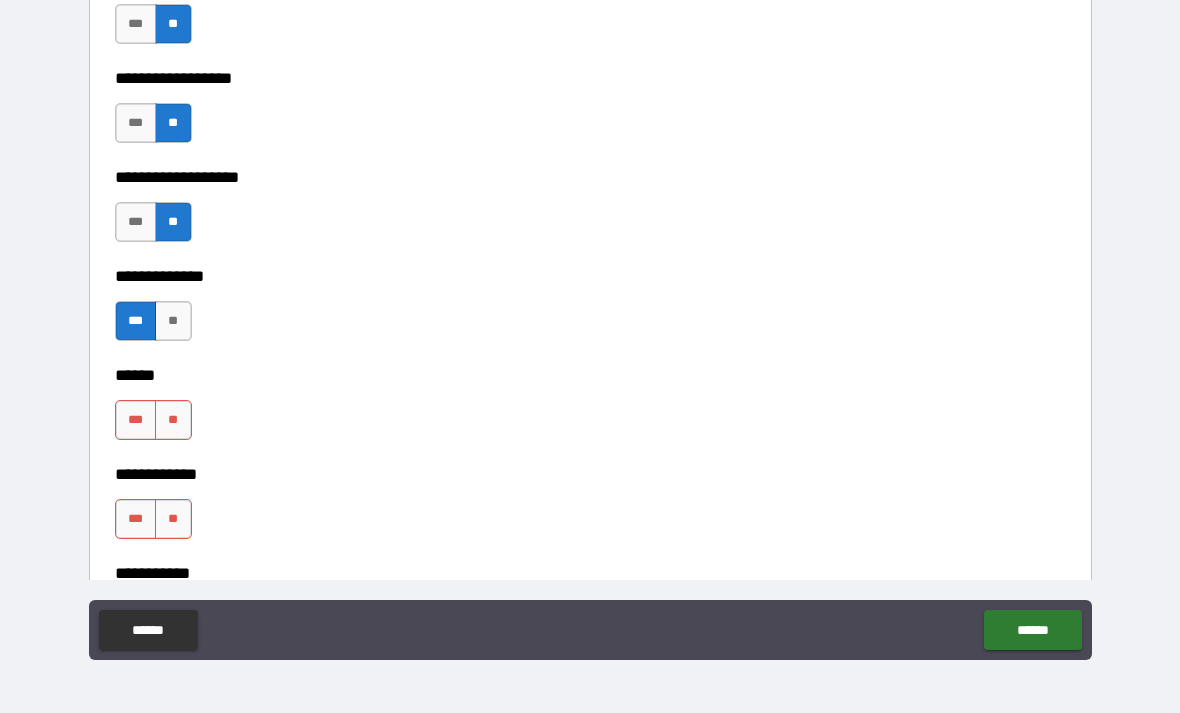 click on "**" at bounding box center [173, 420] 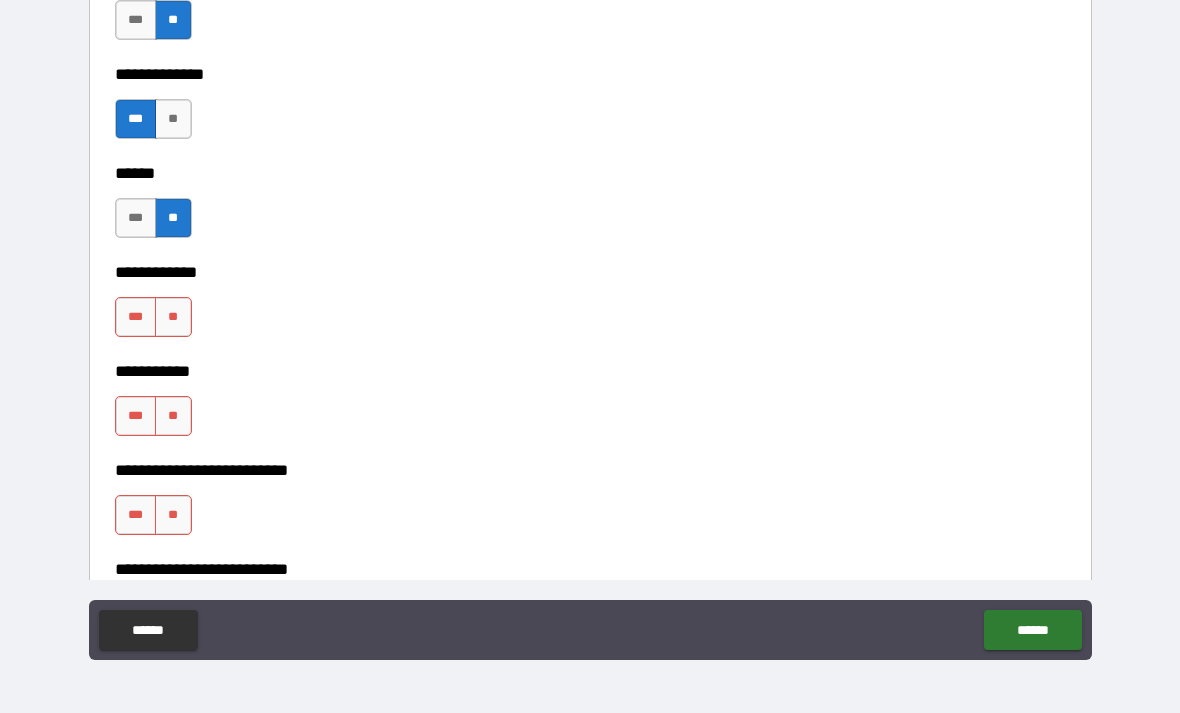 scroll, scrollTop: 4070, scrollLeft: 0, axis: vertical 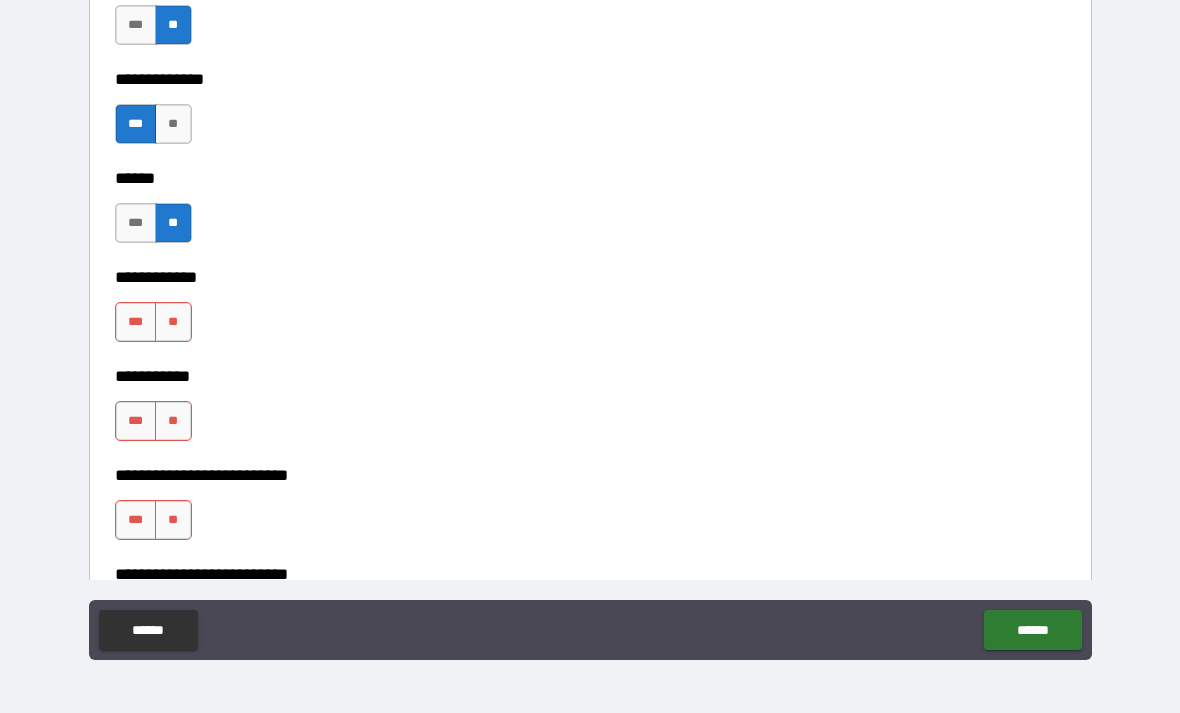 click on "**" at bounding box center (173, 322) 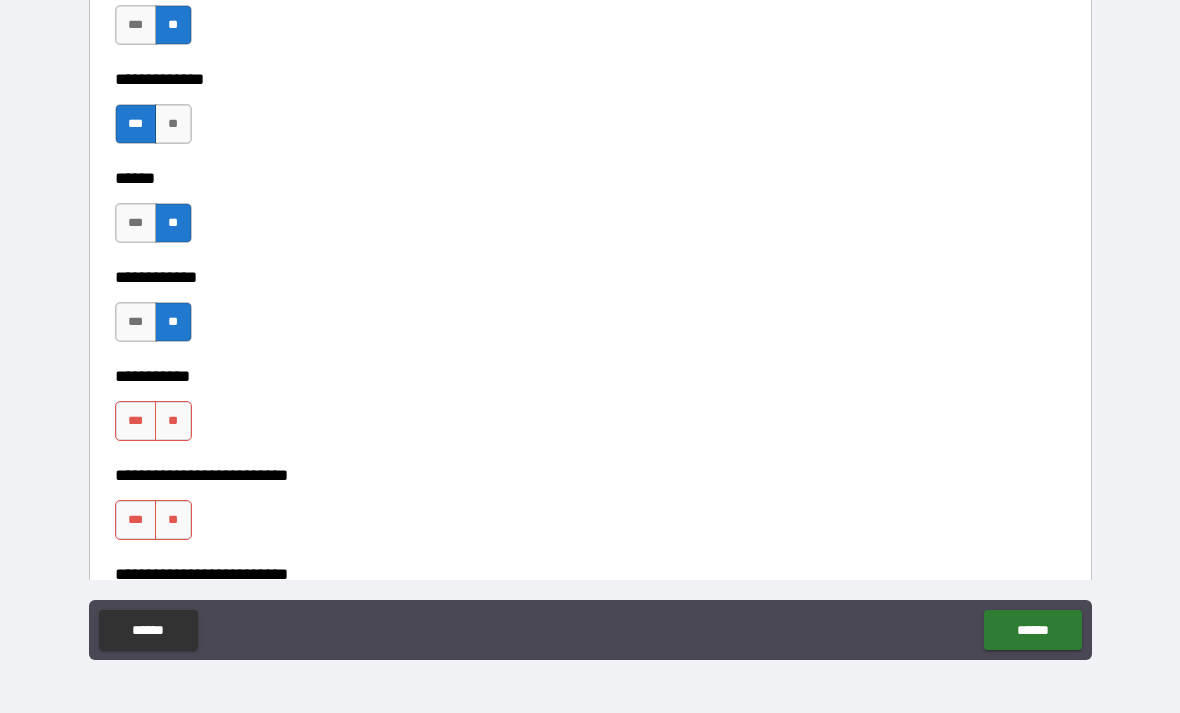 click on "**" at bounding box center [173, 421] 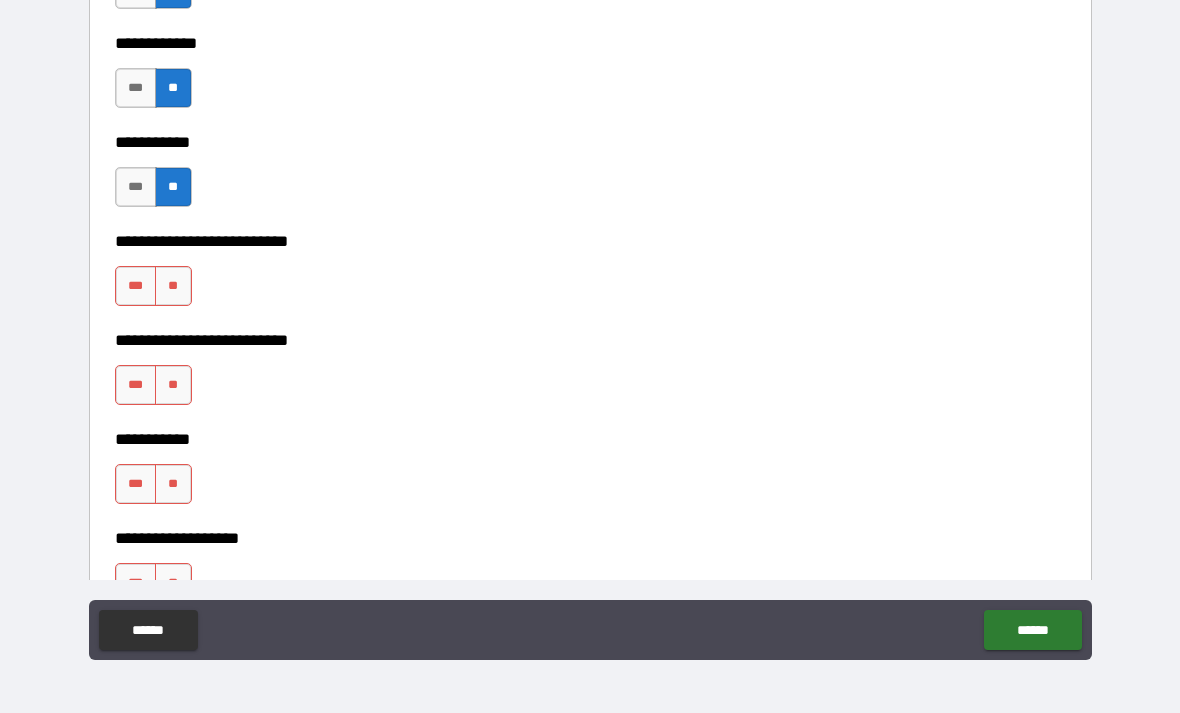 scroll, scrollTop: 4304, scrollLeft: 0, axis: vertical 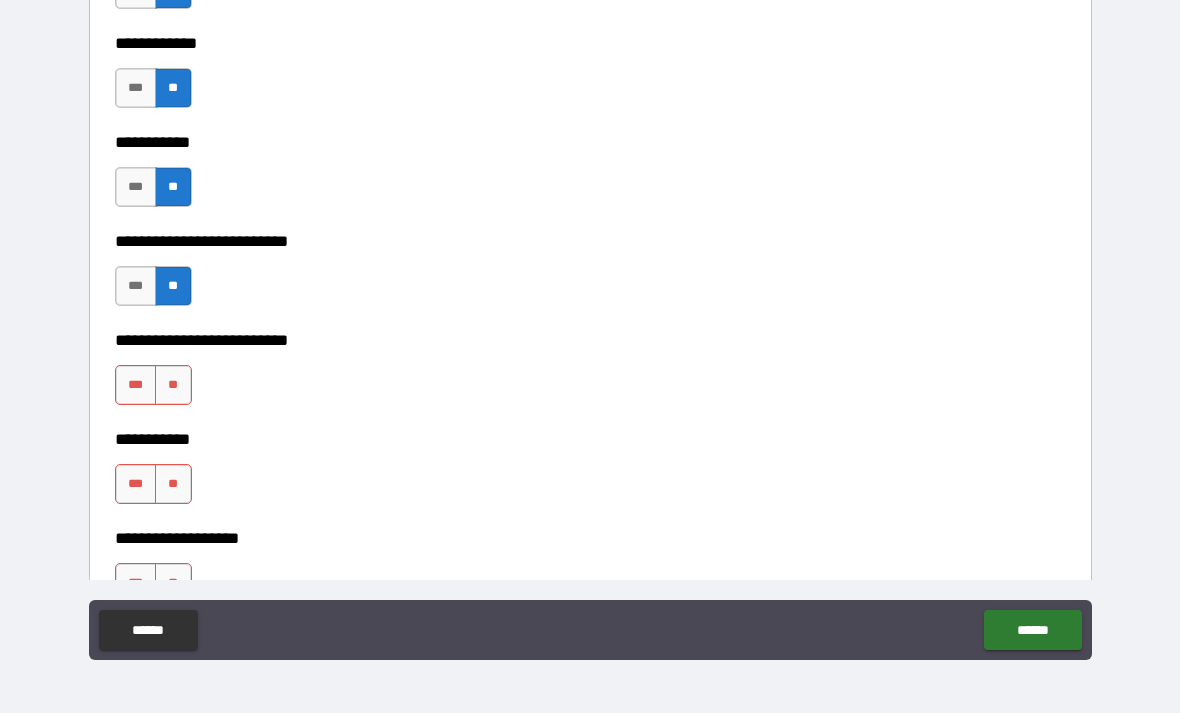 click on "**" at bounding box center (173, 385) 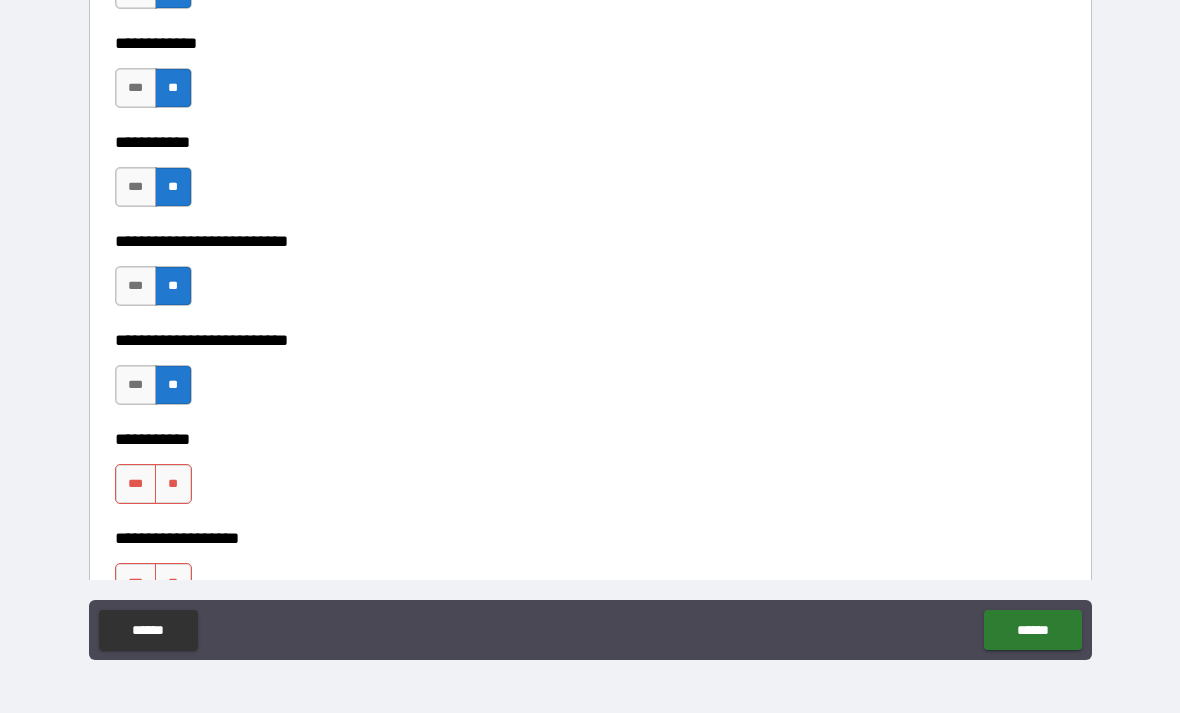 click on "**" at bounding box center [173, 484] 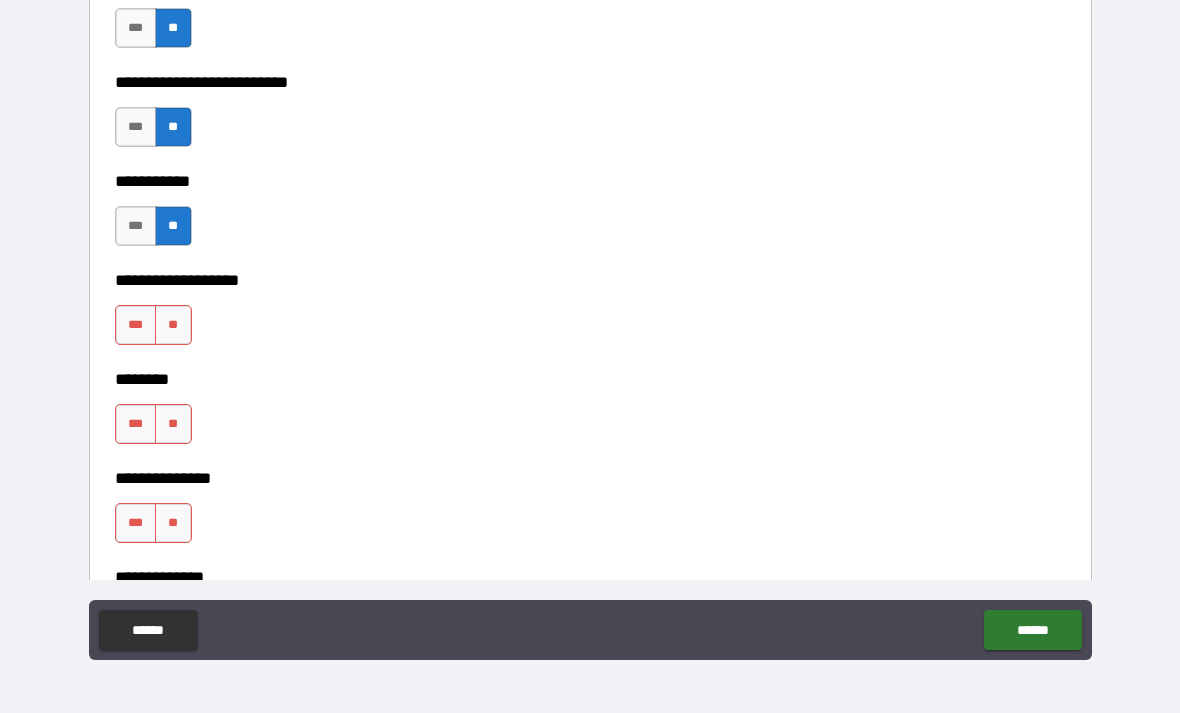 scroll, scrollTop: 4565, scrollLeft: 0, axis: vertical 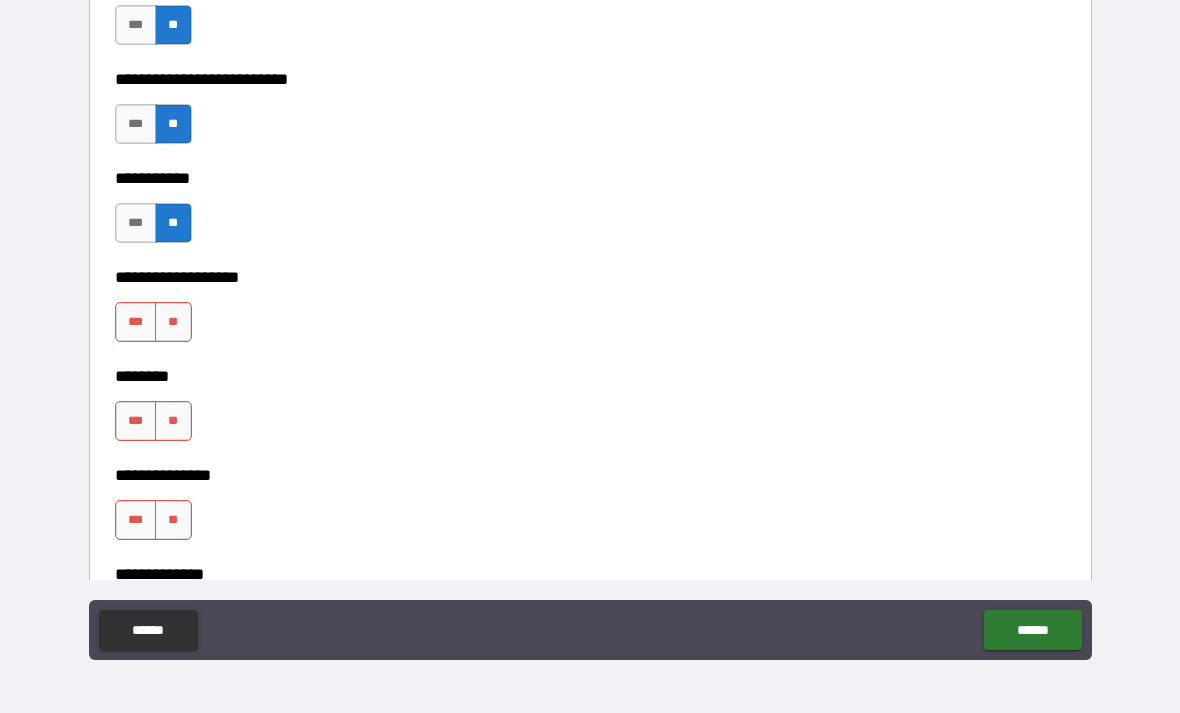 click on "**" at bounding box center [173, 322] 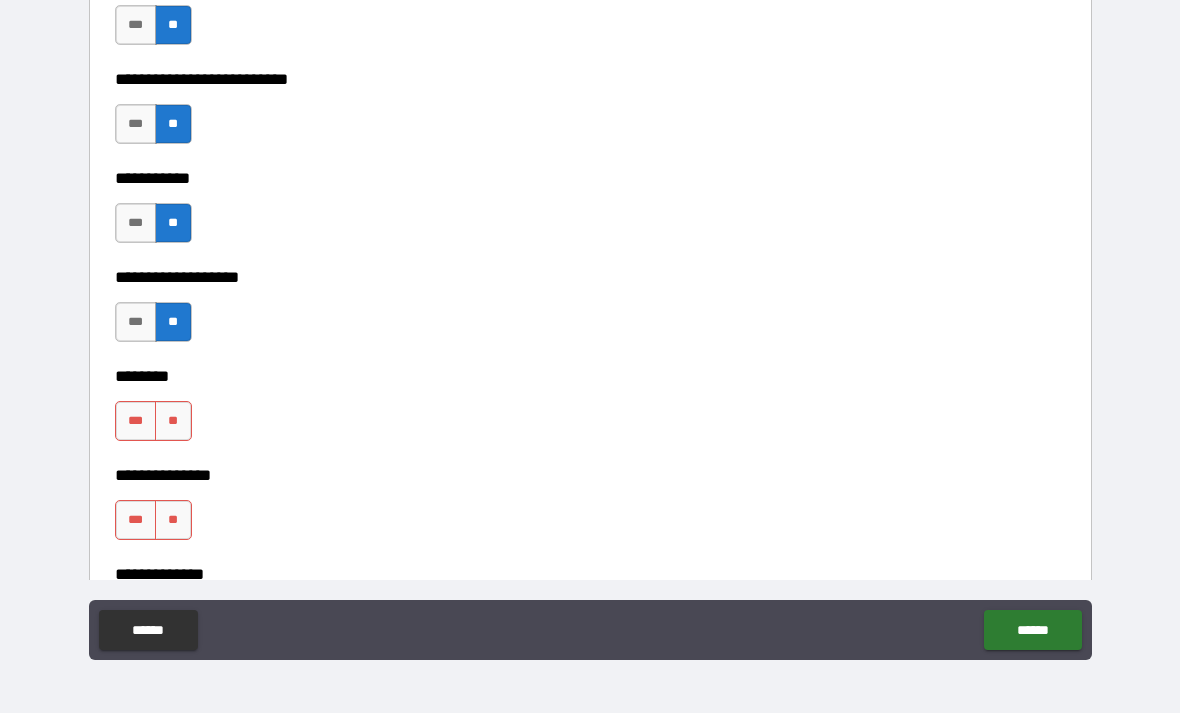 click on "**" at bounding box center (173, 421) 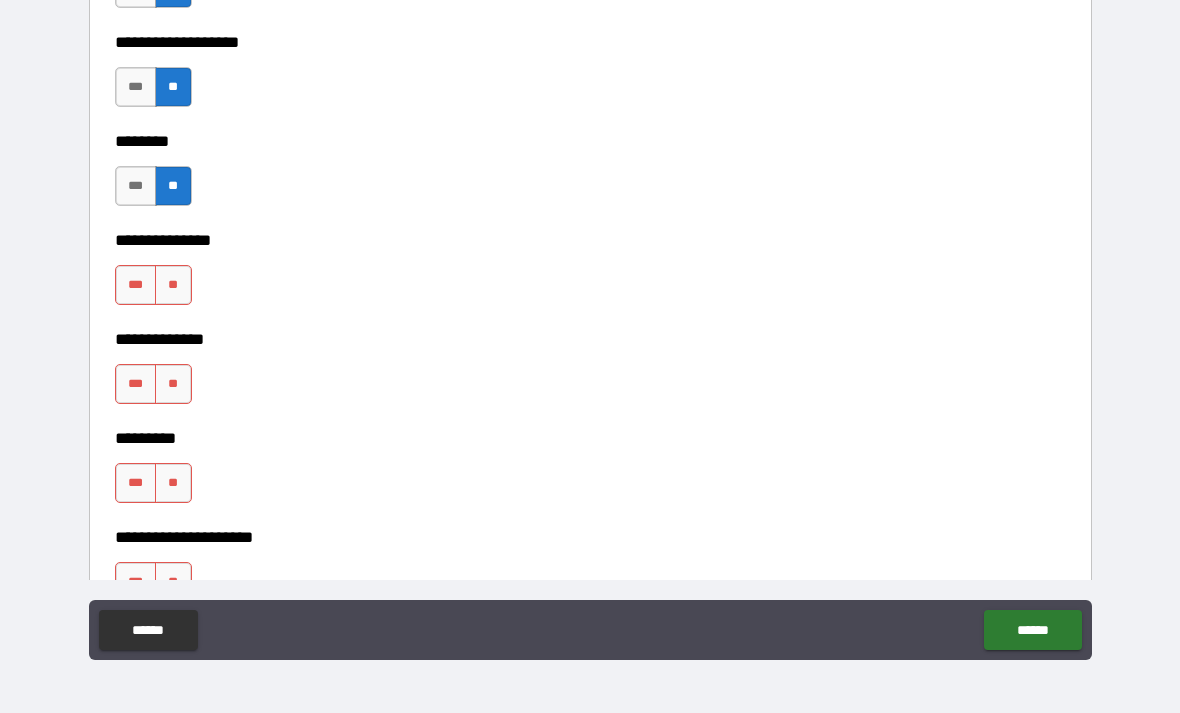scroll, scrollTop: 4799, scrollLeft: 0, axis: vertical 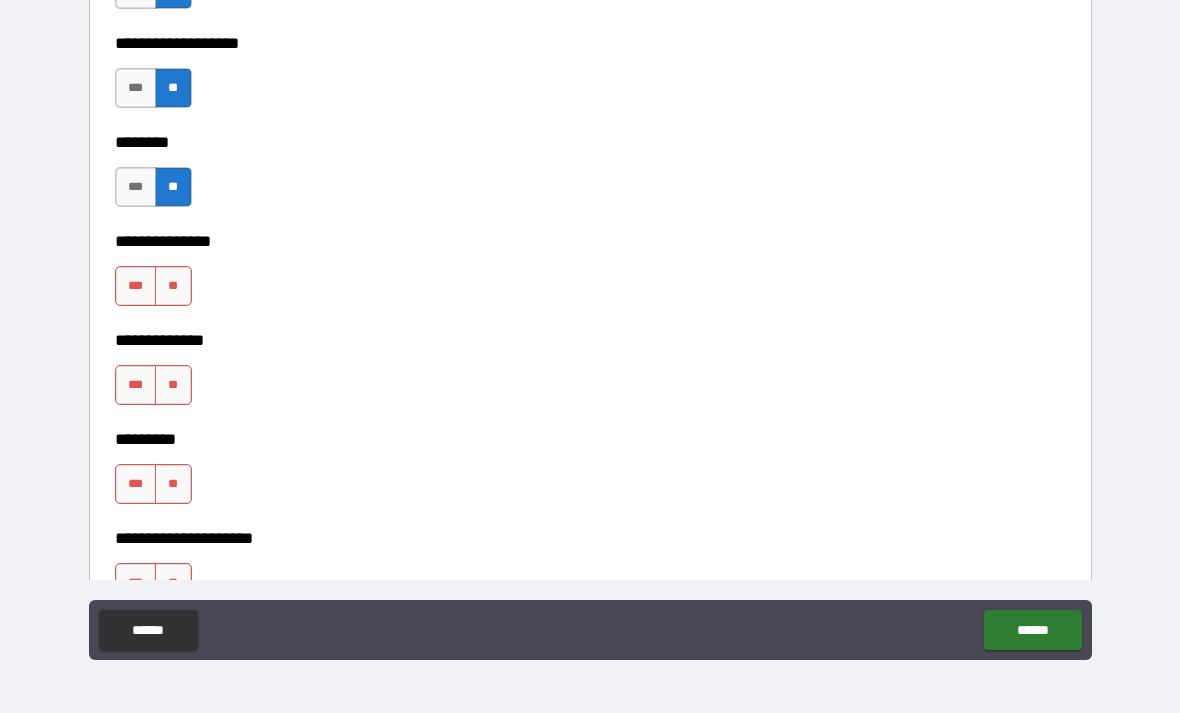 click on "**" at bounding box center (173, 286) 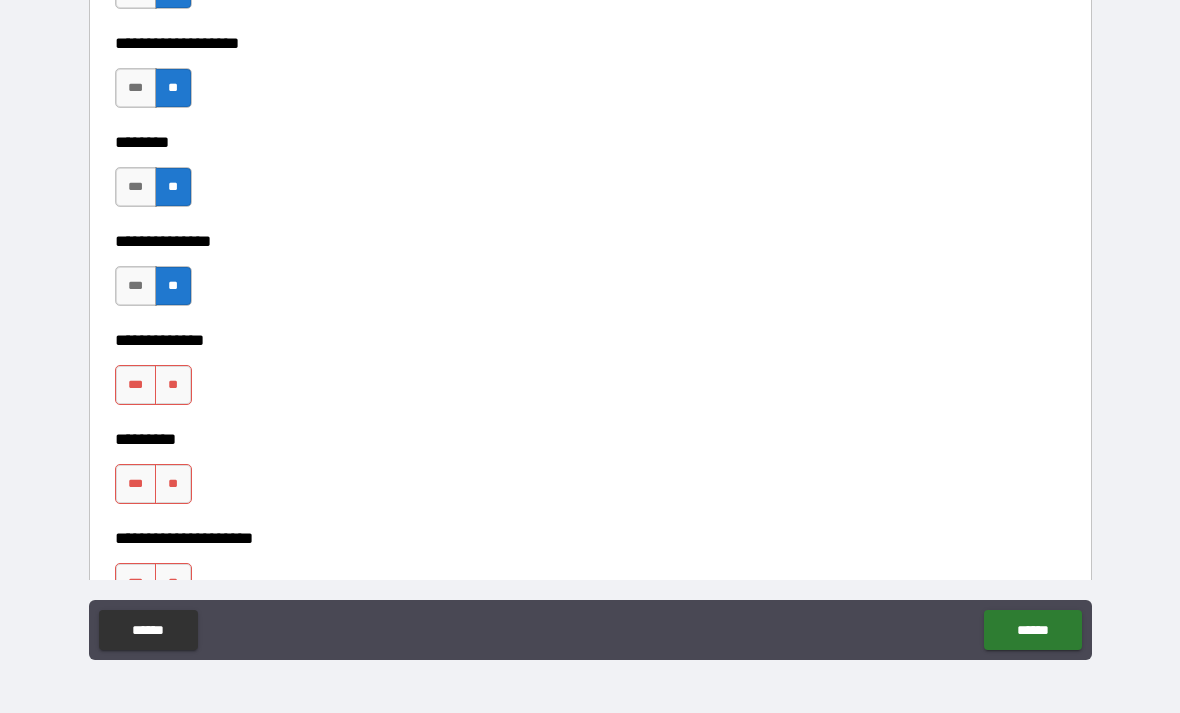click on "***" at bounding box center [136, 385] 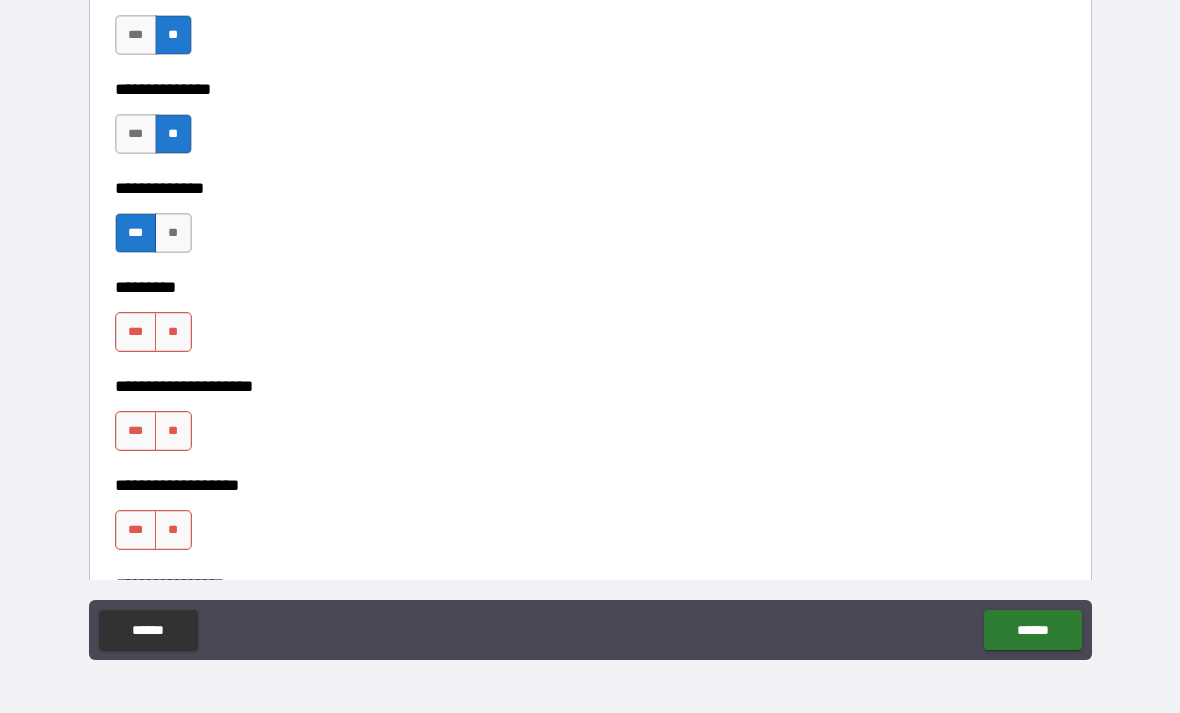 scroll, scrollTop: 4950, scrollLeft: 0, axis: vertical 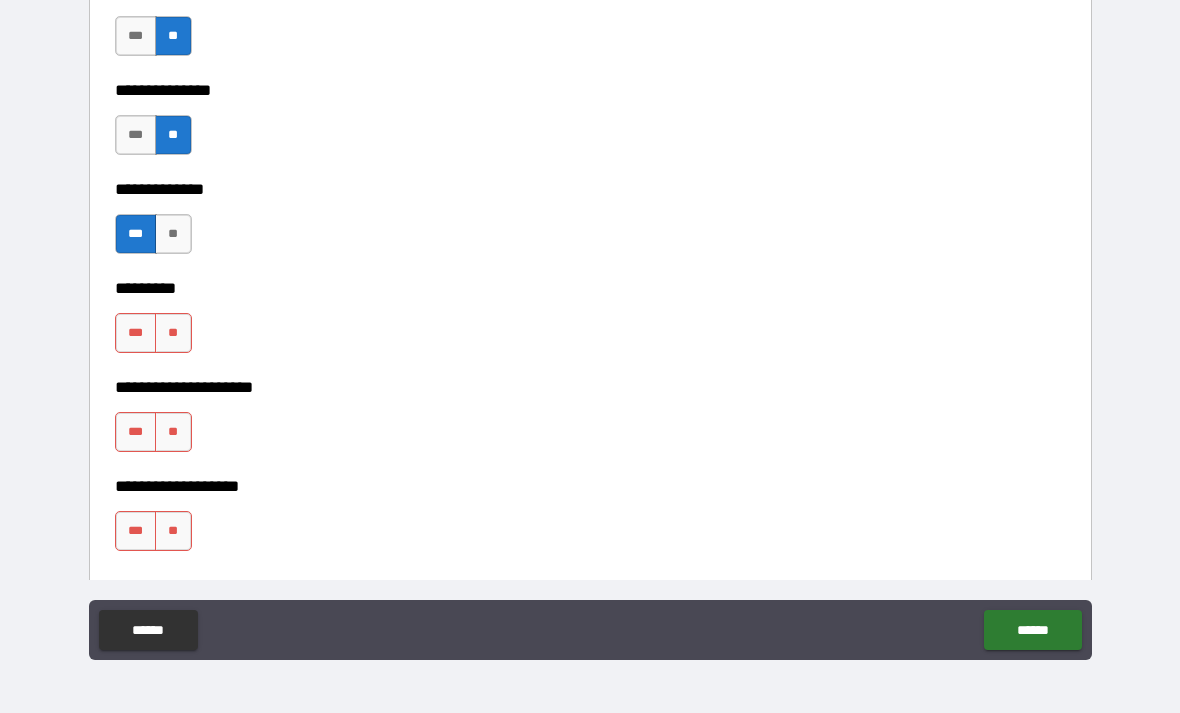 click on "***" at bounding box center (136, 333) 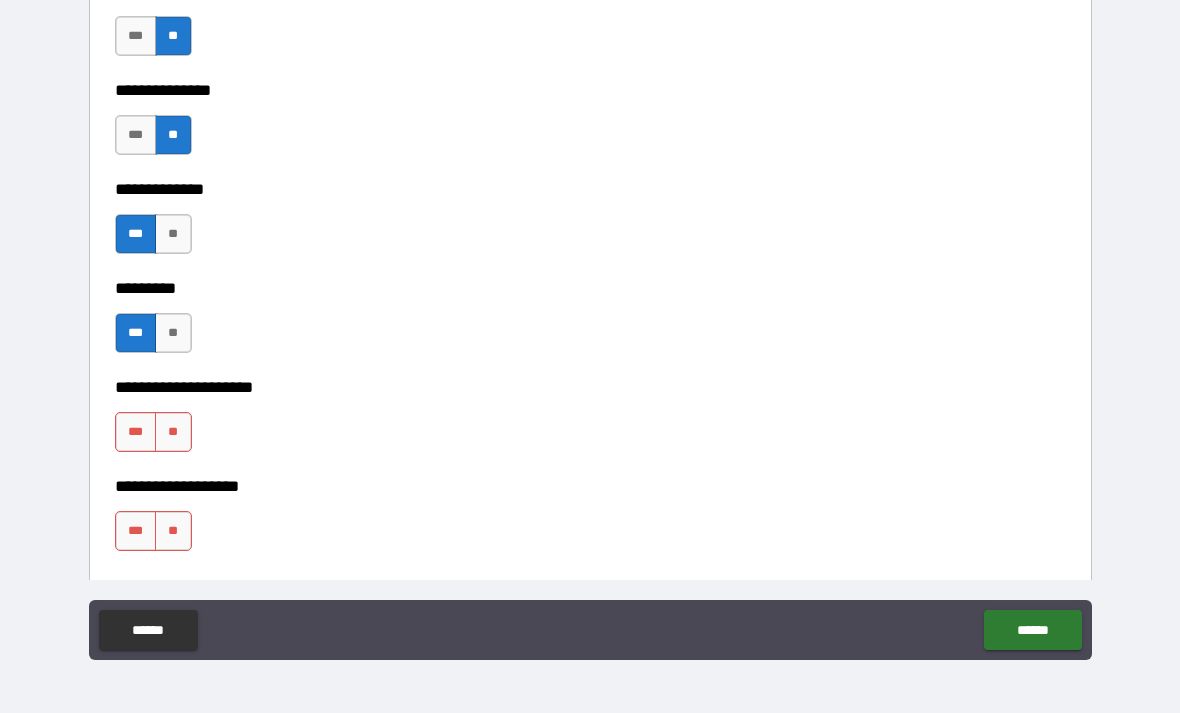 click on "**" at bounding box center [173, 432] 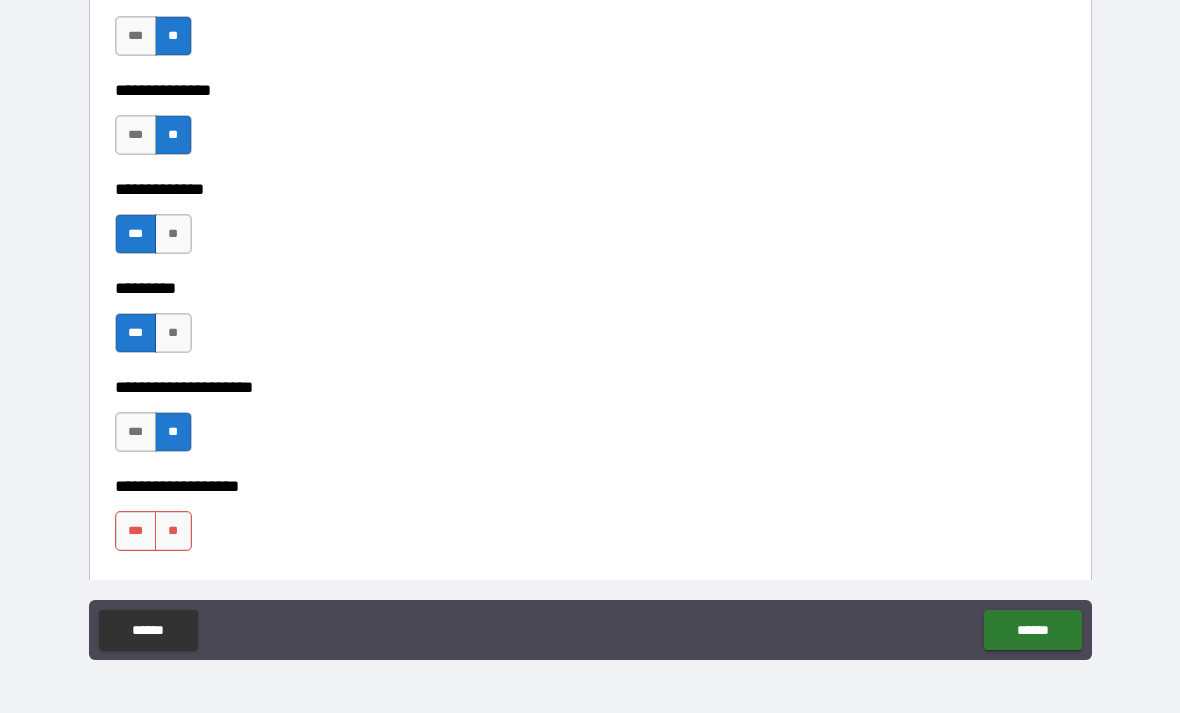 scroll, scrollTop: 4980, scrollLeft: 0, axis: vertical 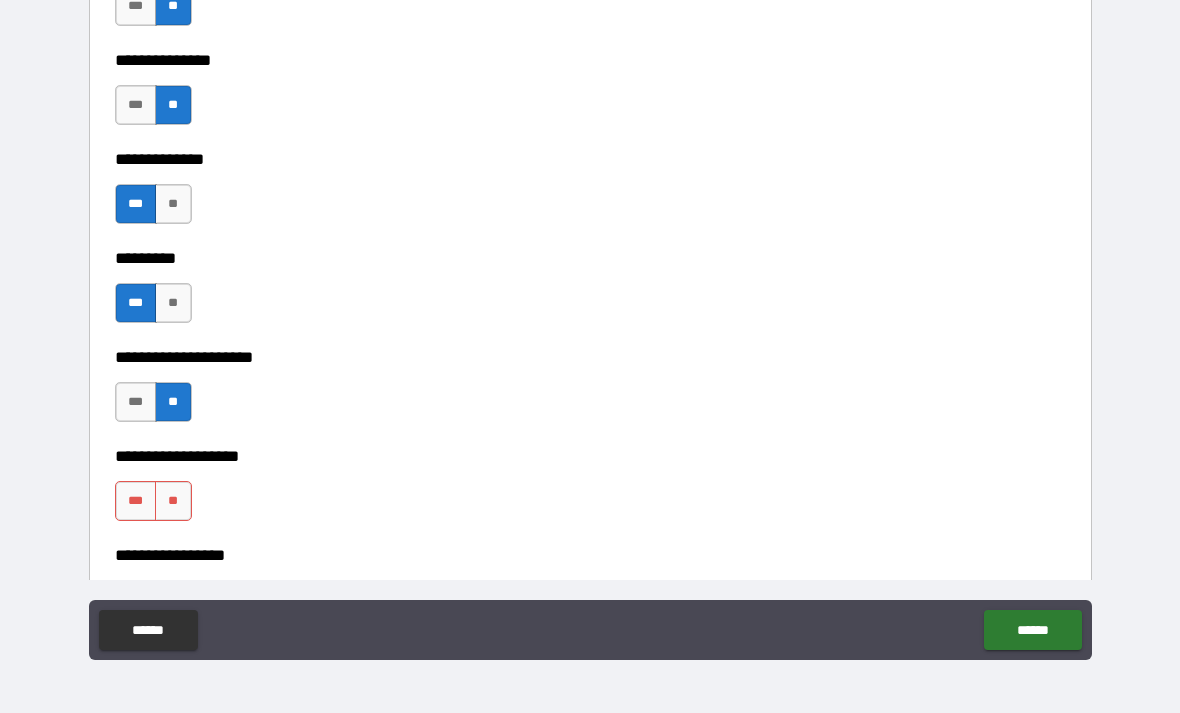 click on "***" at bounding box center (136, 501) 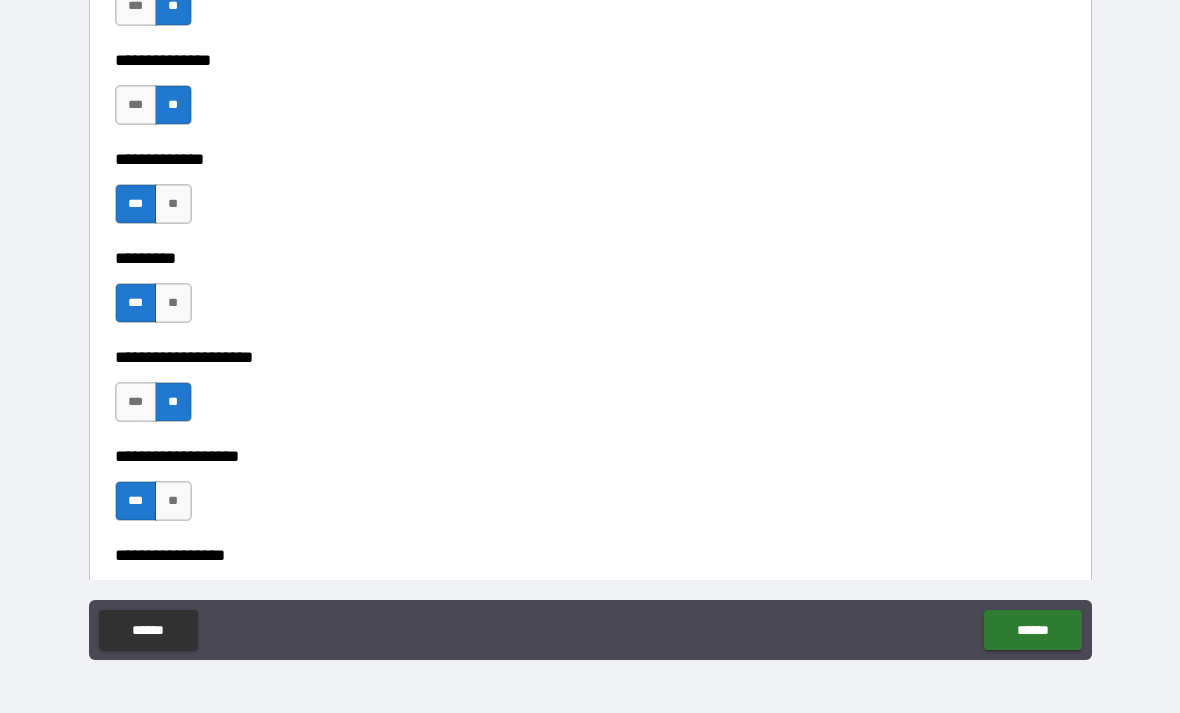 scroll, scrollTop: 5050, scrollLeft: 0, axis: vertical 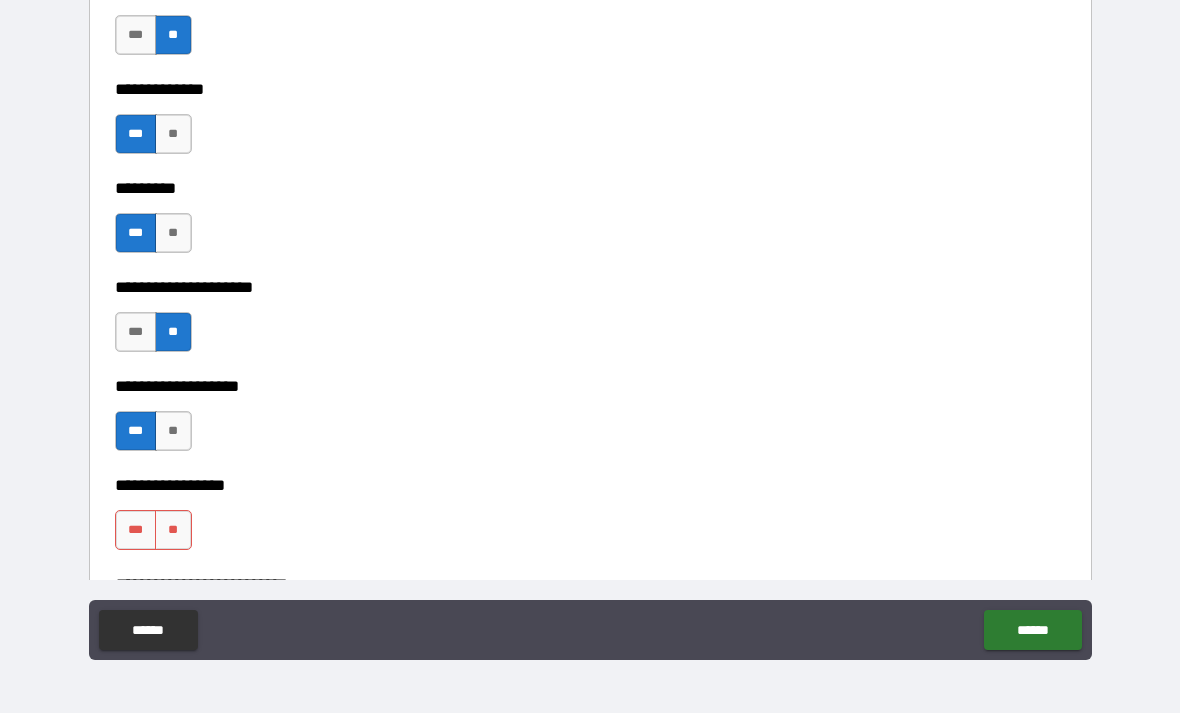 click on "***" at bounding box center [136, 530] 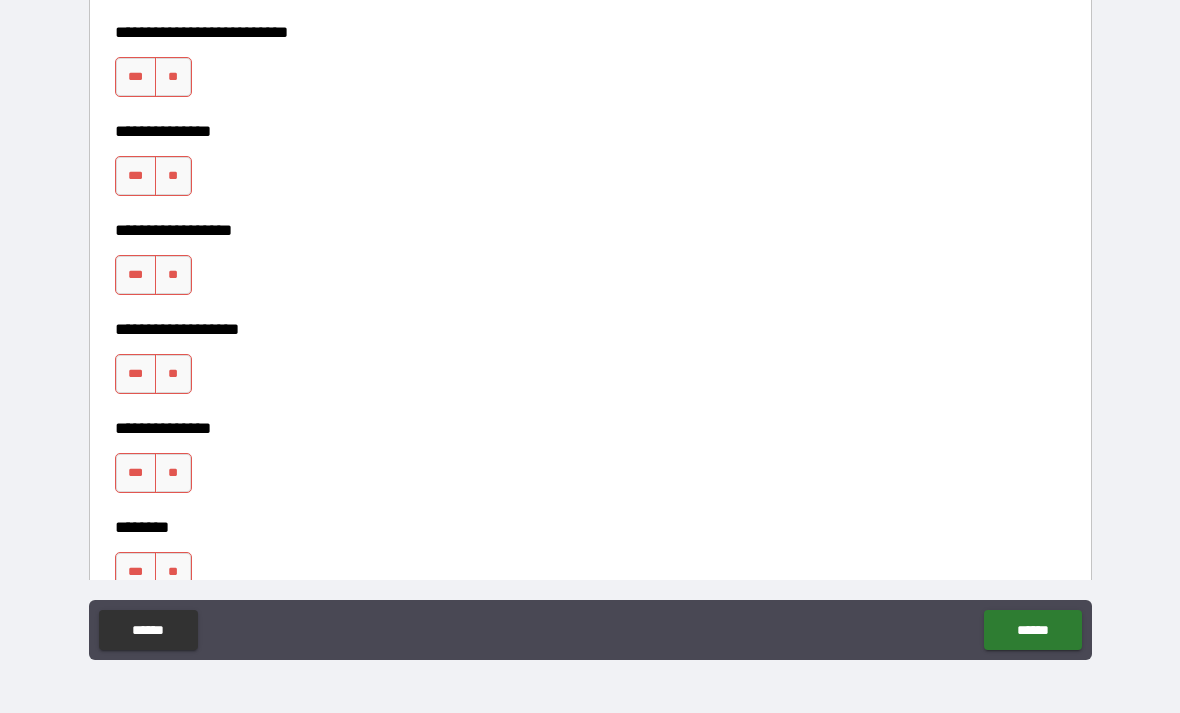 scroll, scrollTop: 5604, scrollLeft: 0, axis: vertical 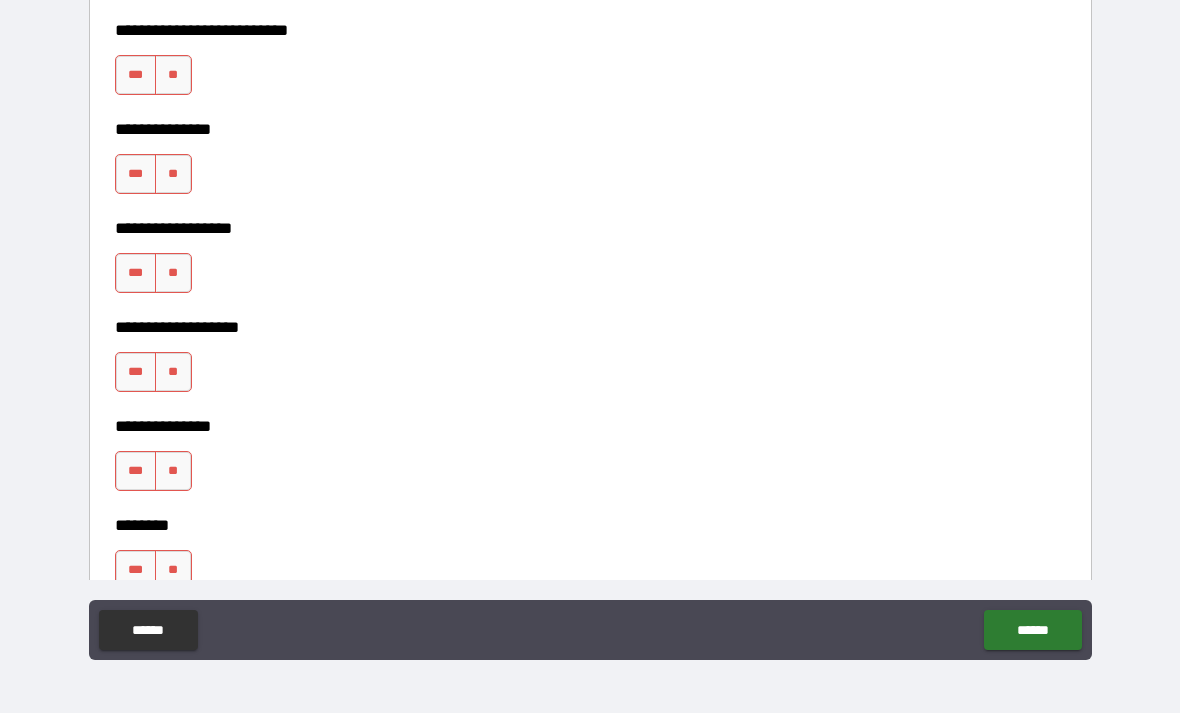 click on "**" at bounding box center (173, 75) 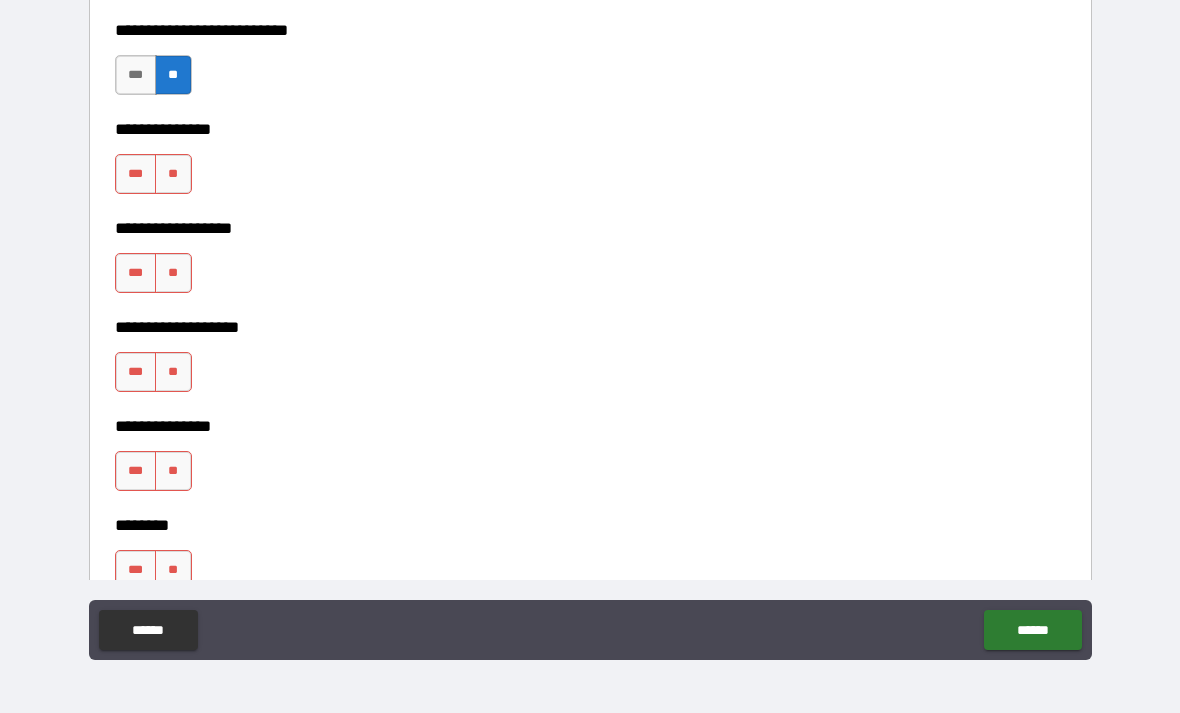 click on "***" at bounding box center [136, 174] 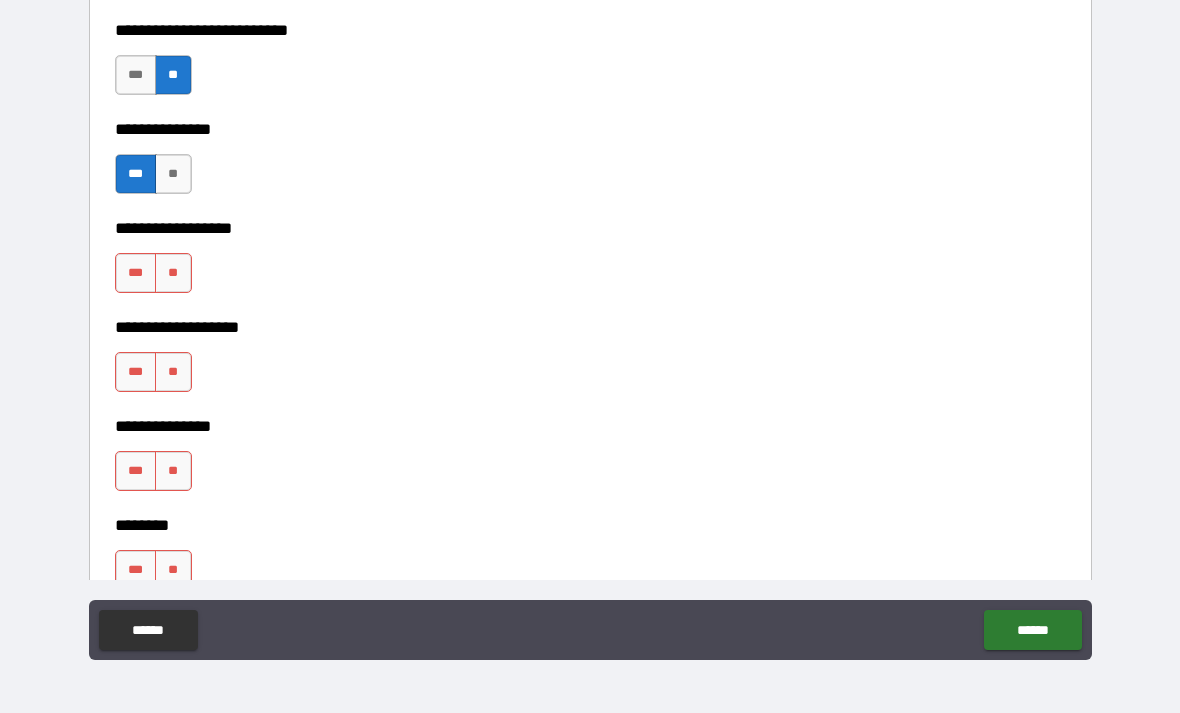 click on "**" at bounding box center [173, 273] 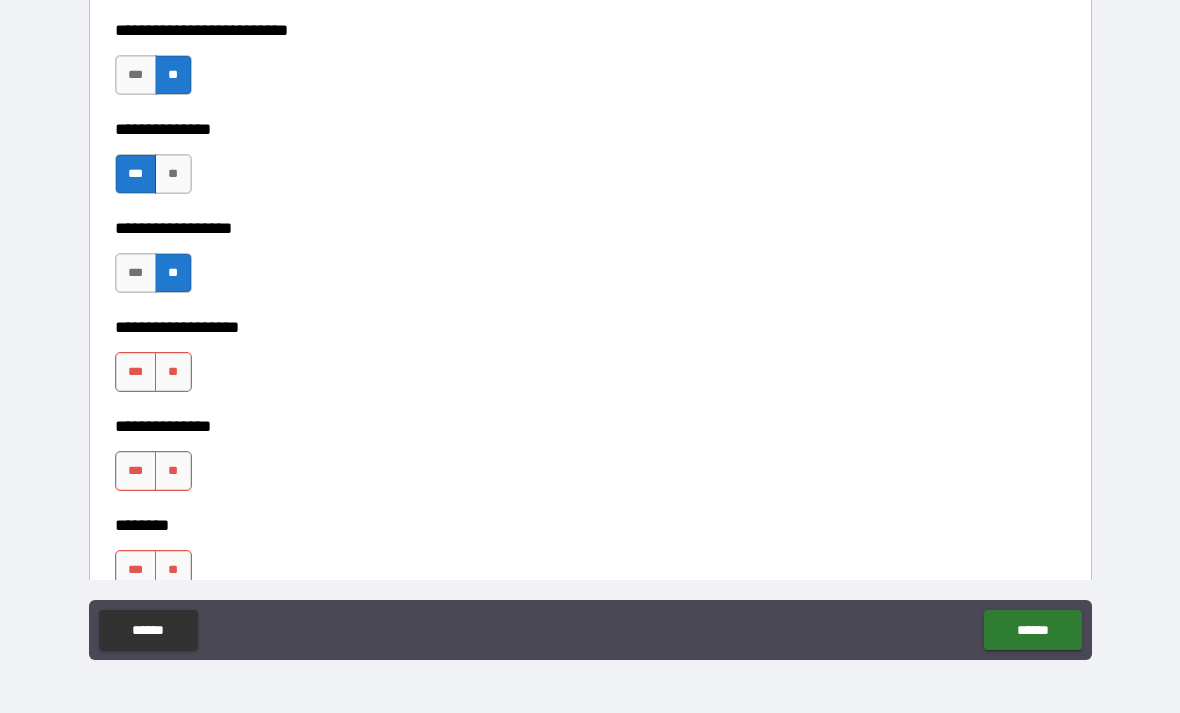click on "**" at bounding box center (173, 372) 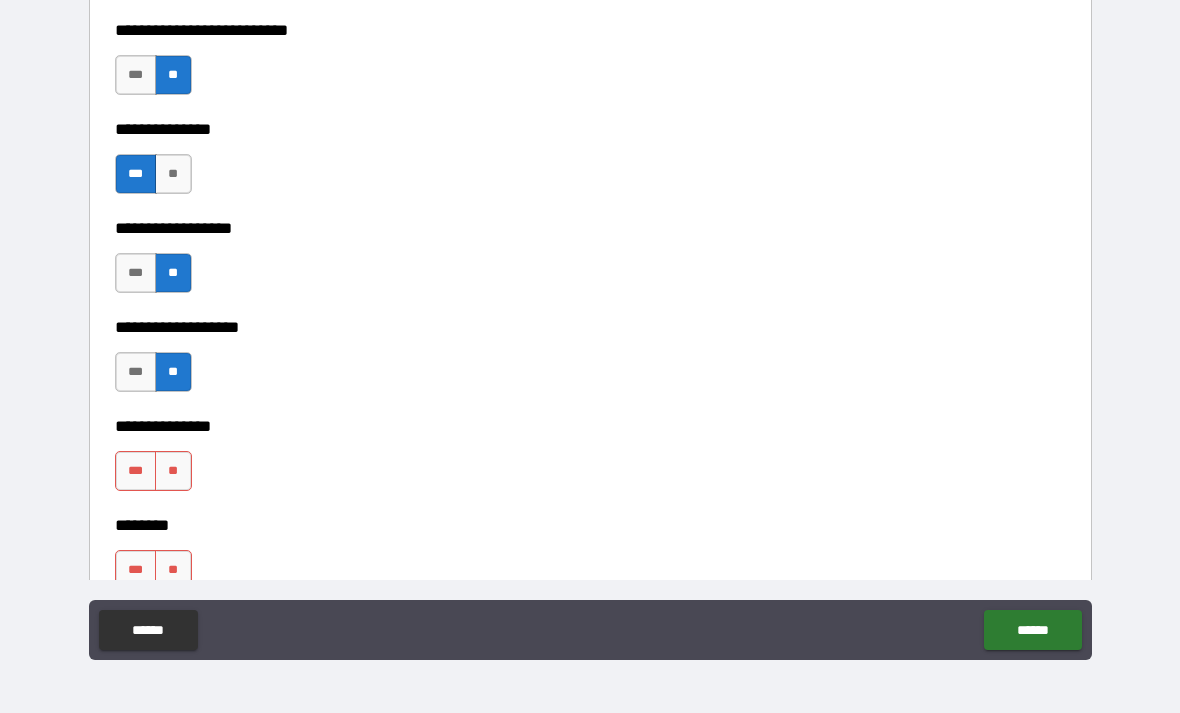 click on "**" at bounding box center (173, 471) 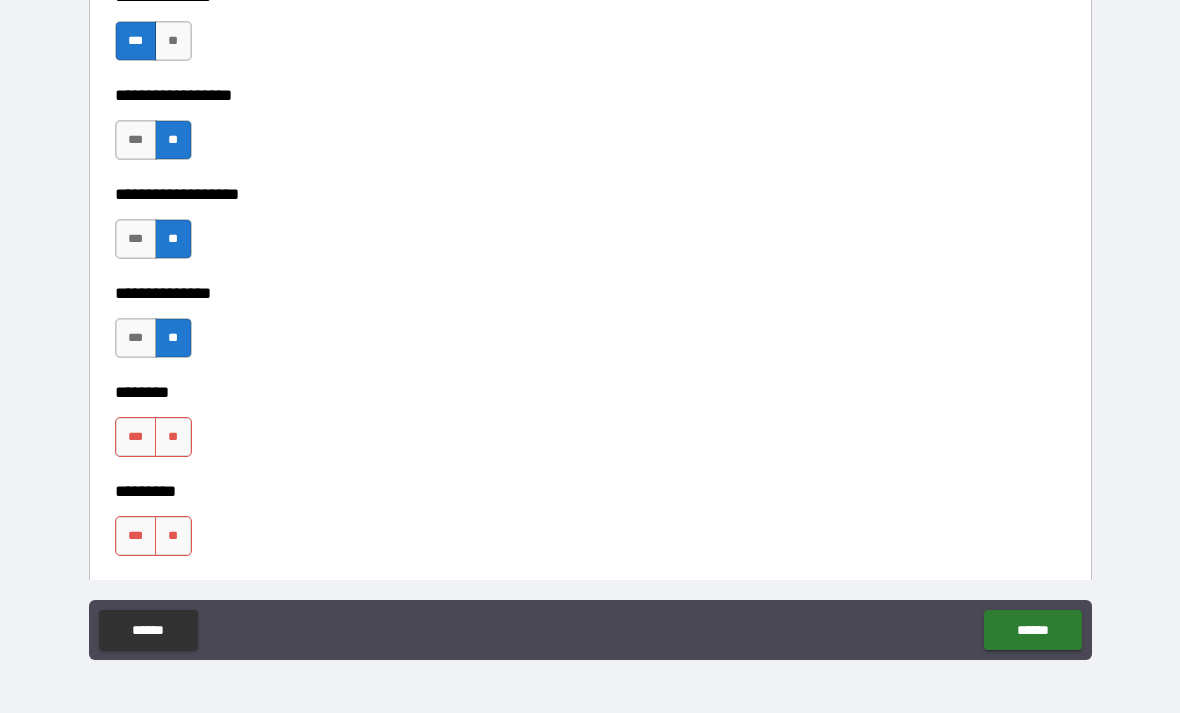 scroll, scrollTop: 5759, scrollLeft: 0, axis: vertical 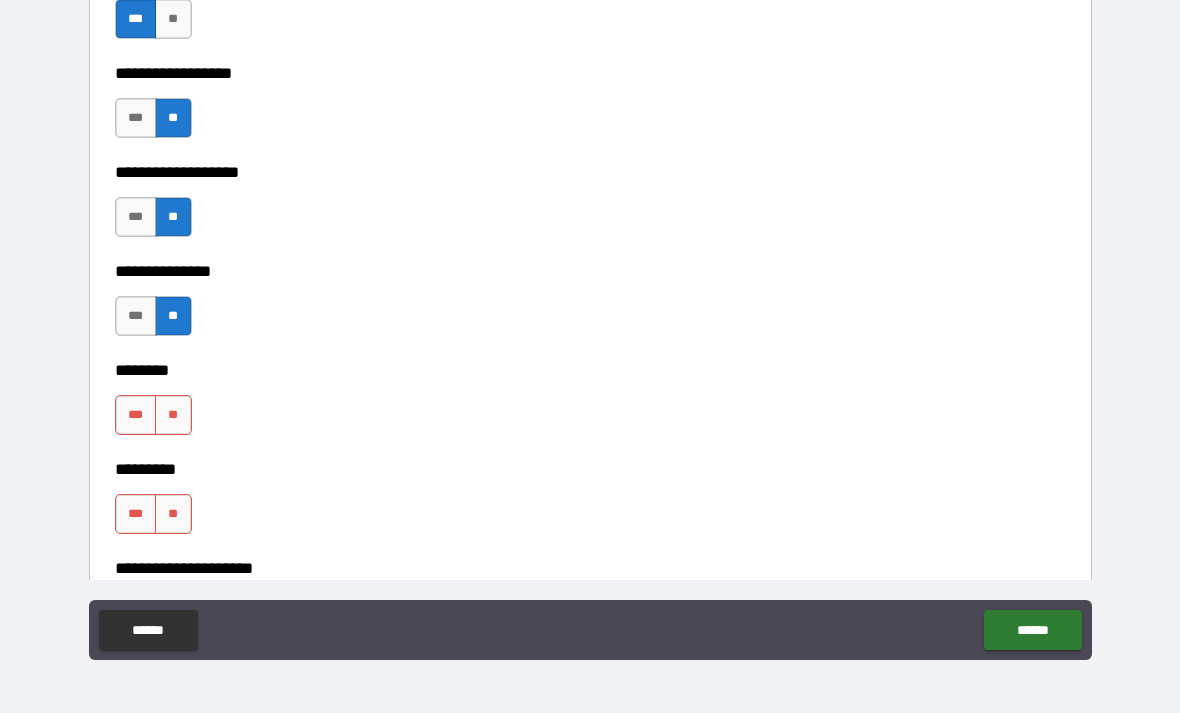 click on "**" at bounding box center (173, 415) 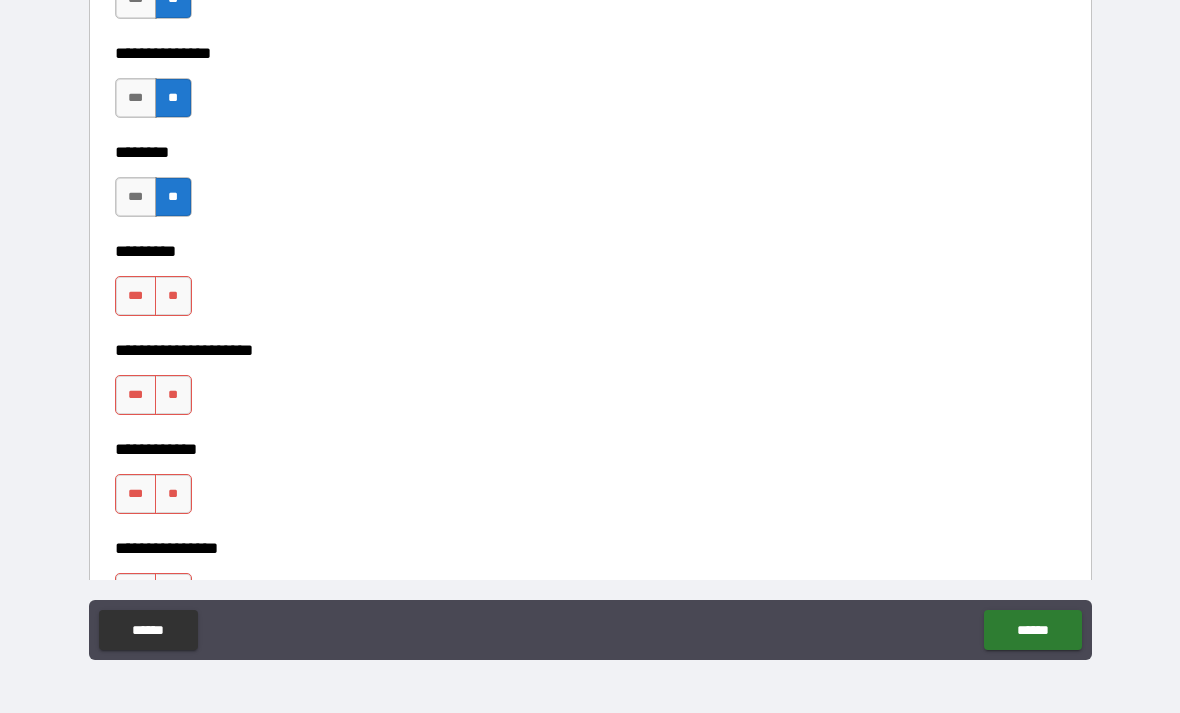 scroll, scrollTop: 6005, scrollLeft: 0, axis: vertical 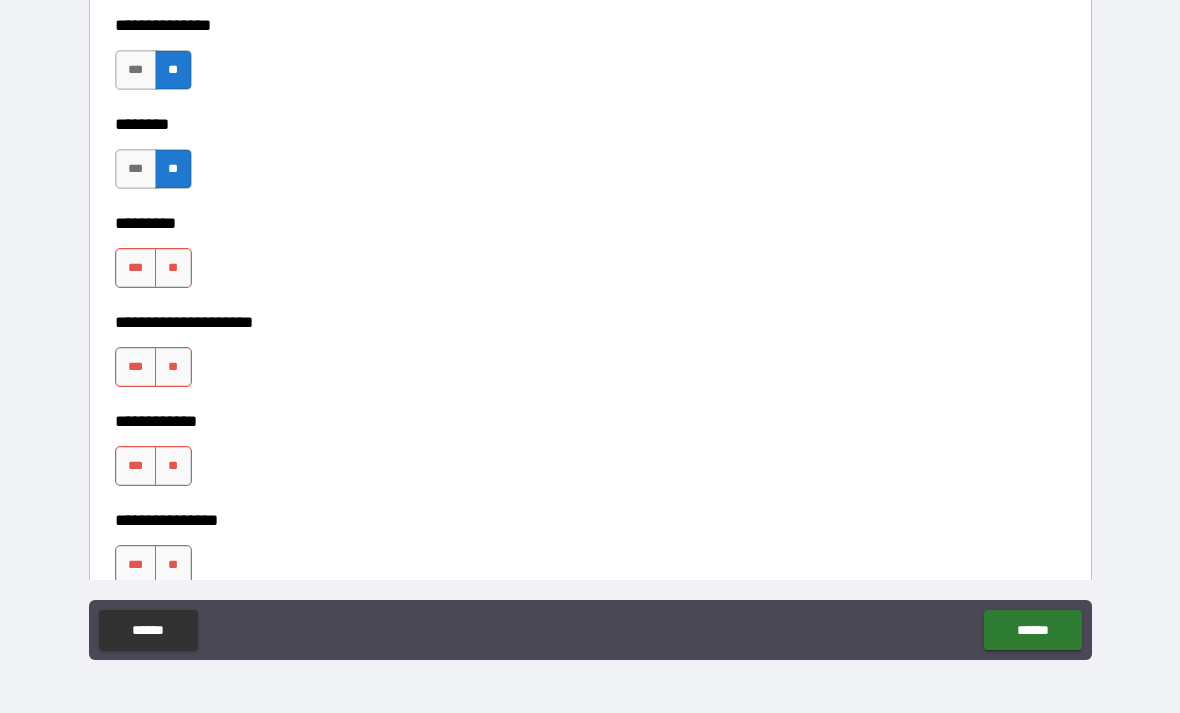 click on "**" at bounding box center (173, 268) 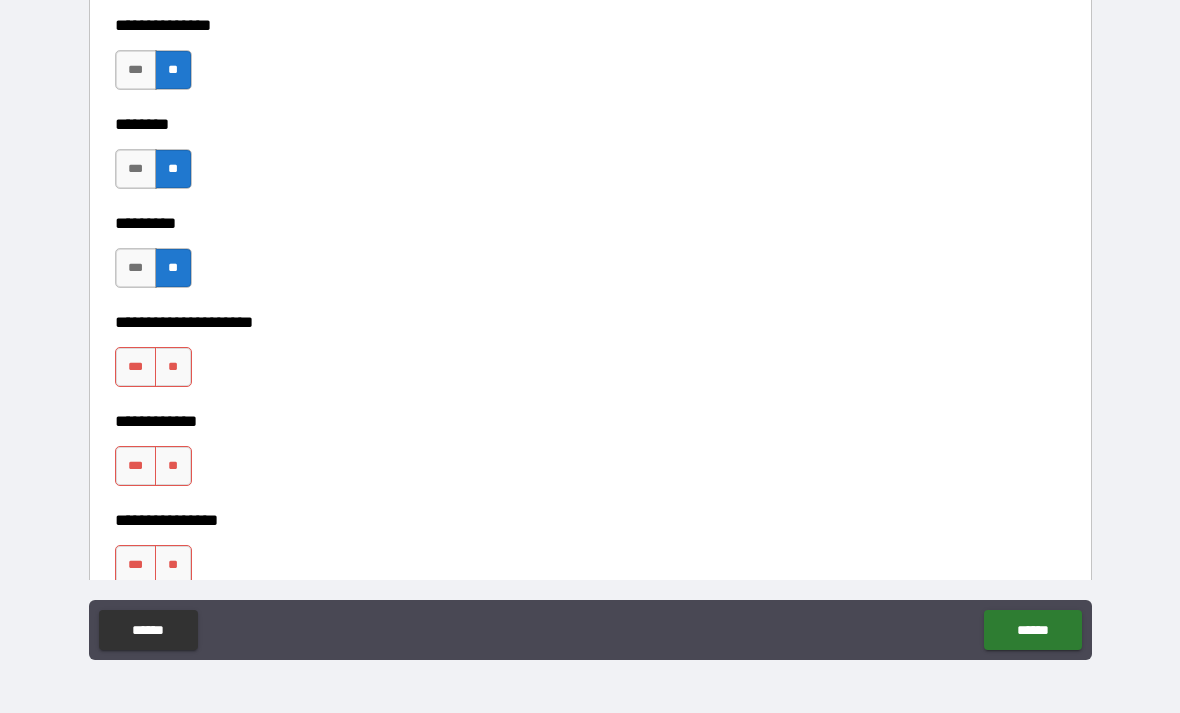 click on "**" at bounding box center (173, 367) 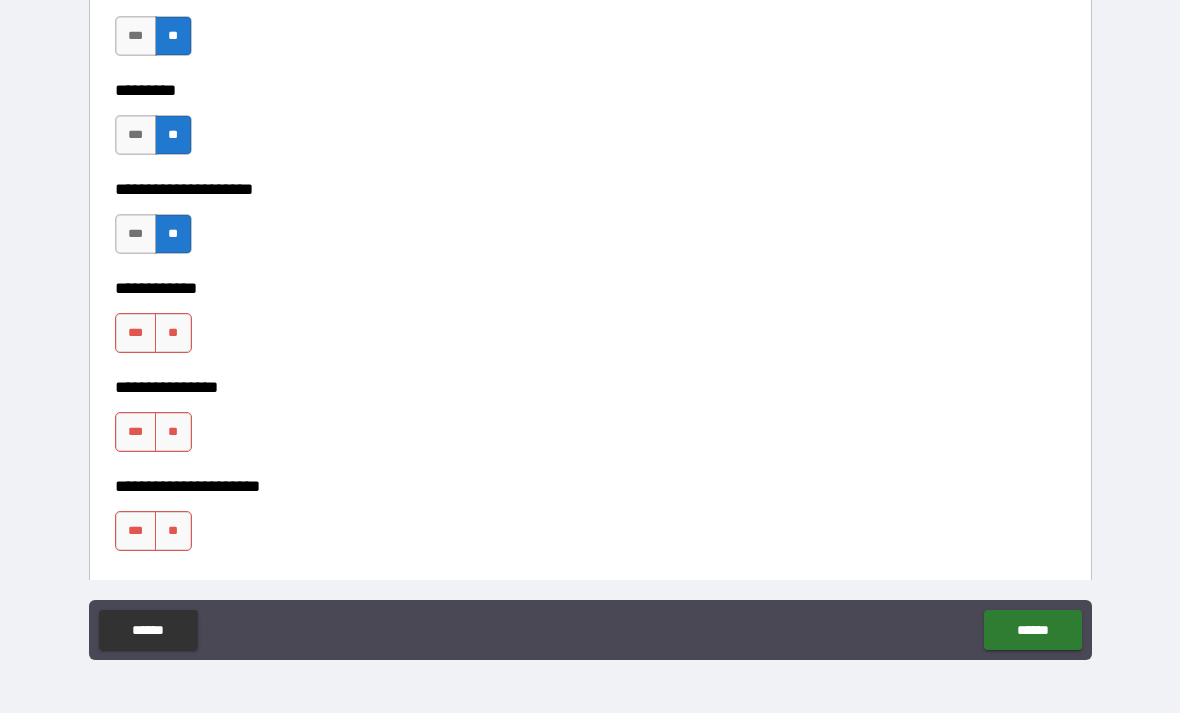 scroll, scrollTop: 6135, scrollLeft: 0, axis: vertical 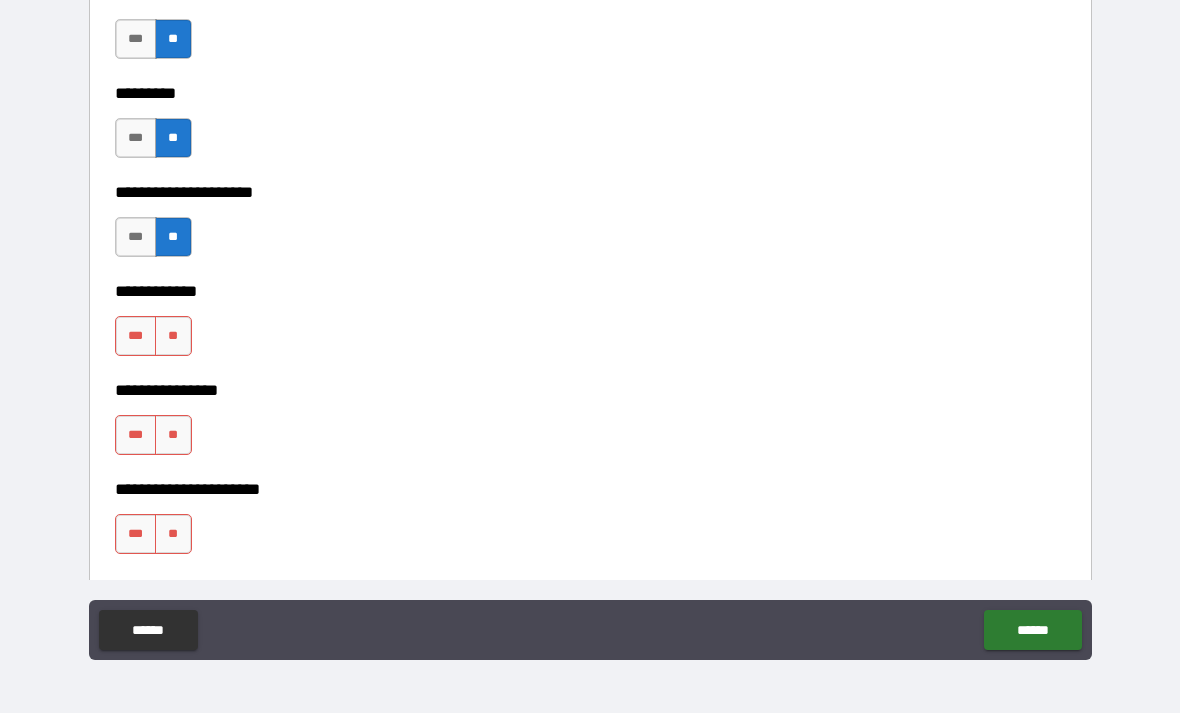 click on "**" at bounding box center [173, 336] 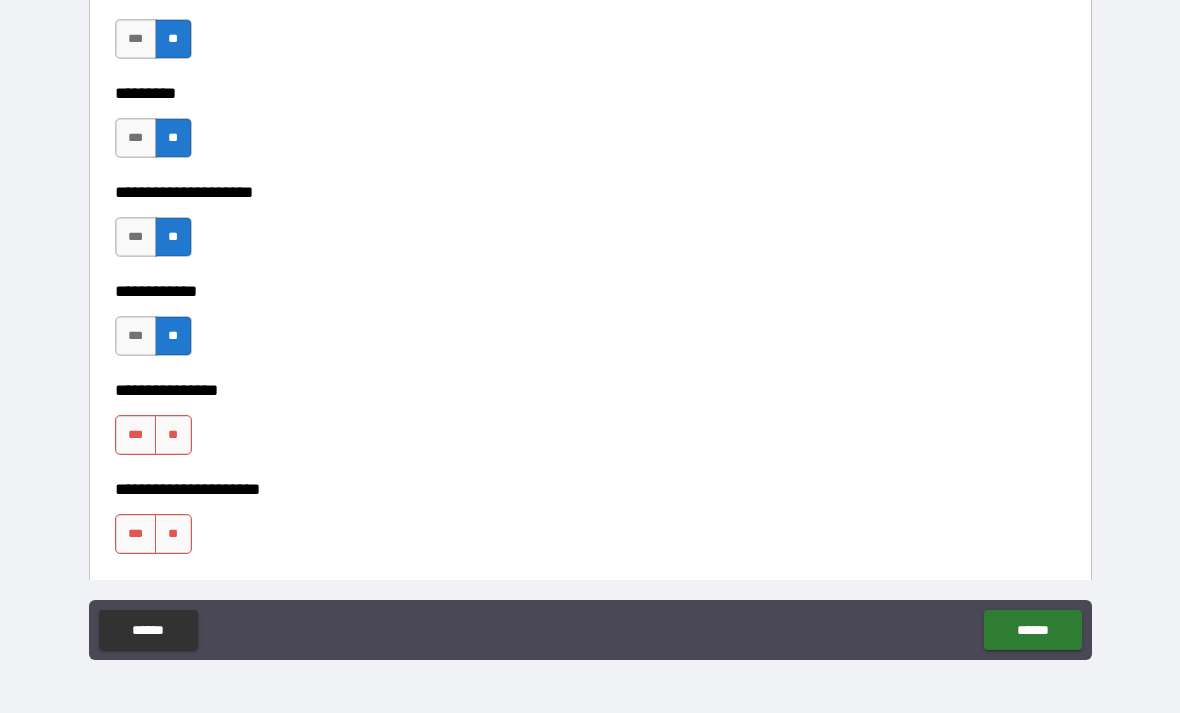 click on "**" at bounding box center [173, 435] 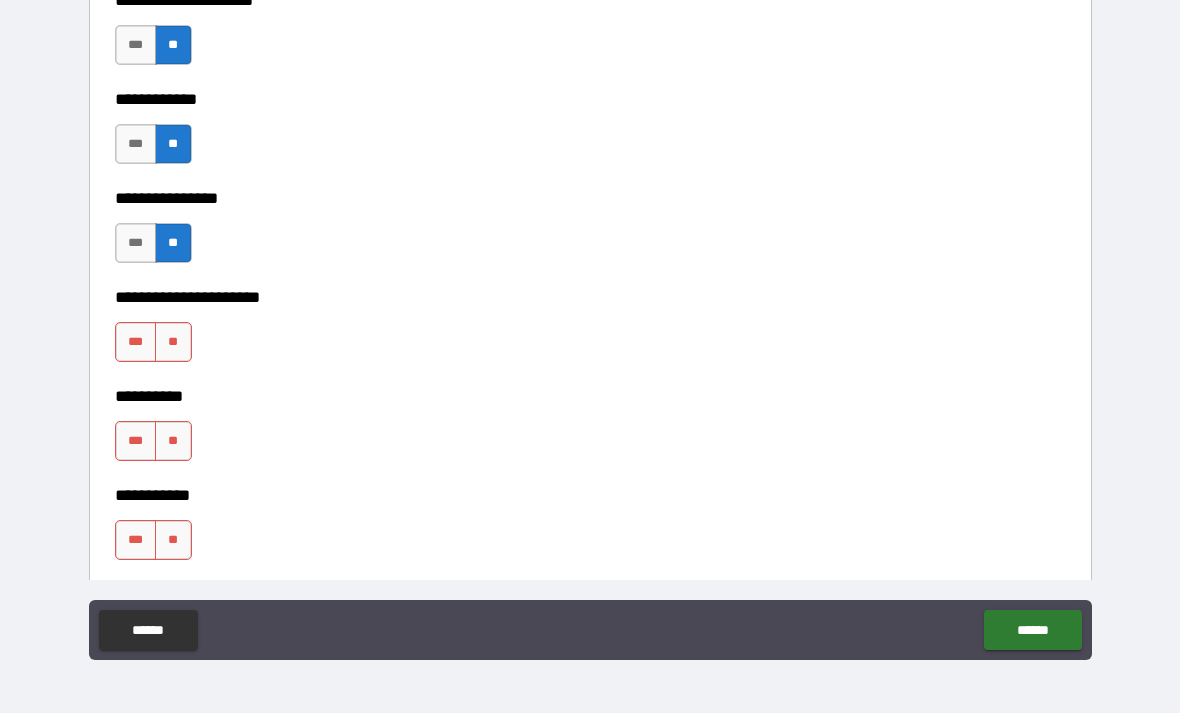 scroll, scrollTop: 6328, scrollLeft: 0, axis: vertical 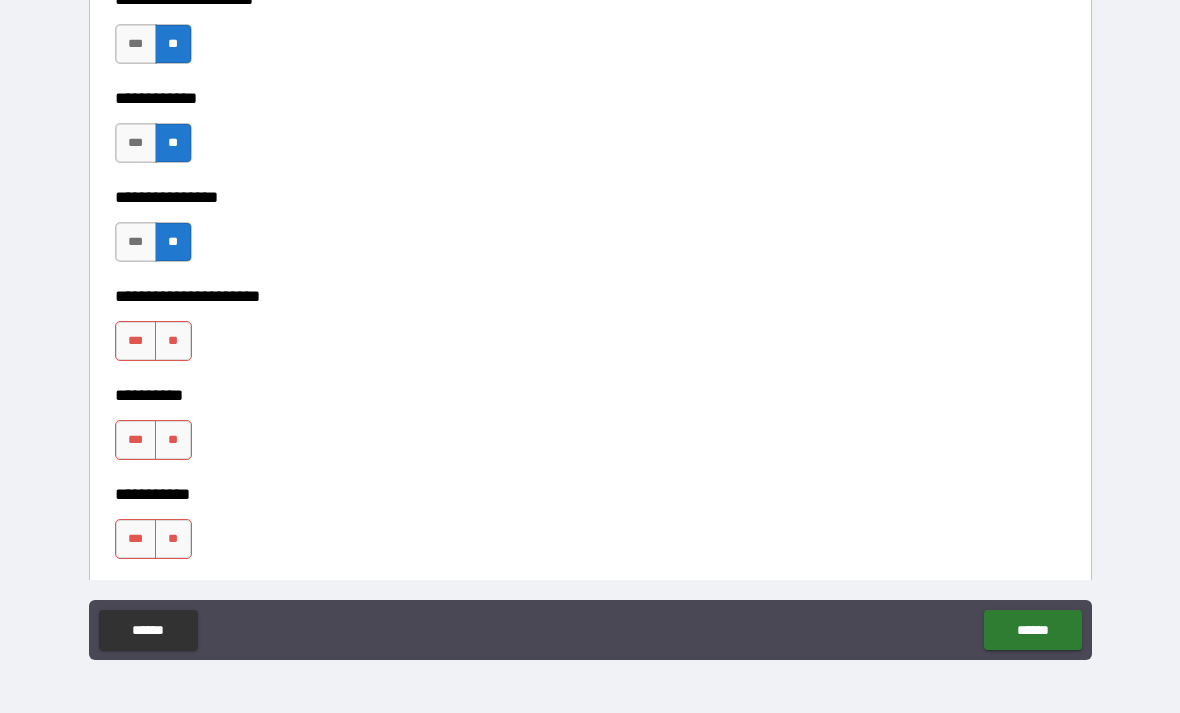 click on "**" at bounding box center [173, 341] 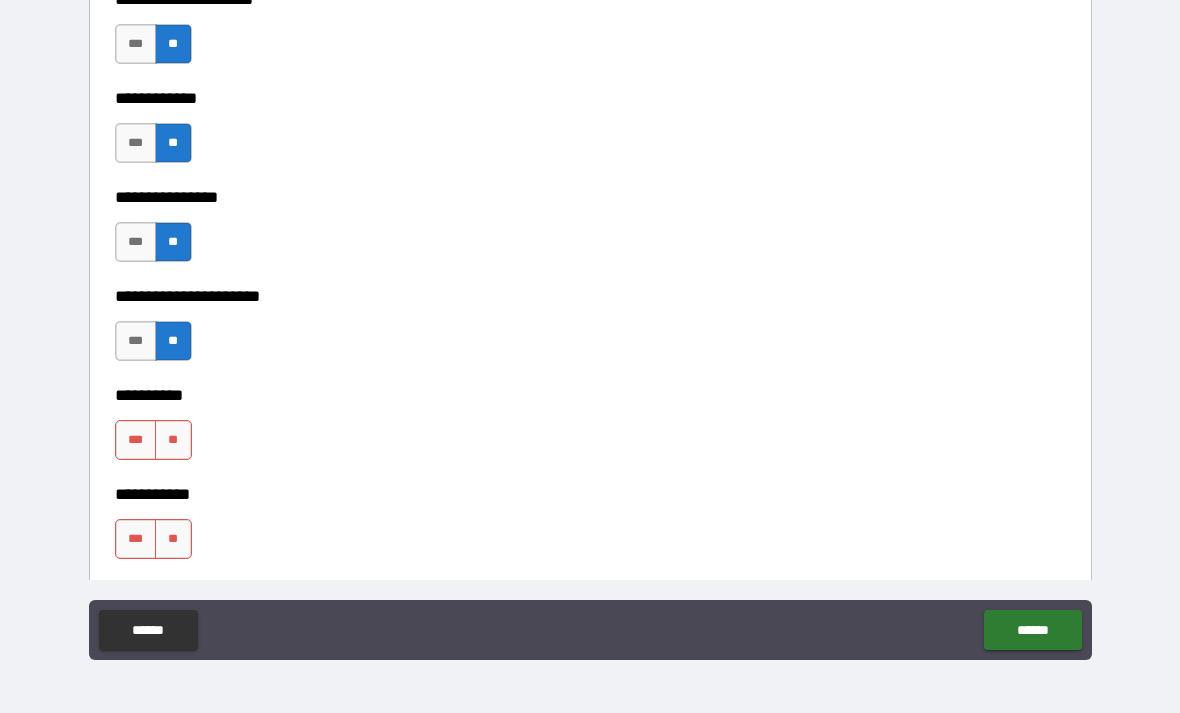 click on "**" at bounding box center [173, 440] 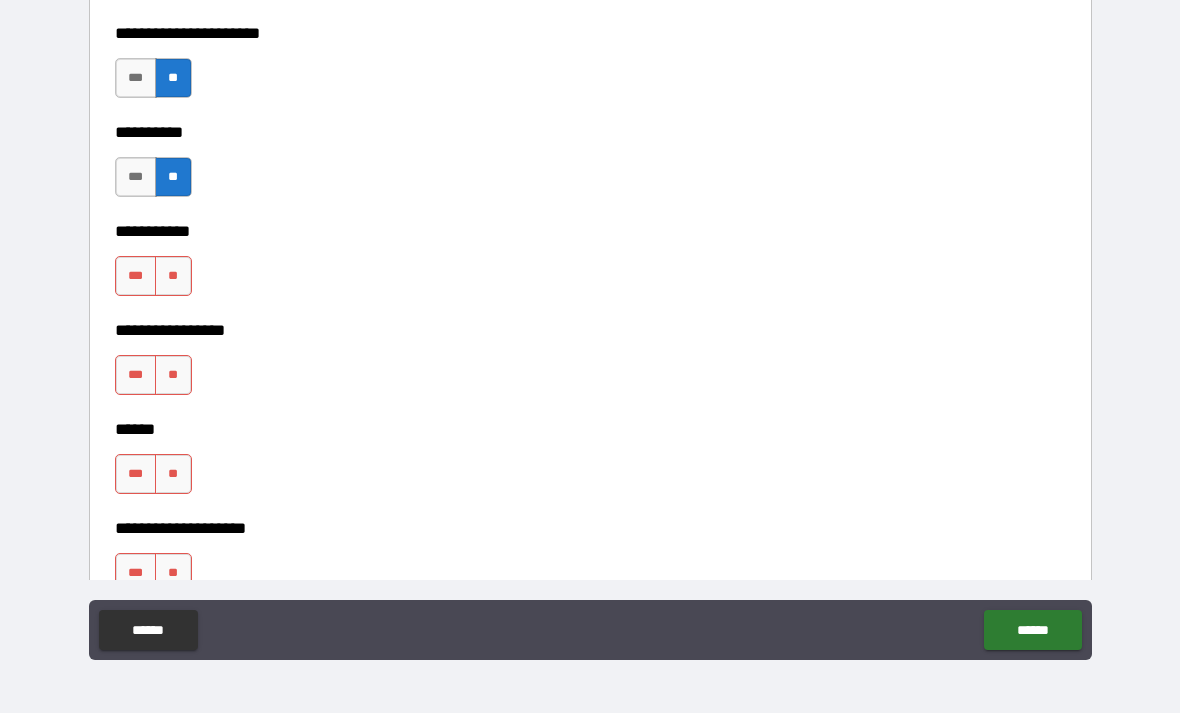 scroll, scrollTop: 6593, scrollLeft: 0, axis: vertical 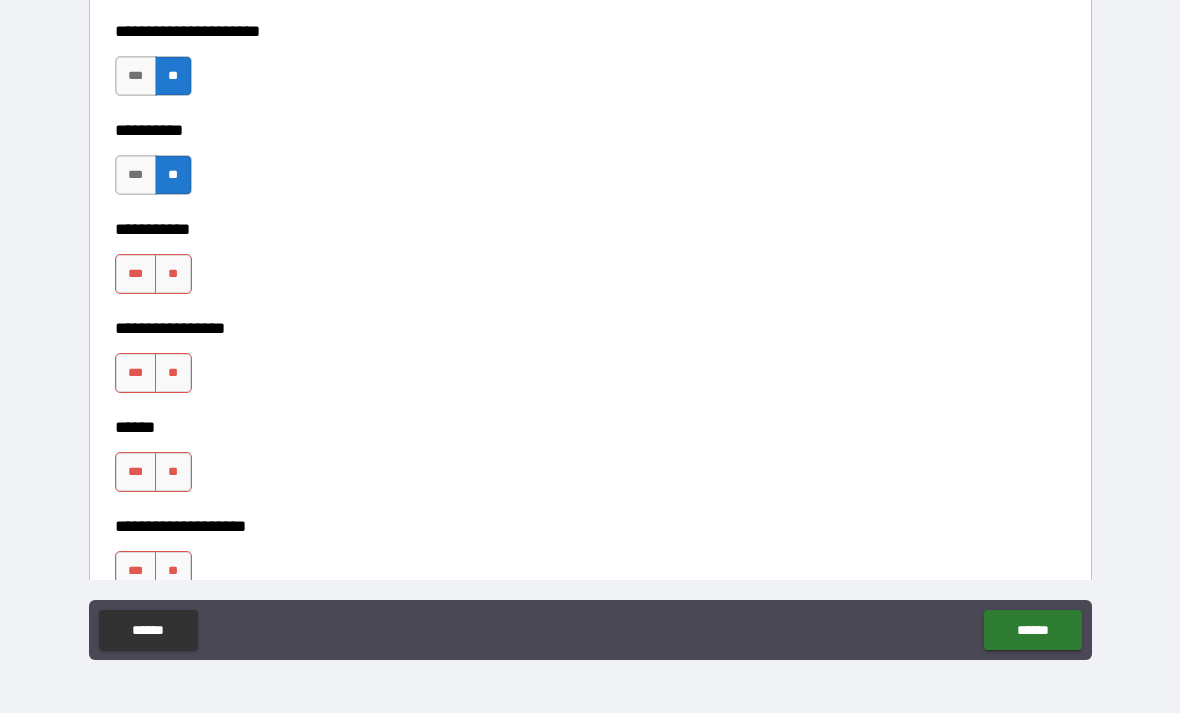 click on "**" at bounding box center (173, 274) 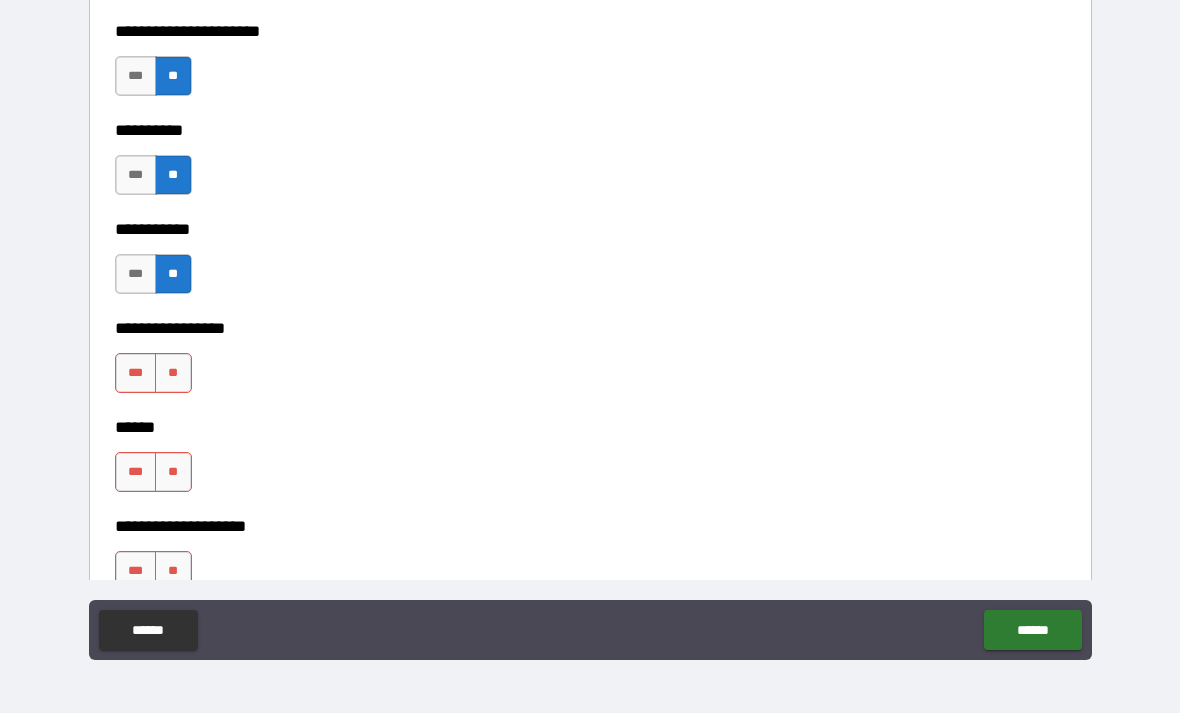 click on "**" at bounding box center (173, 373) 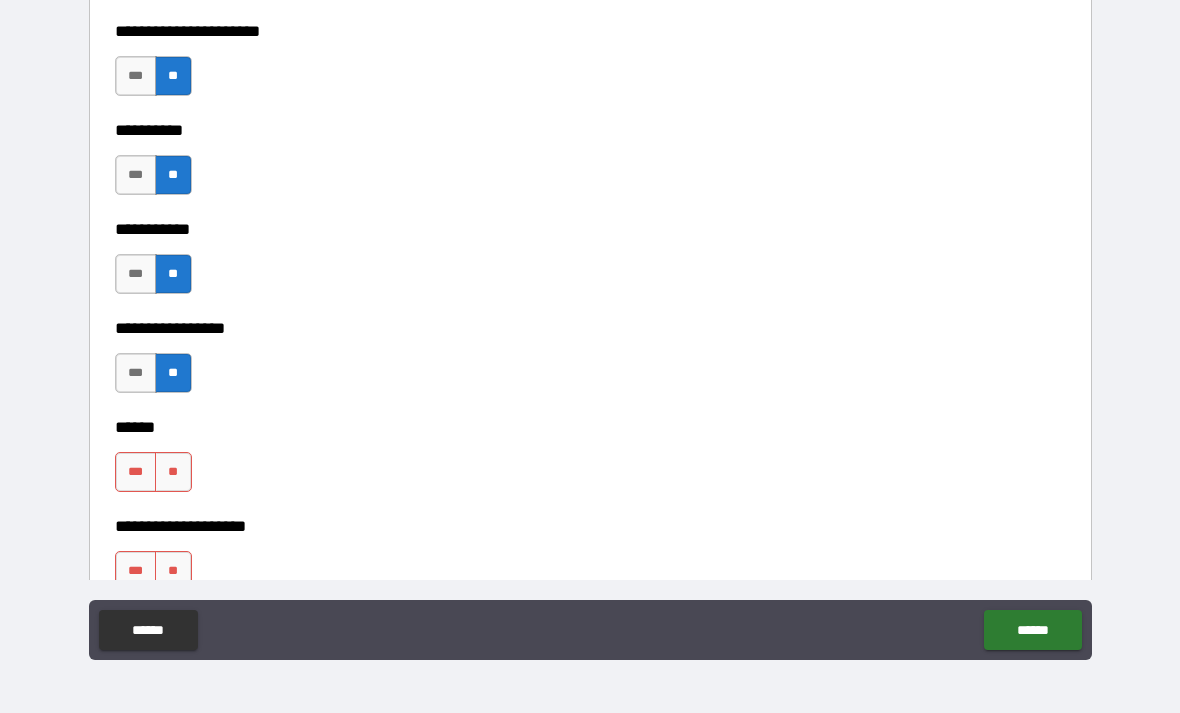 click on "**" at bounding box center (173, 472) 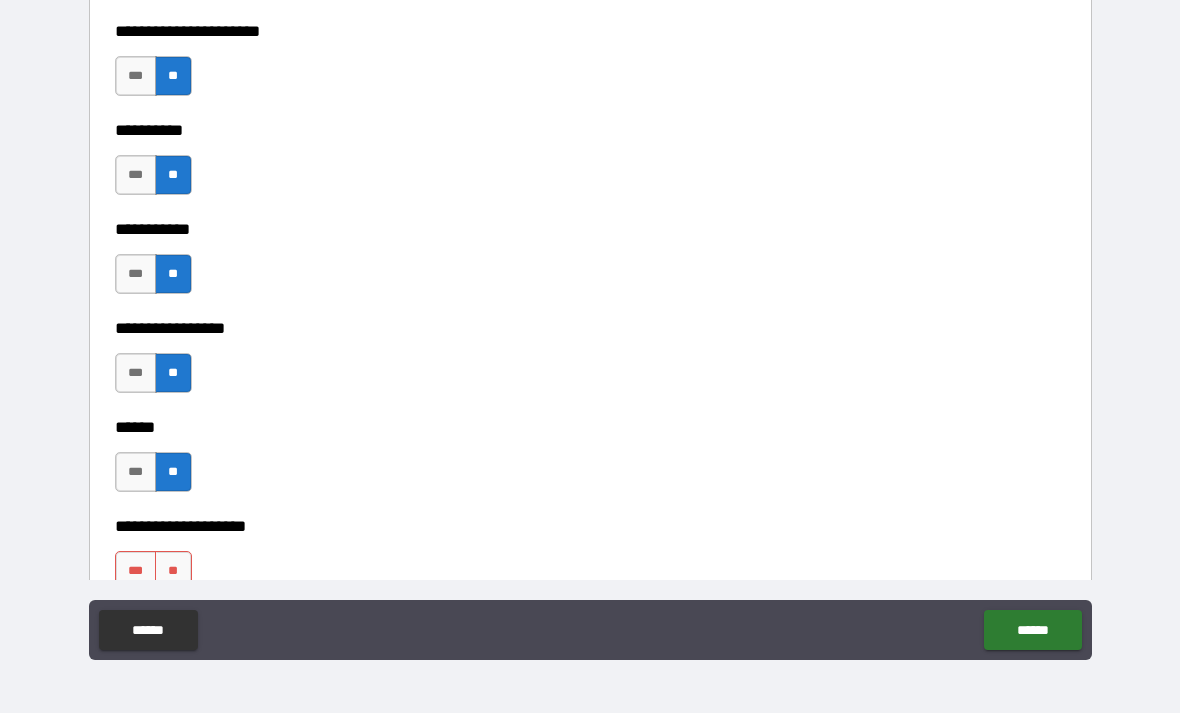 scroll, scrollTop: 6654, scrollLeft: 0, axis: vertical 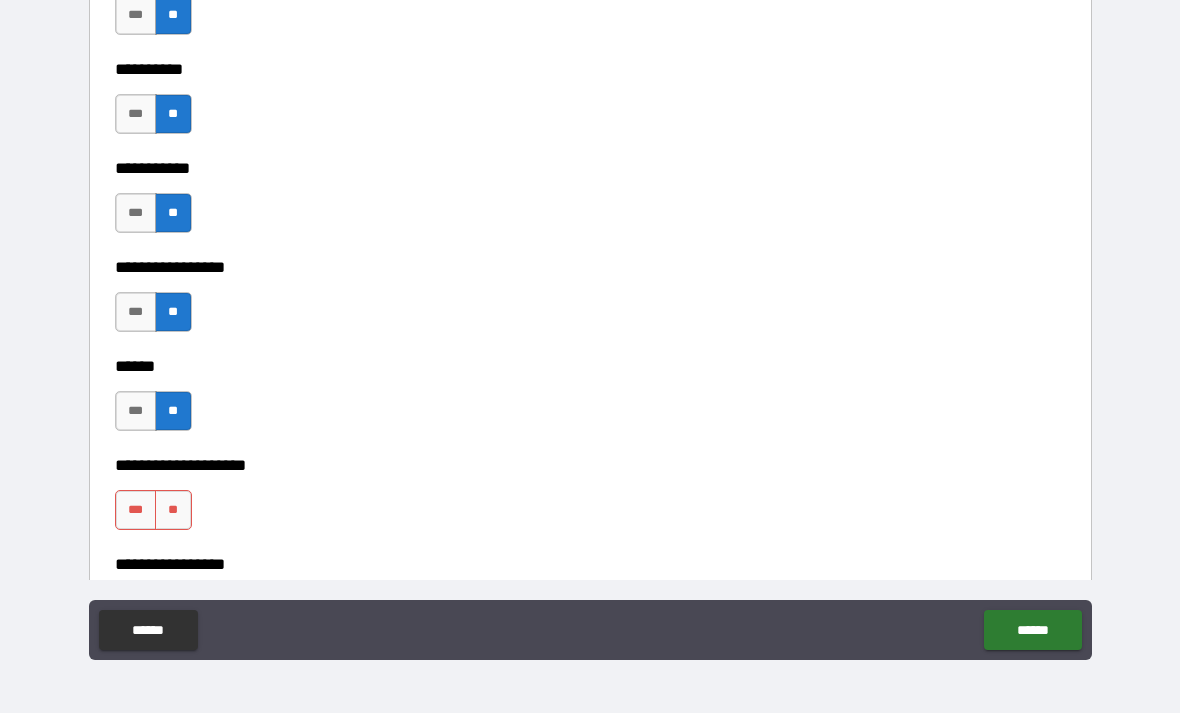 click on "***" at bounding box center [136, 510] 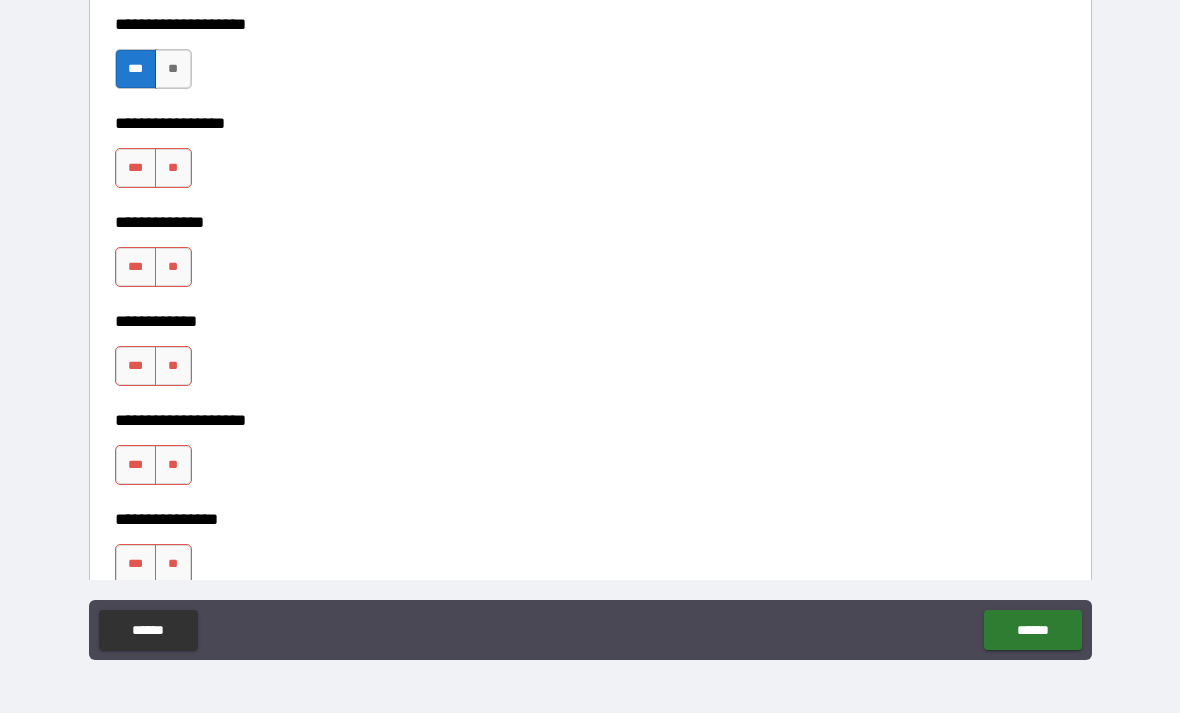 scroll, scrollTop: 7096, scrollLeft: 0, axis: vertical 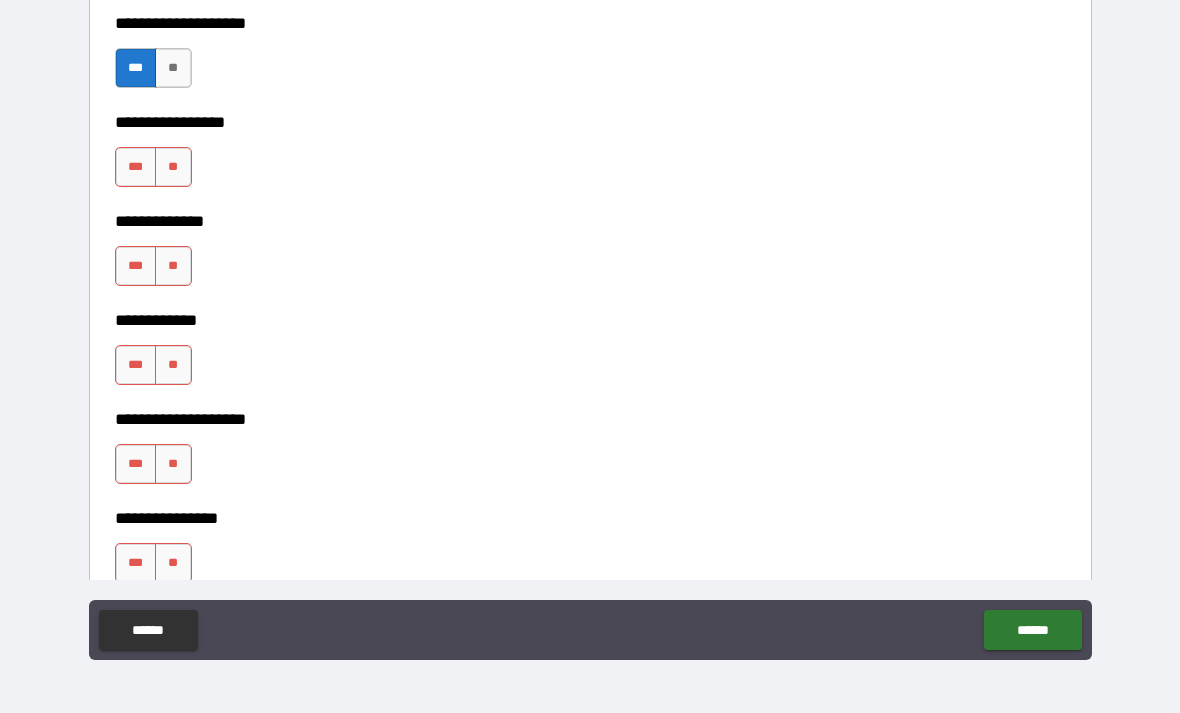 click on "***" at bounding box center [136, 167] 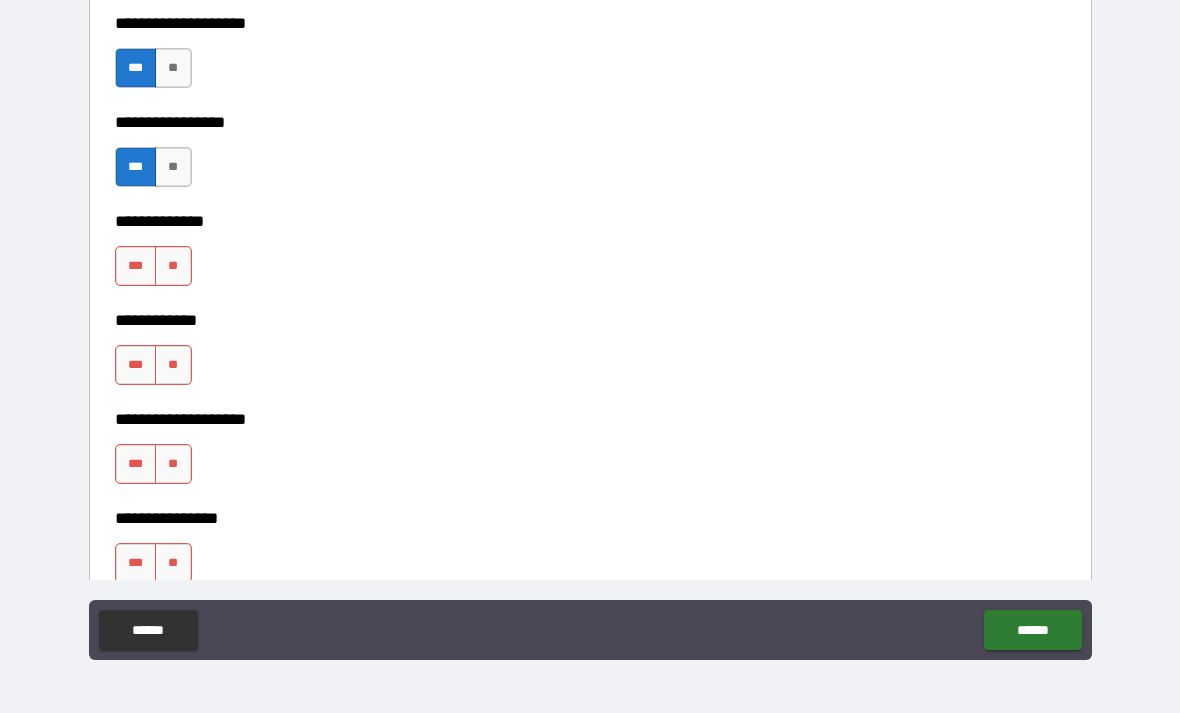 click on "**" at bounding box center [173, 266] 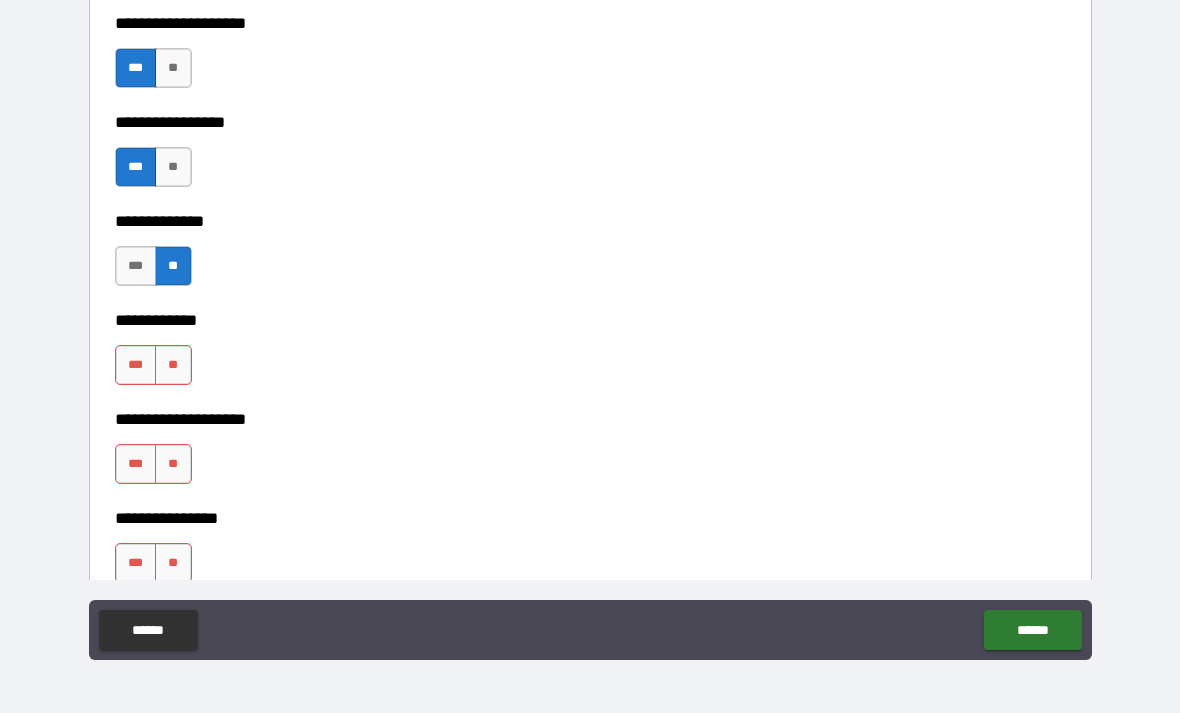 click on "**" at bounding box center (173, 365) 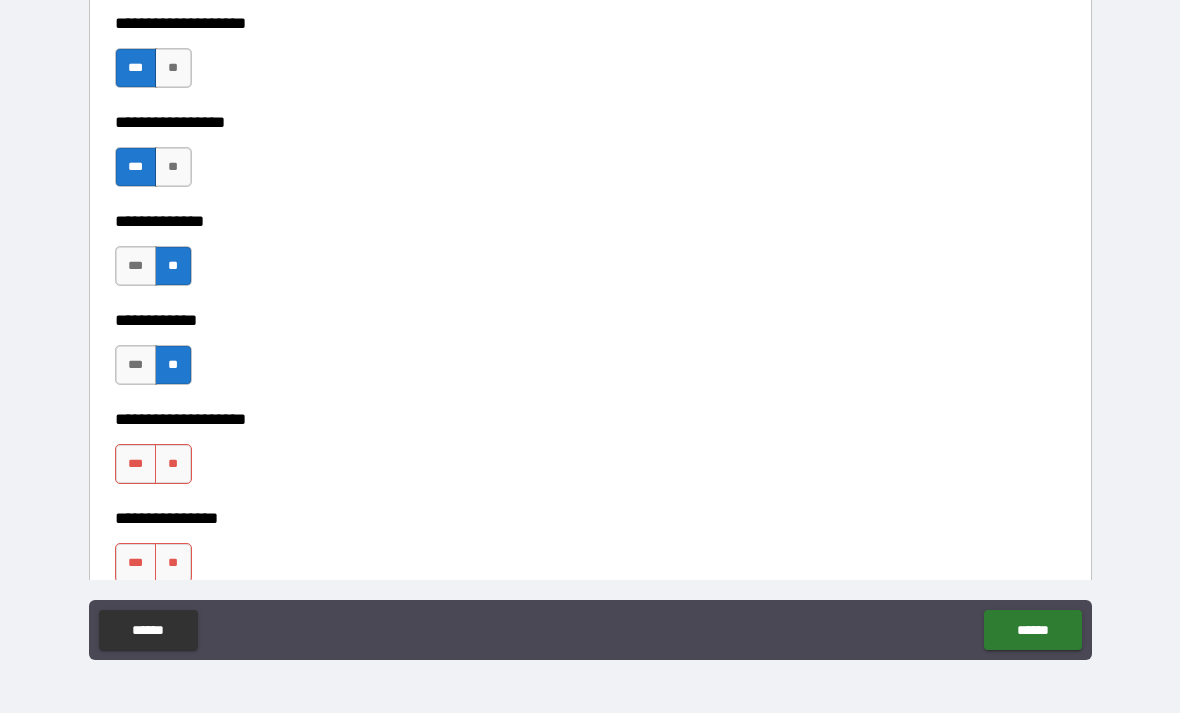 click on "**" at bounding box center (173, 464) 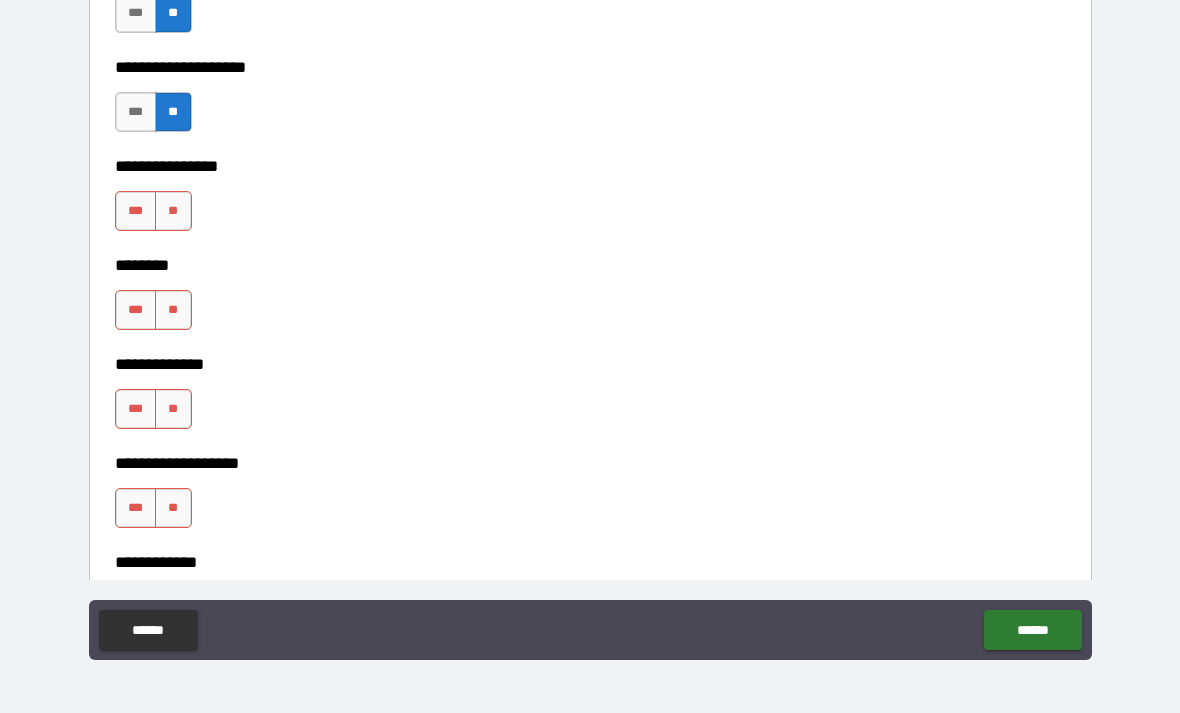 scroll, scrollTop: 7450, scrollLeft: 0, axis: vertical 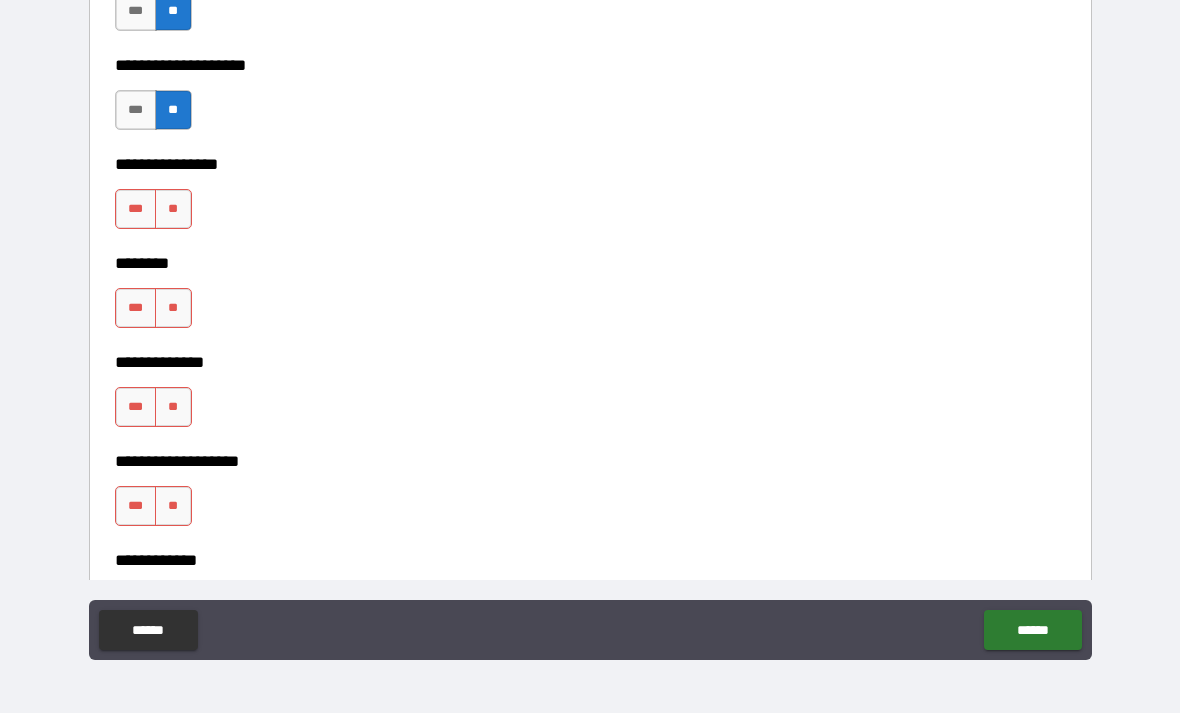 click on "**" at bounding box center [173, 209] 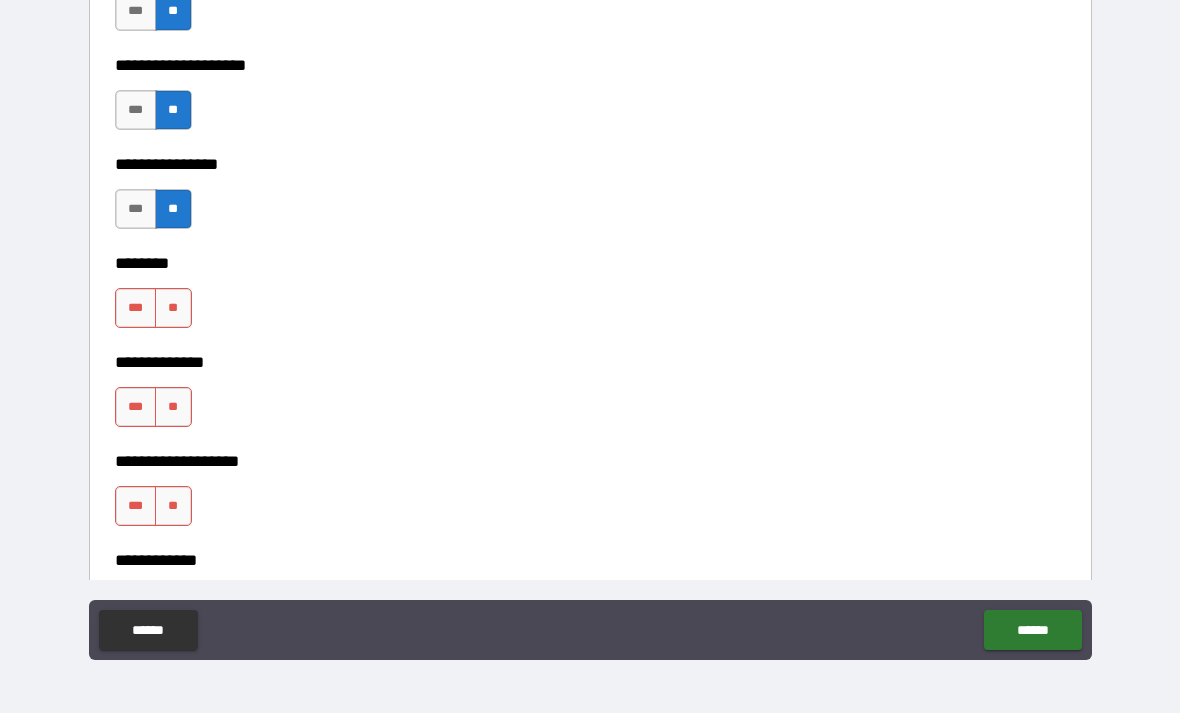 click on "**********" at bounding box center [590, 348] 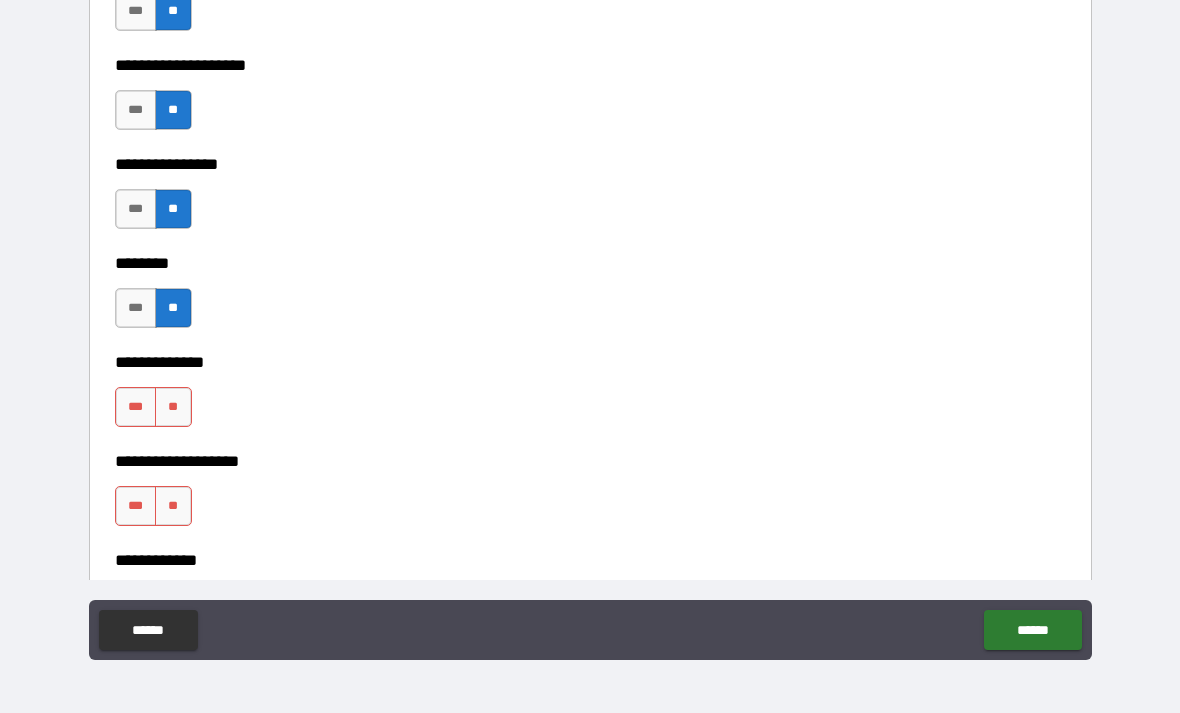 click on "**" at bounding box center (173, 407) 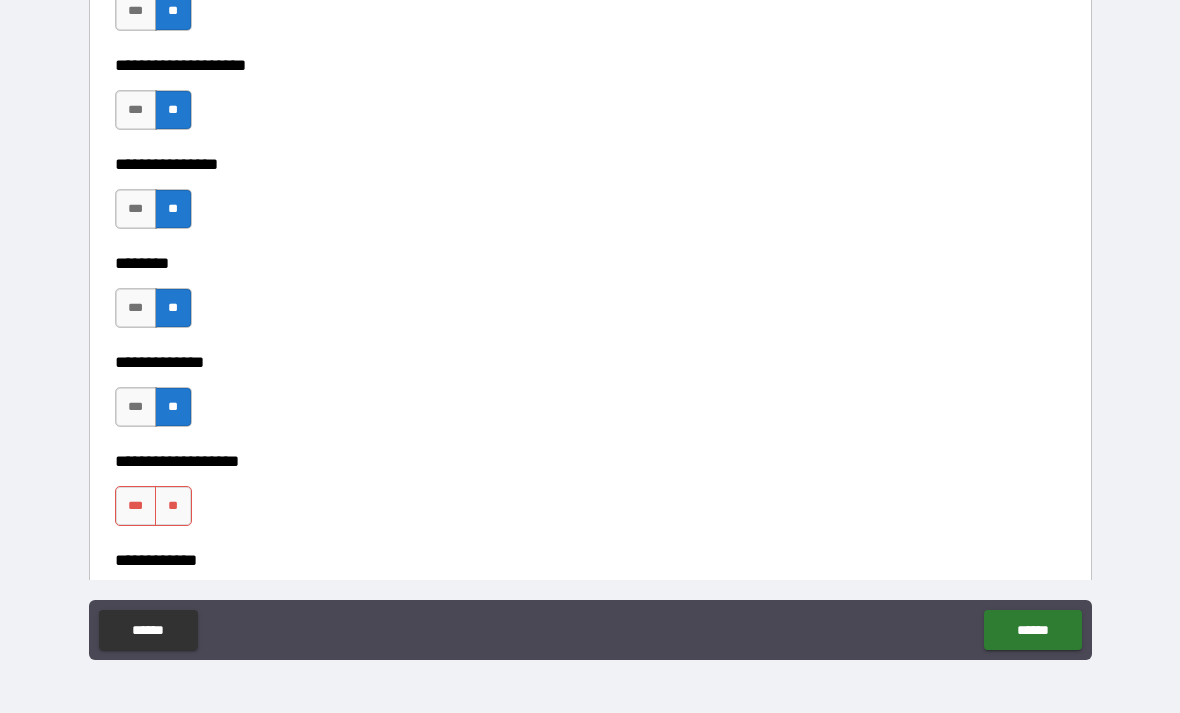 click on "**" at bounding box center [173, 506] 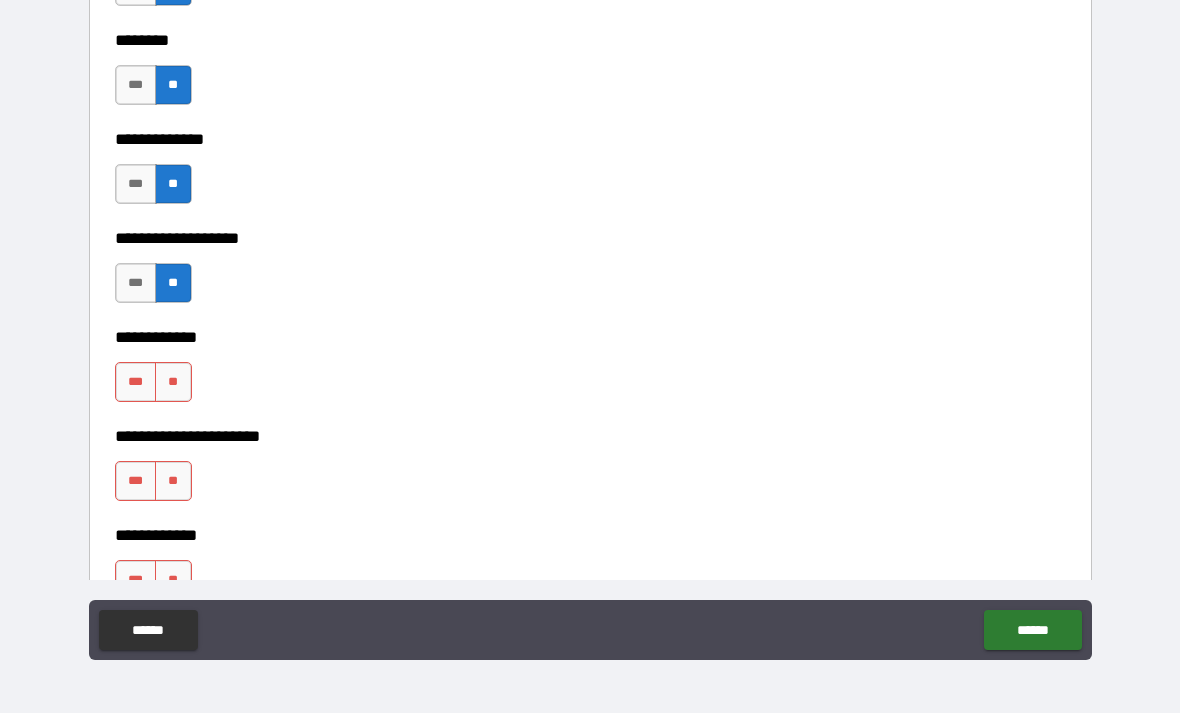 scroll, scrollTop: 7676, scrollLeft: 0, axis: vertical 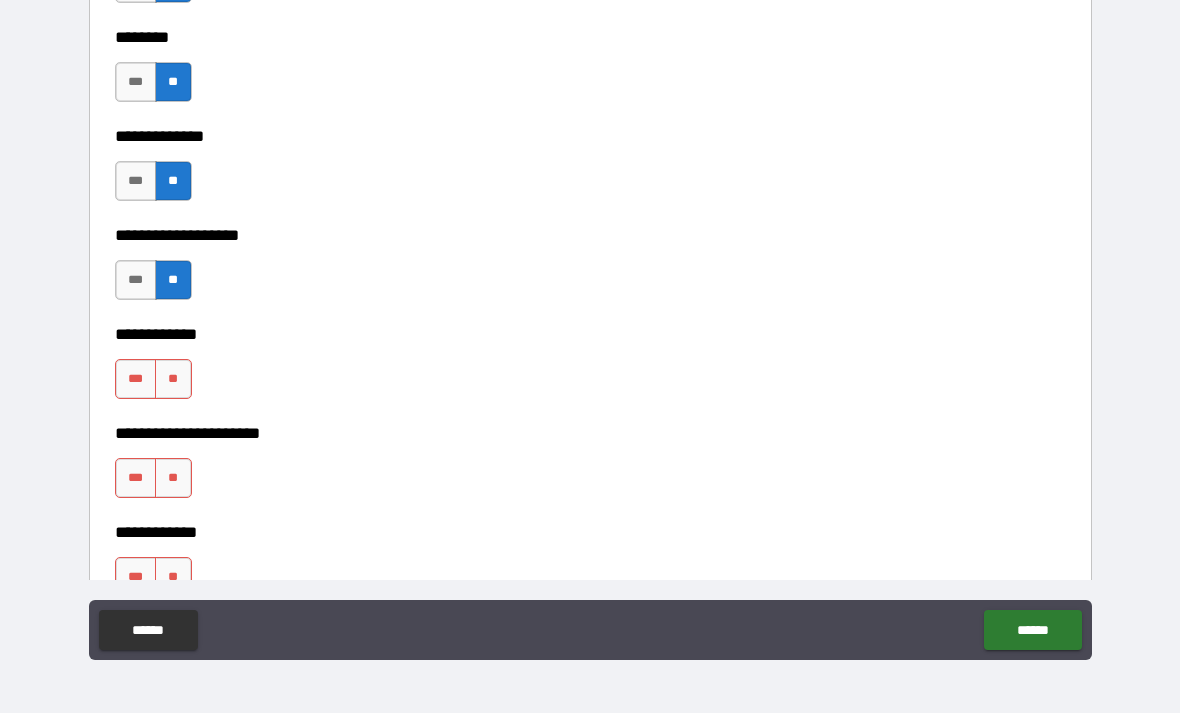click on "**" at bounding box center (173, 379) 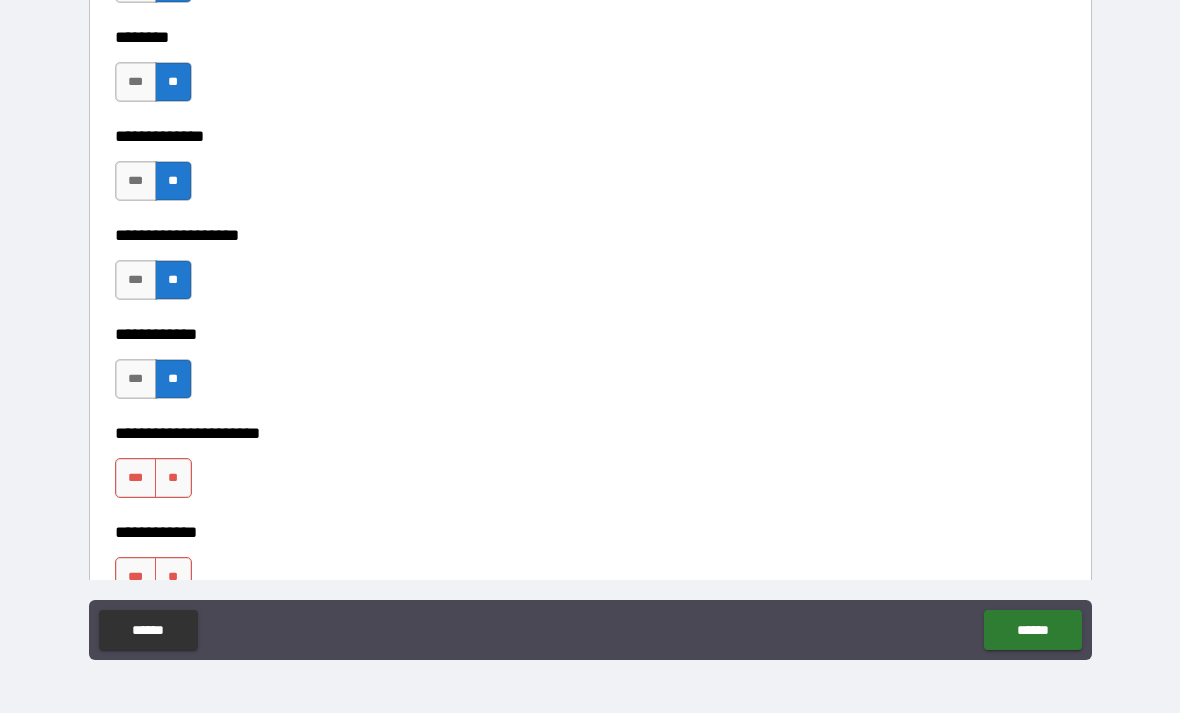 click on "**" at bounding box center (173, 478) 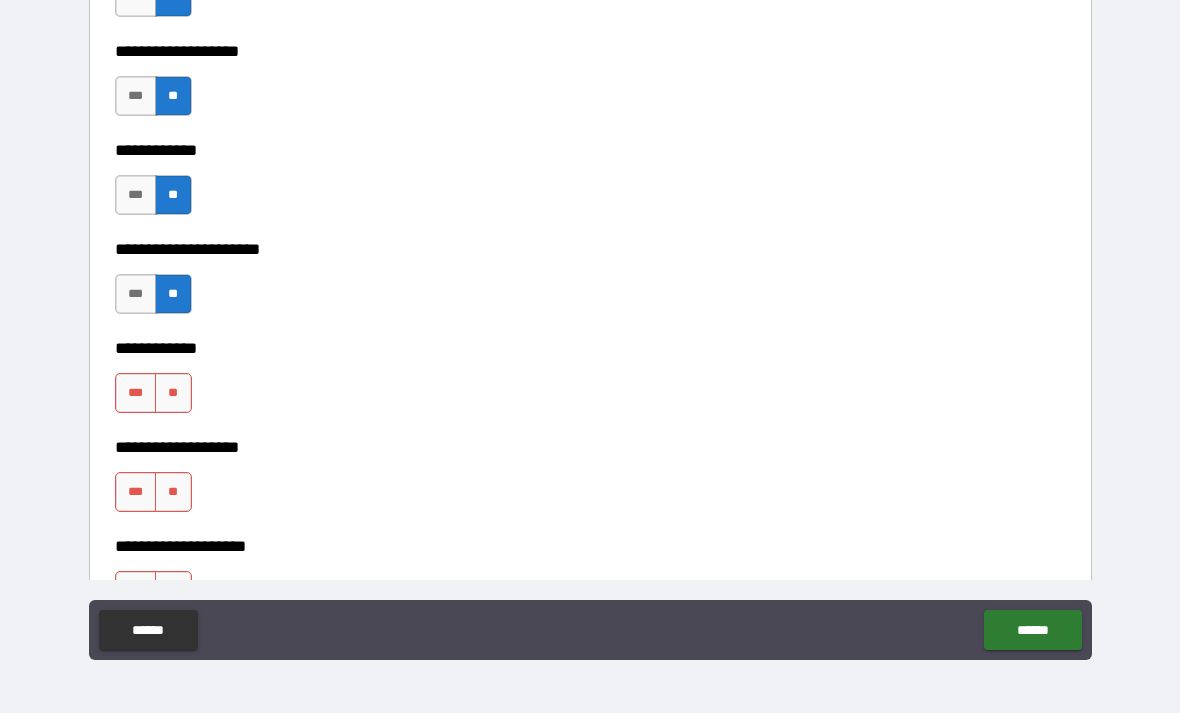 scroll, scrollTop: 7858, scrollLeft: 0, axis: vertical 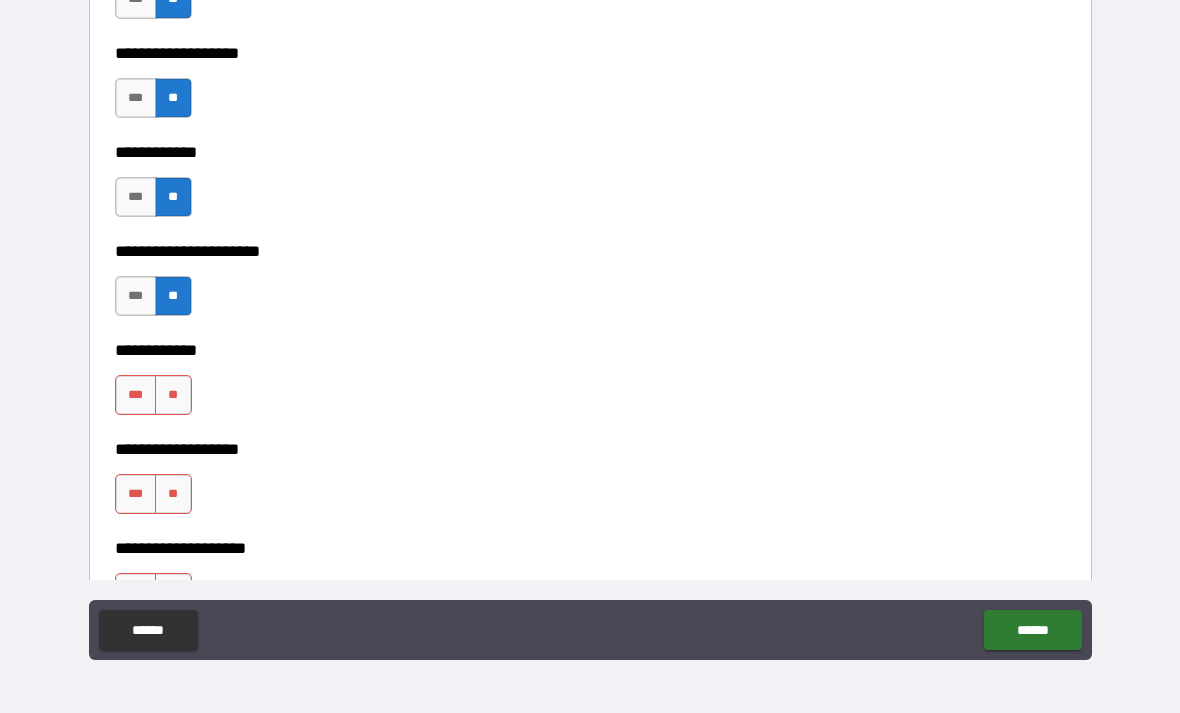 click on "**" at bounding box center (173, 395) 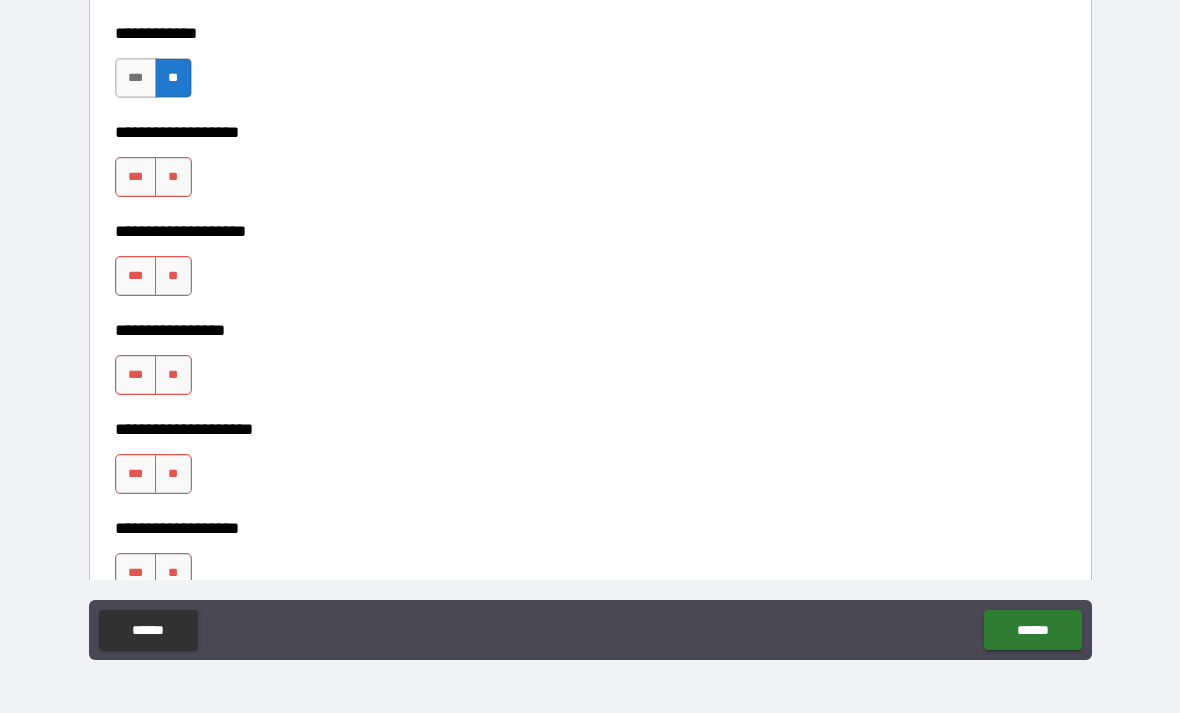 scroll, scrollTop: 8171, scrollLeft: 0, axis: vertical 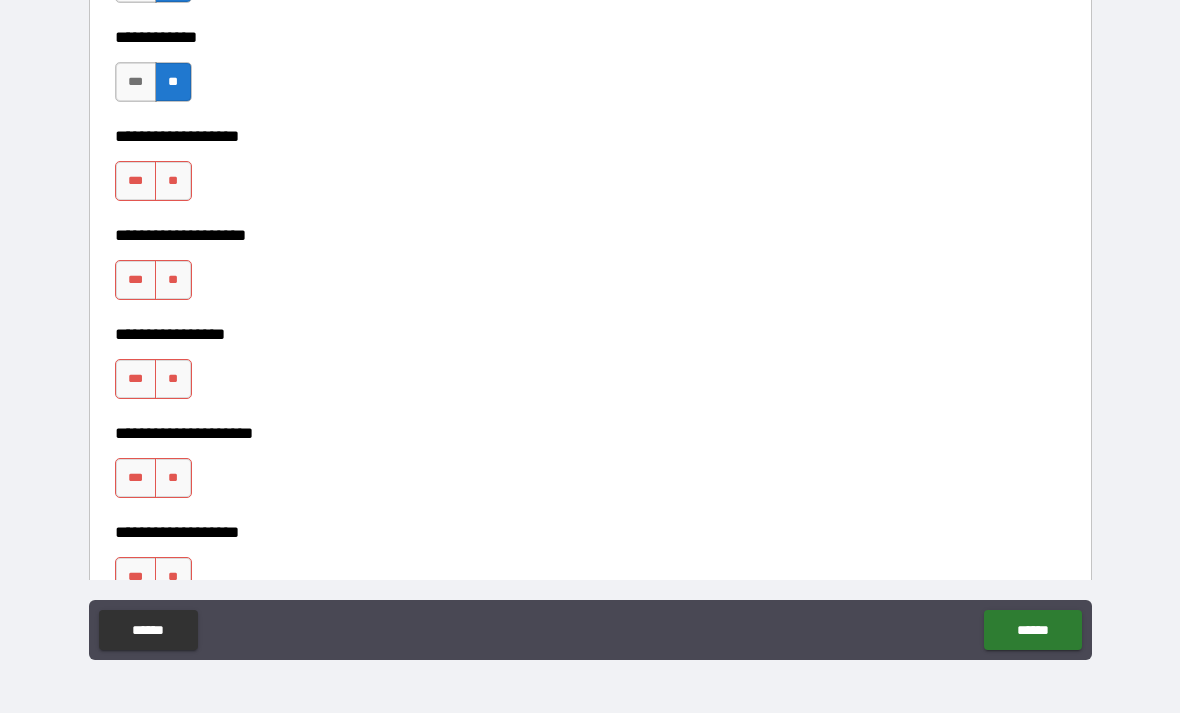 click on "**" at bounding box center [173, 181] 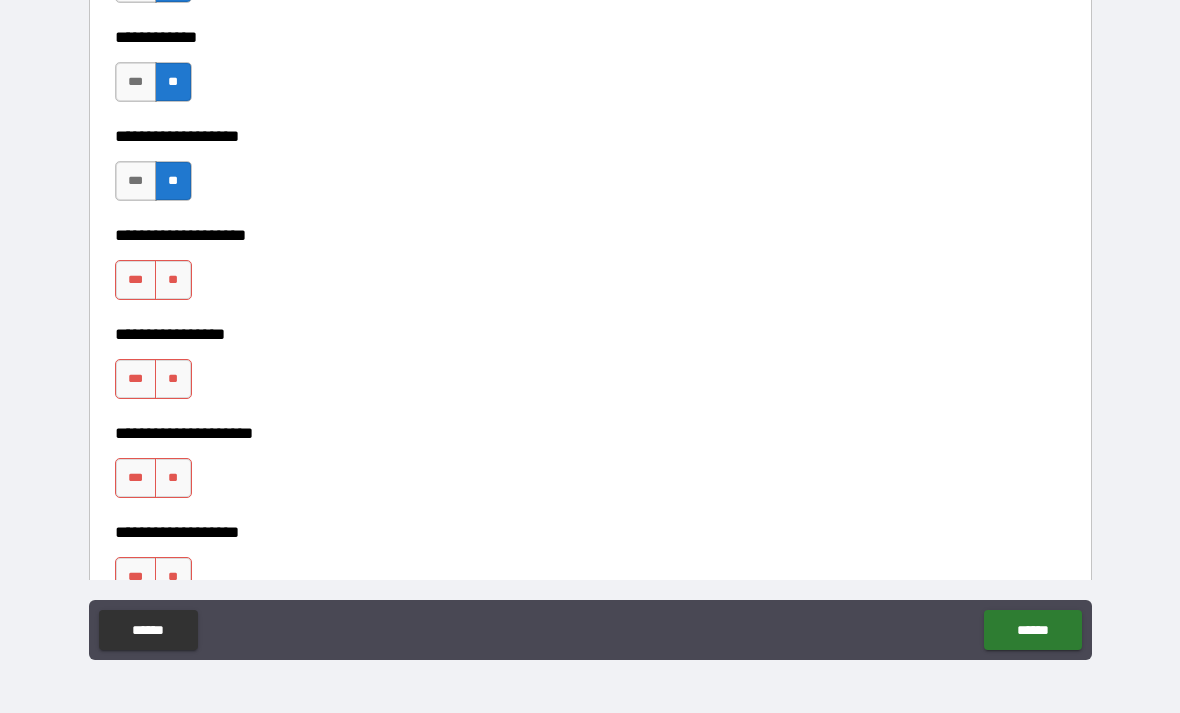 click on "**" at bounding box center (173, 280) 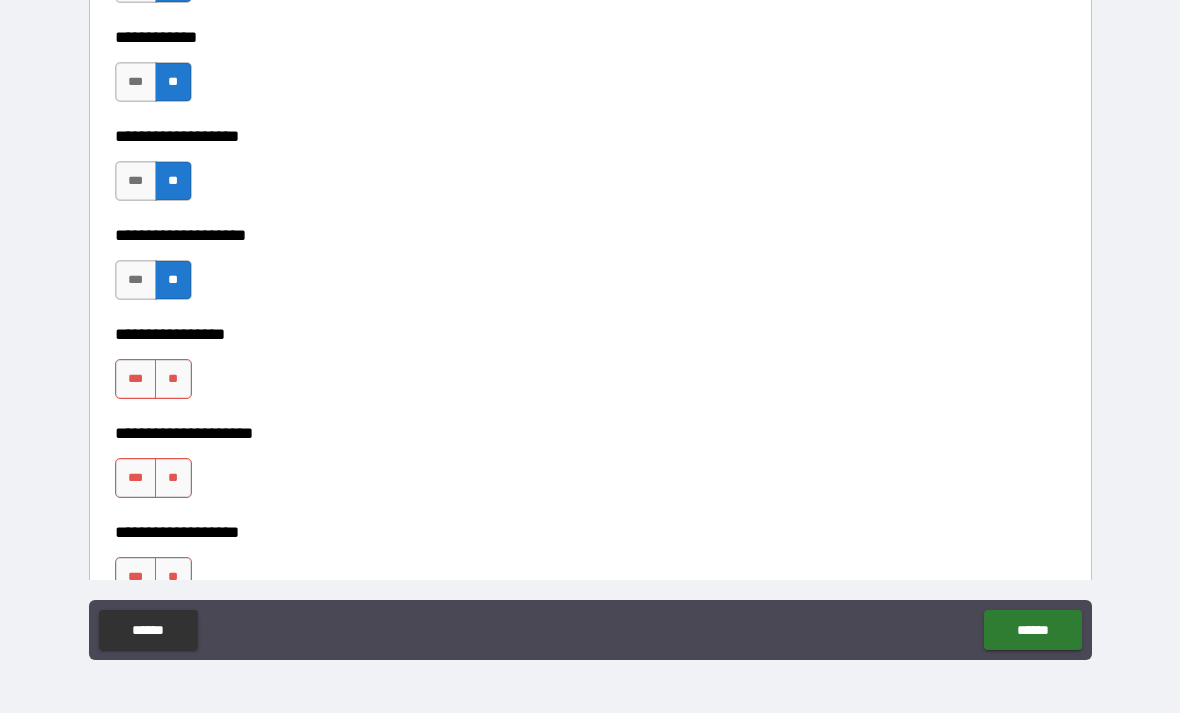 click on "**" at bounding box center [173, 379] 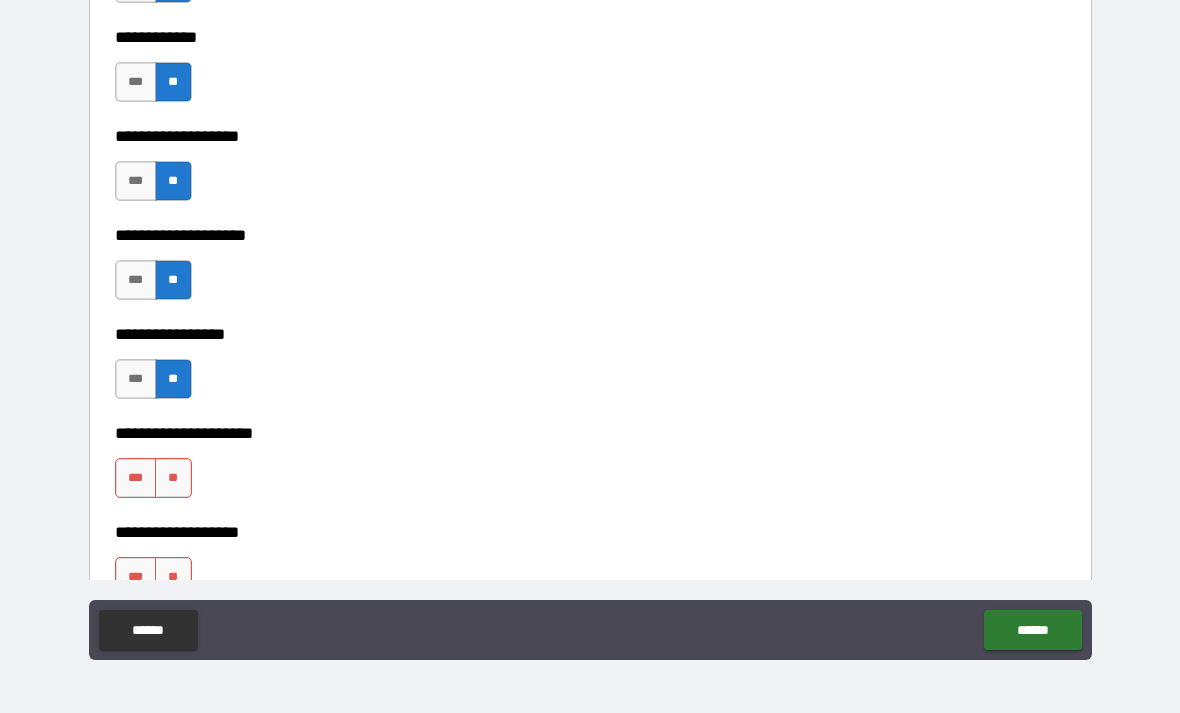 click on "**" at bounding box center [173, 478] 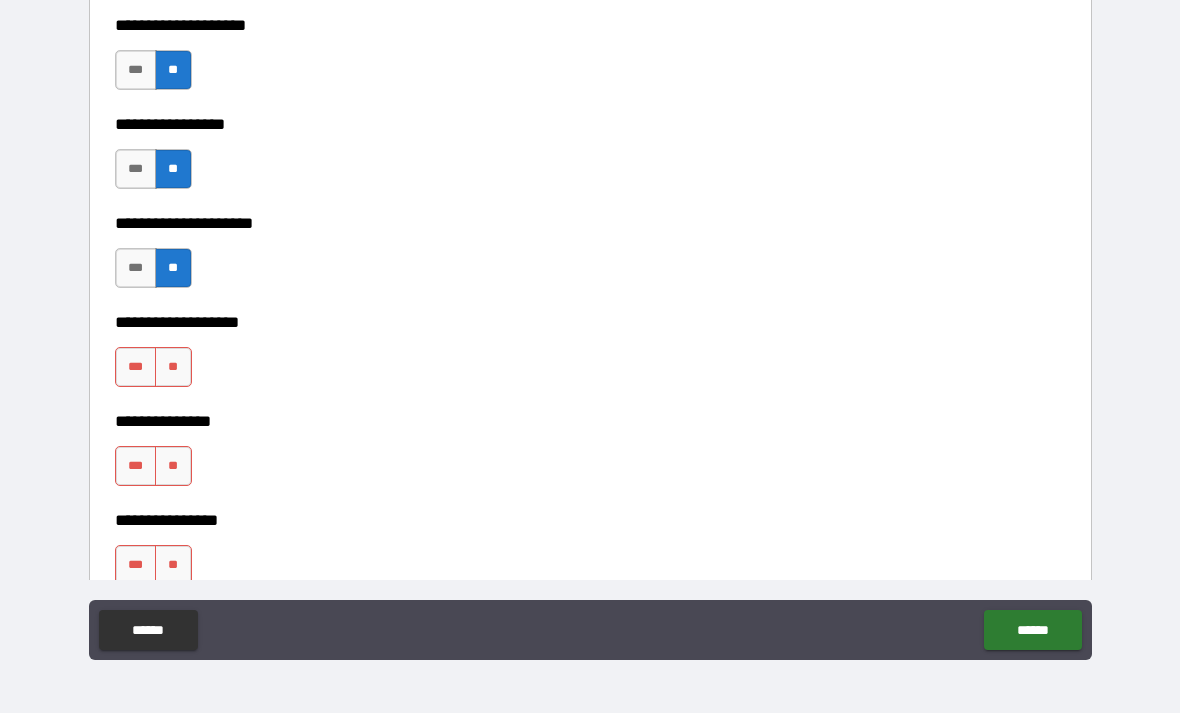 scroll, scrollTop: 8376, scrollLeft: 0, axis: vertical 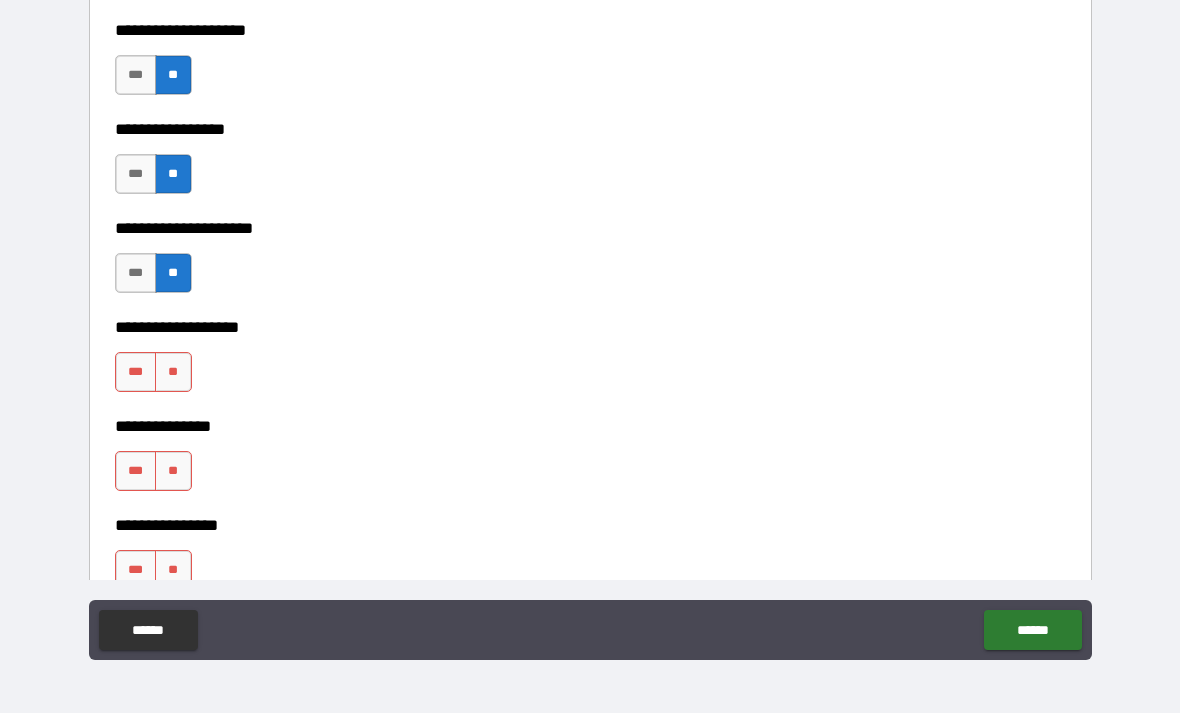 click on "**" at bounding box center [173, 372] 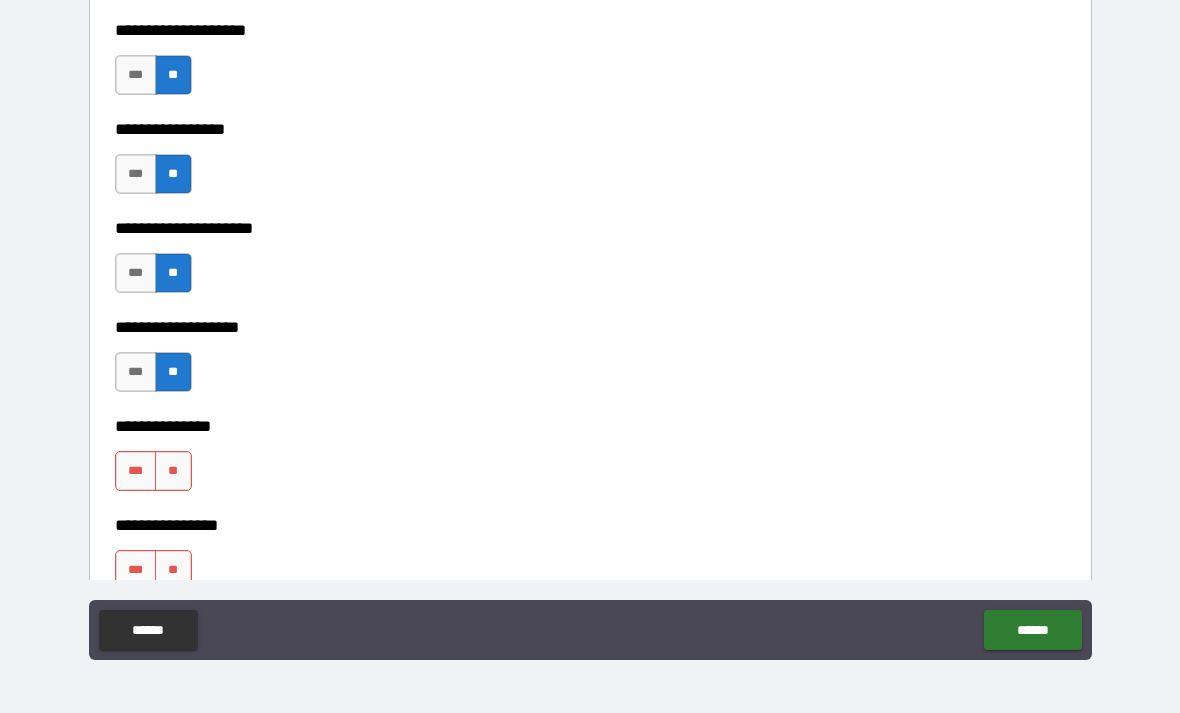 click on "**" at bounding box center [173, 471] 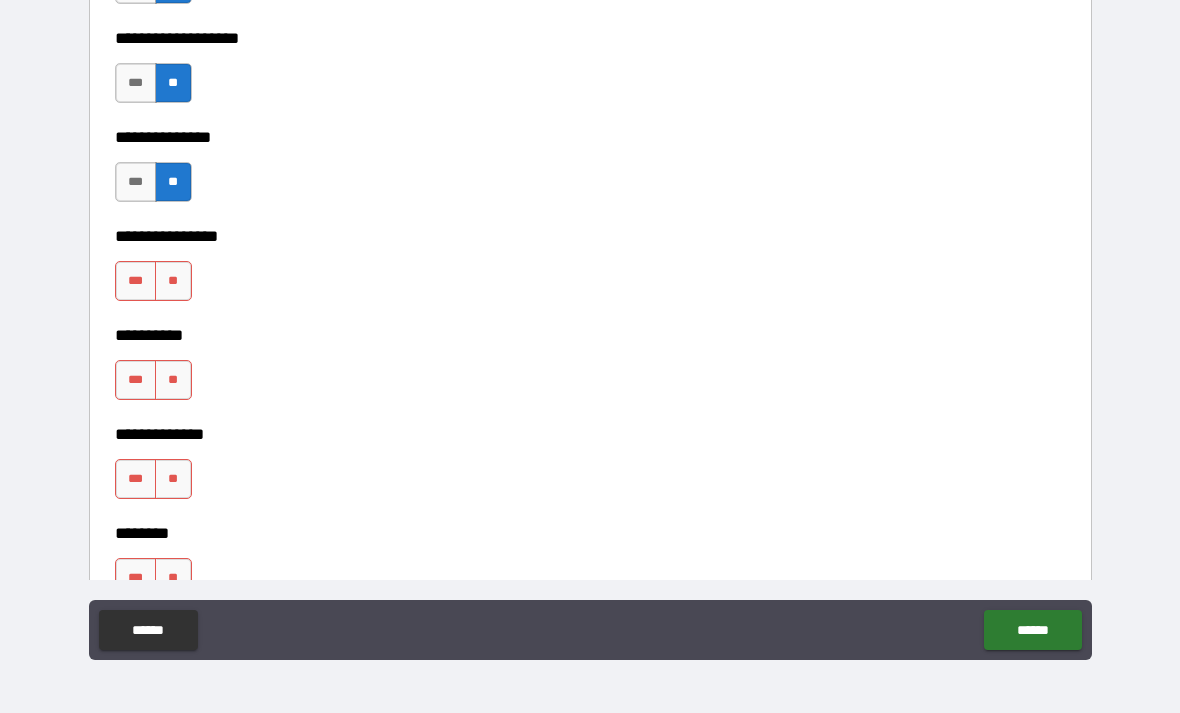 scroll, scrollTop: 8662, scrollLeft: 0, axis: vertical 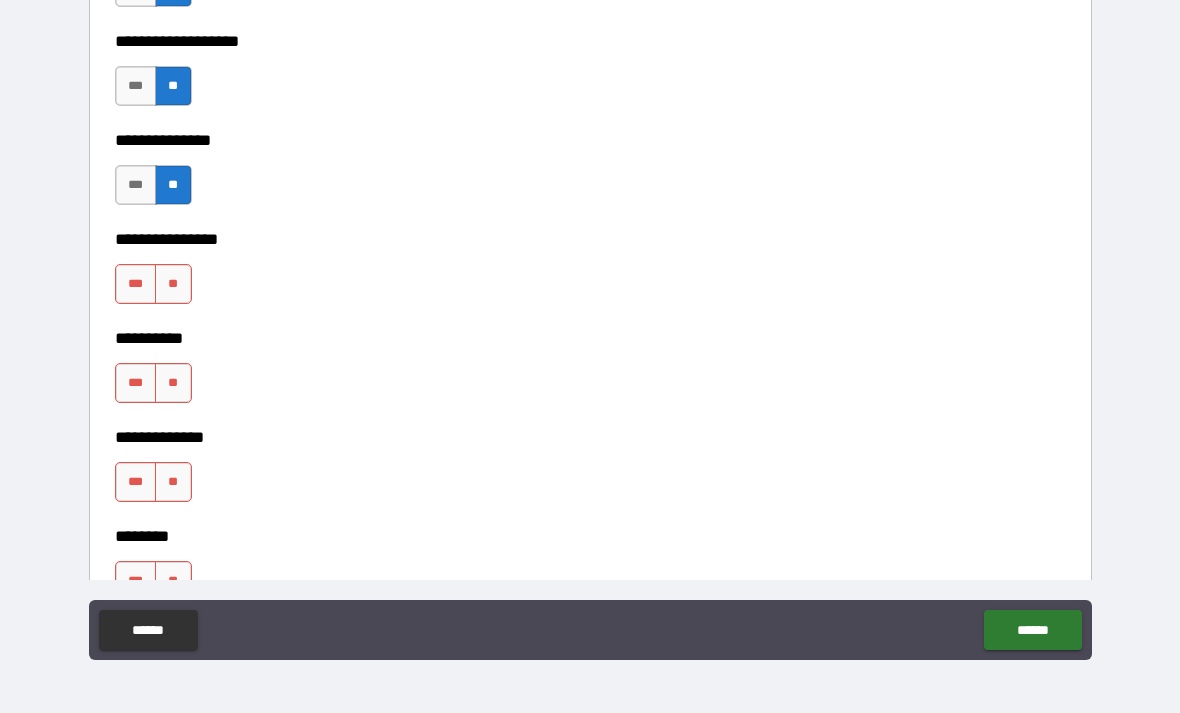 click on "**" at bounding box center [173, 284] 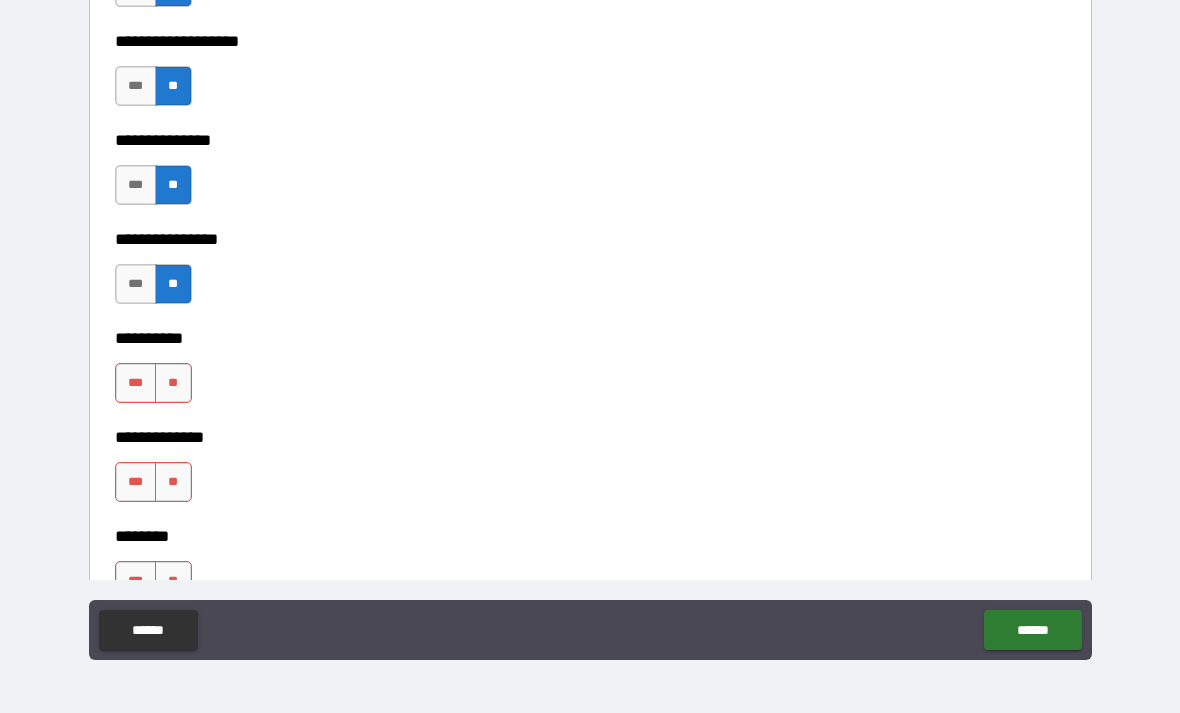 click on "**" at bounding box center [173, 383] 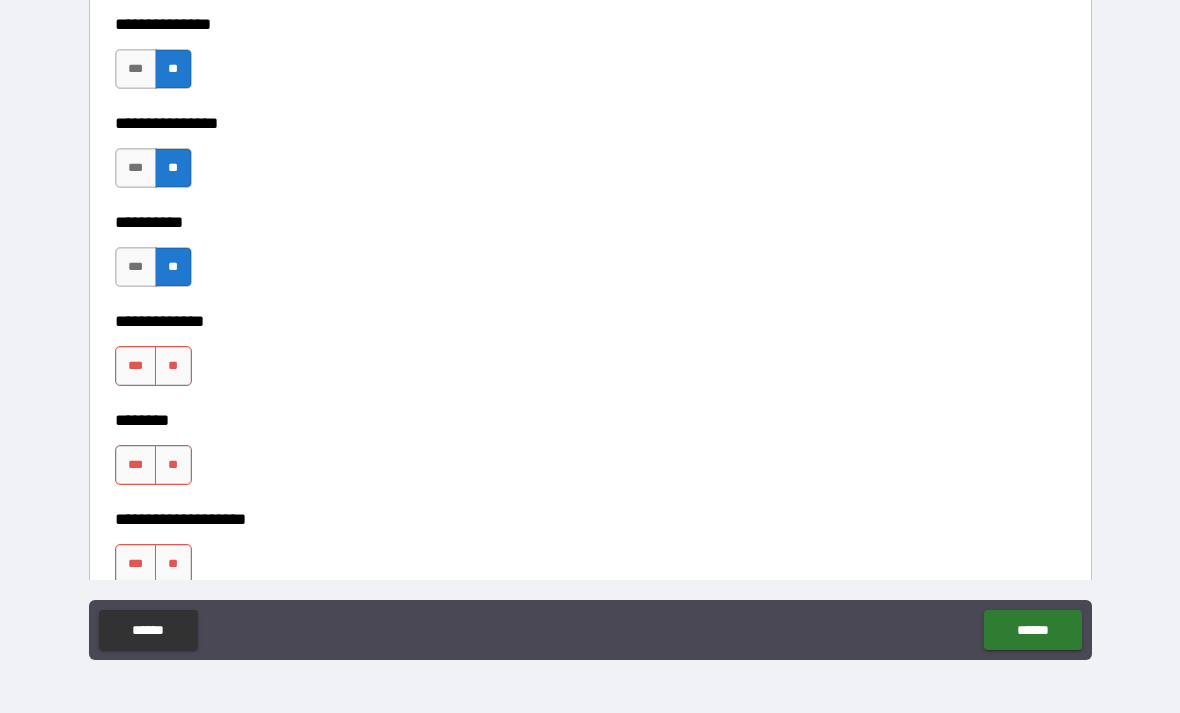 scroll, scrollTop: 8857, scrollLeft: 0, axis: vertical 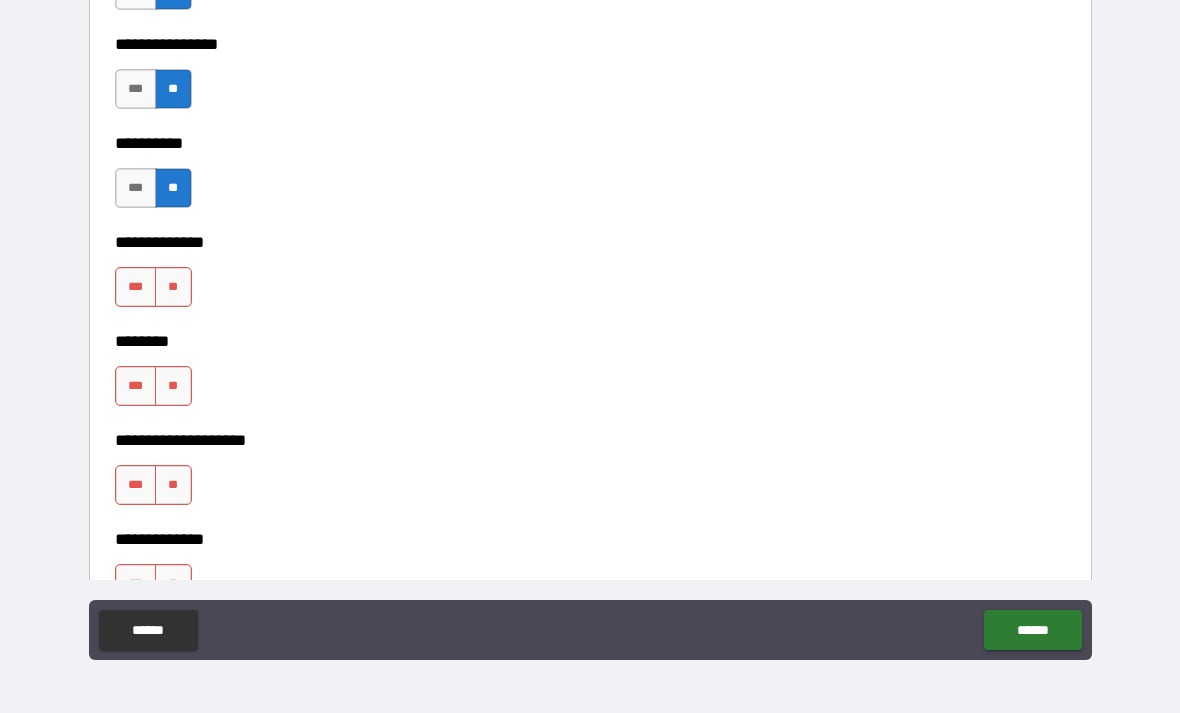 click on "**" at bounding box center (173, 287) 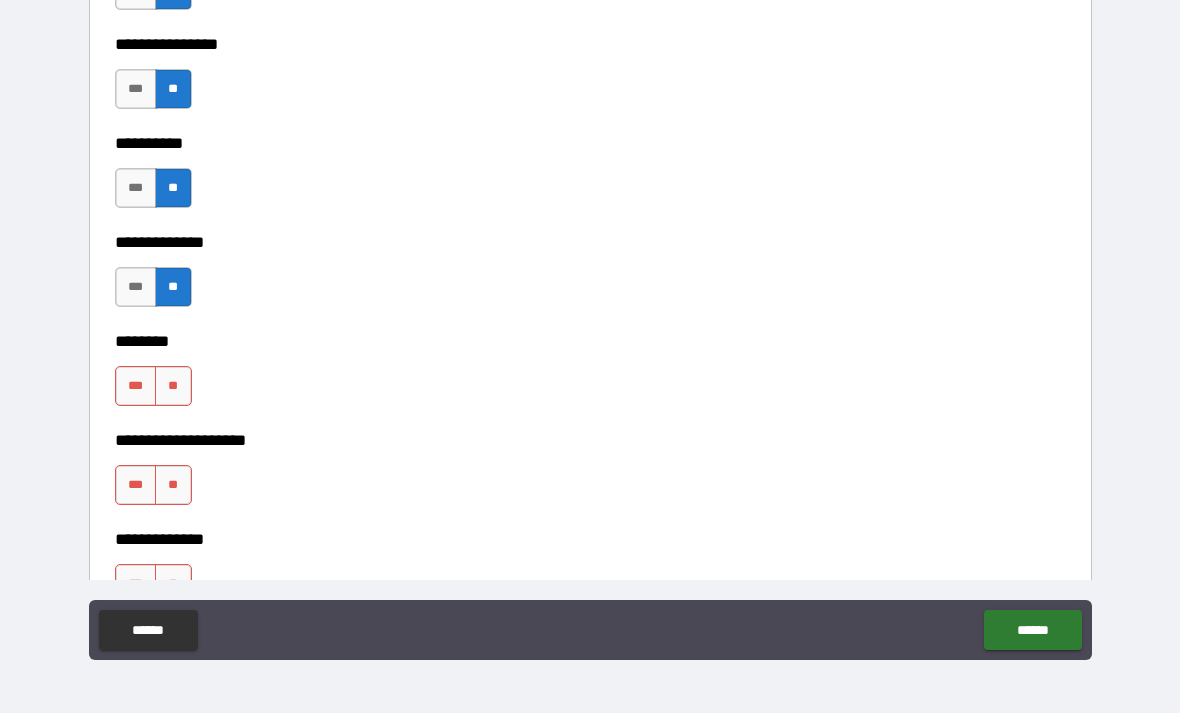 click on "**" at bounding box center (173, 386) 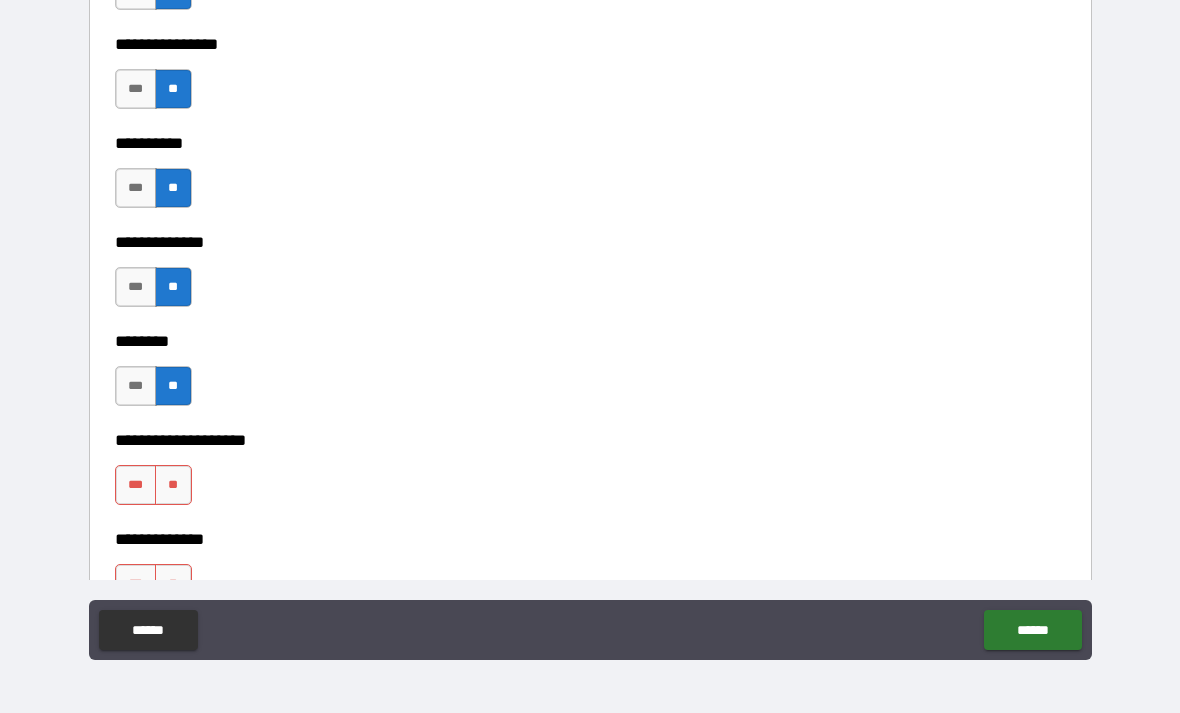 click on "**" at bounding box center [173, 485] 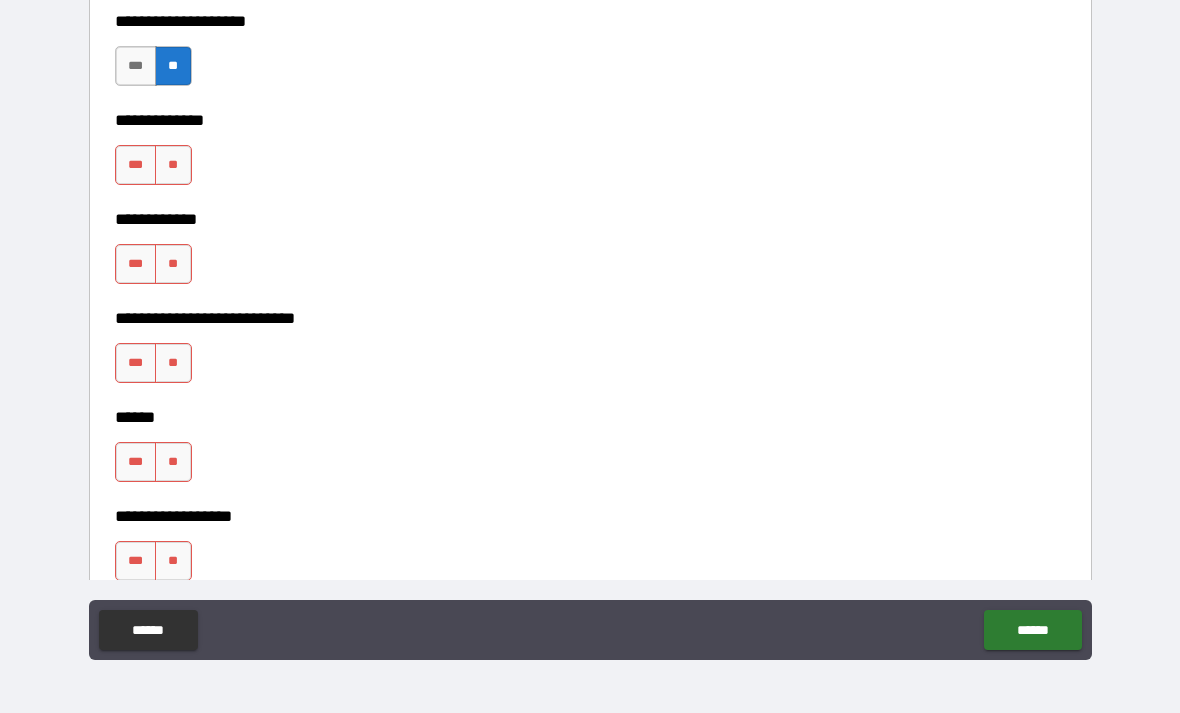 scroll, scrollTop: 9278, scrollLeft: 0, axis: vertical 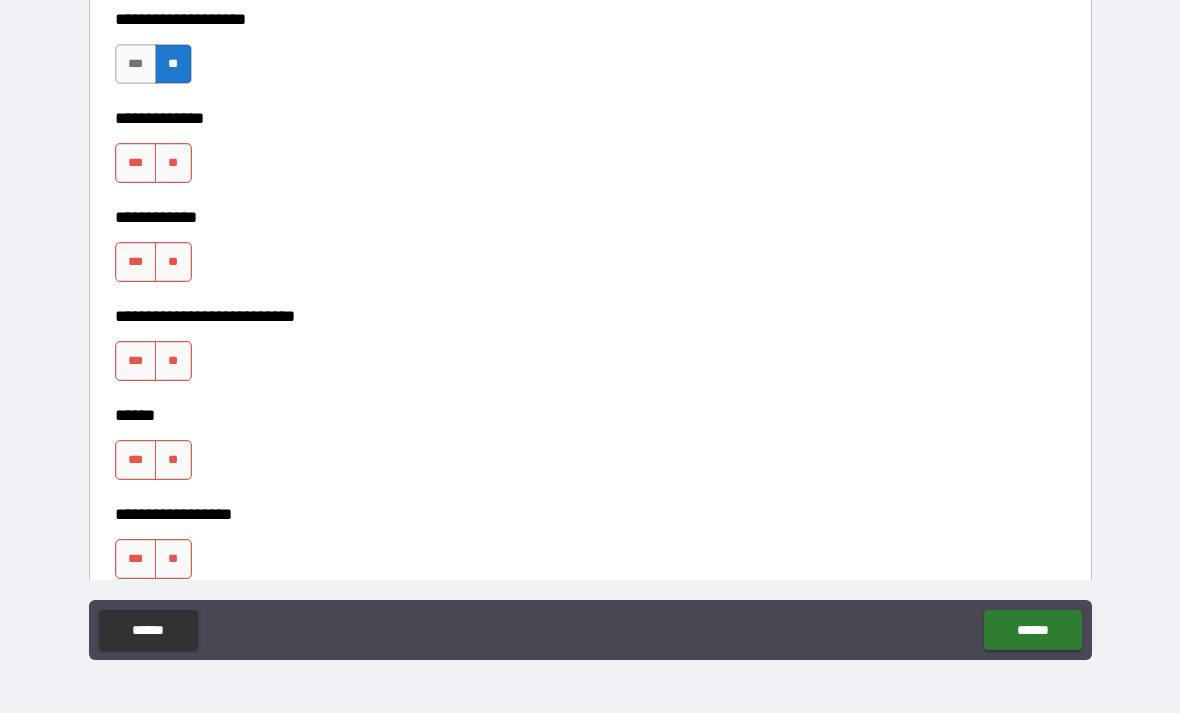 click on "**********" at bounding box center [590, 104] 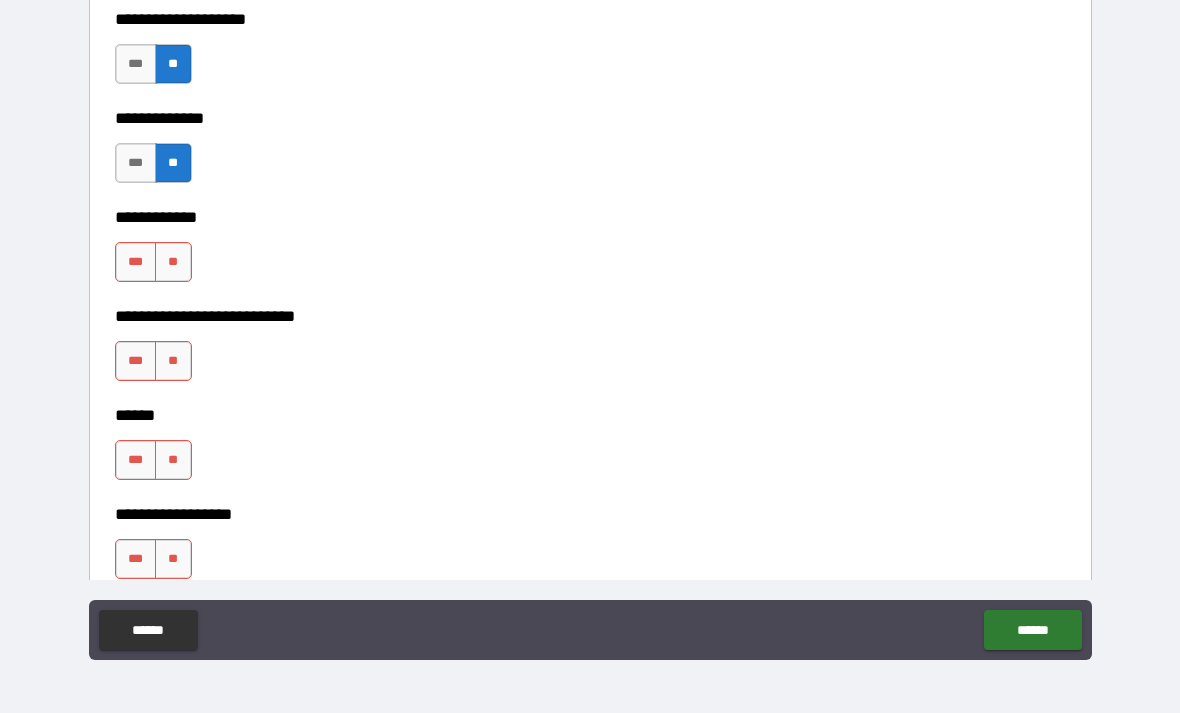 click on "**" at bounding box center [173, 262] 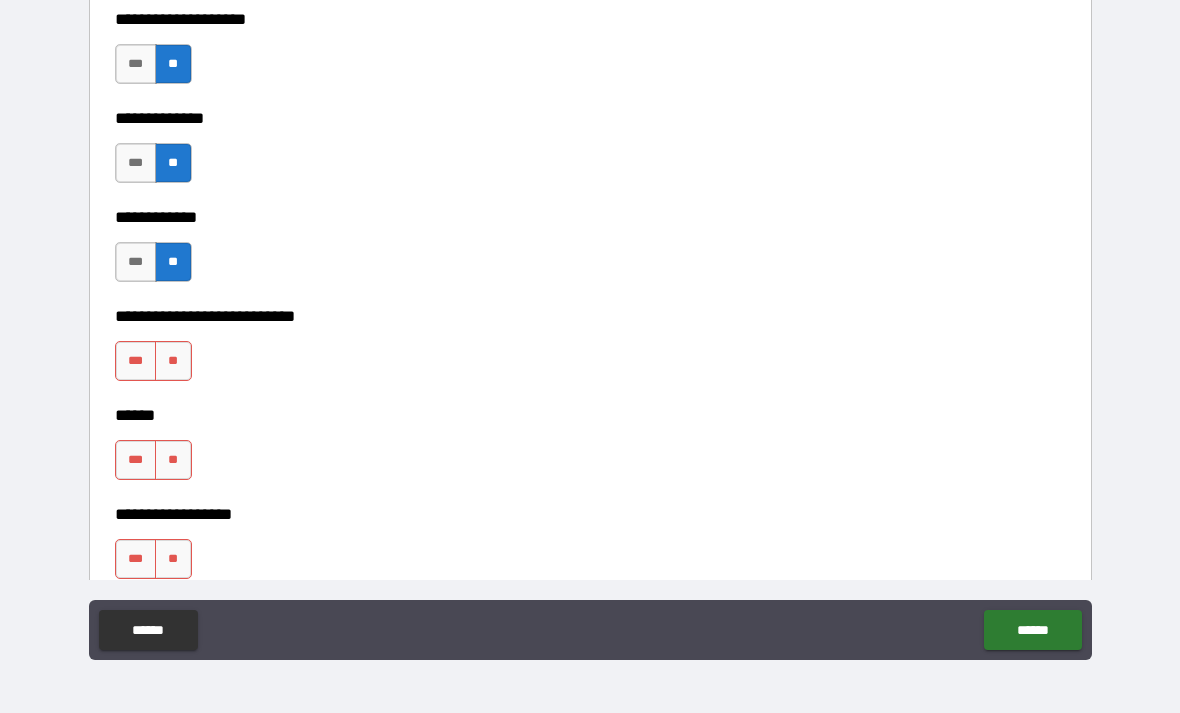 click on "**" at bounding box center [173, 361] 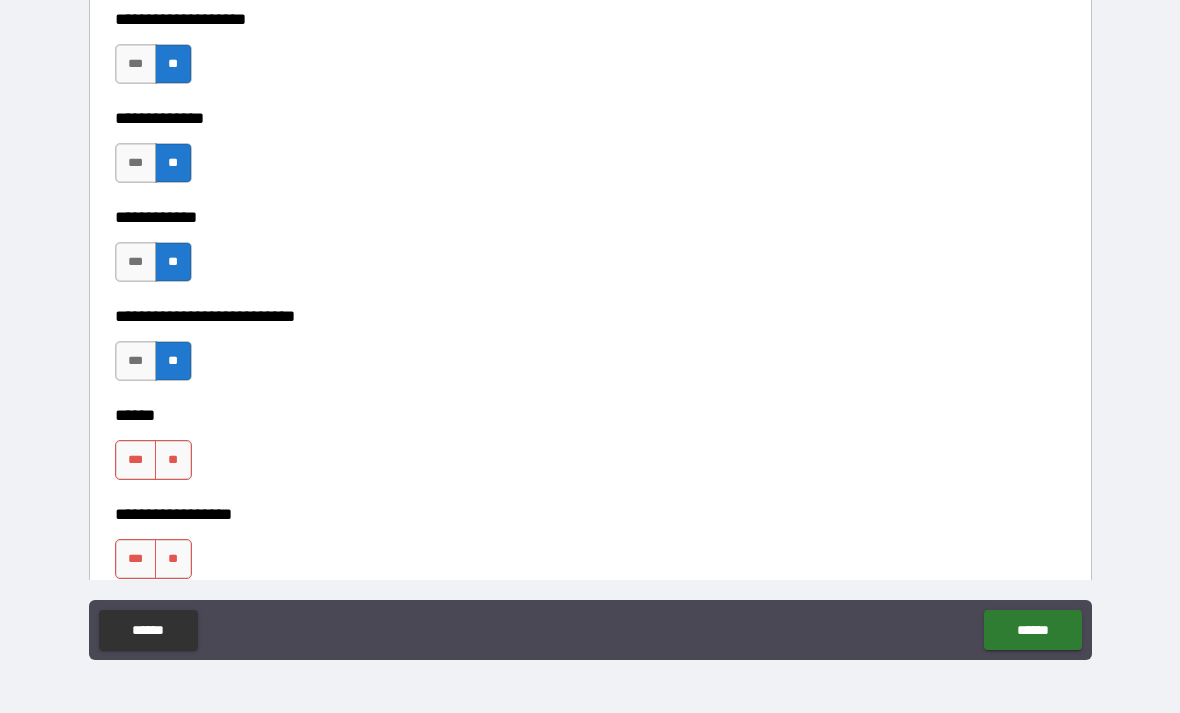 click on "**" at bounding box center [173, 460] 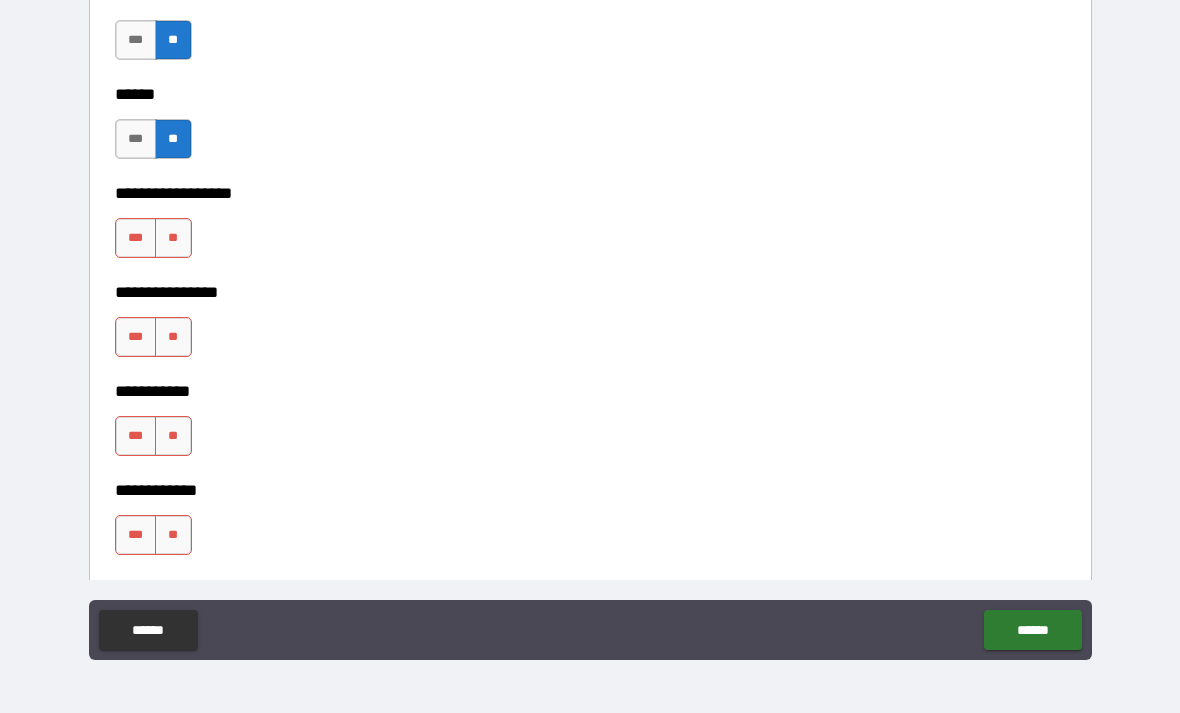 scroll, scrollTop: 9594, scrollLeft: 0, axis: vertical 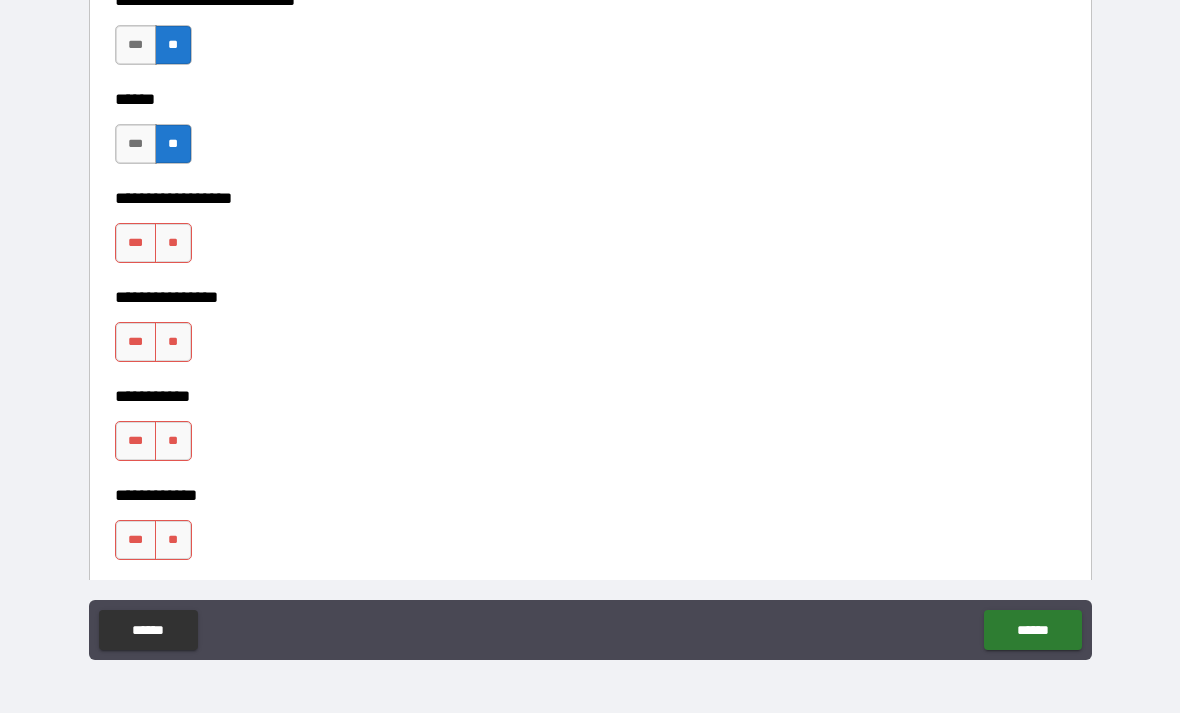 click on "**********" at bounding box center (590, 184) 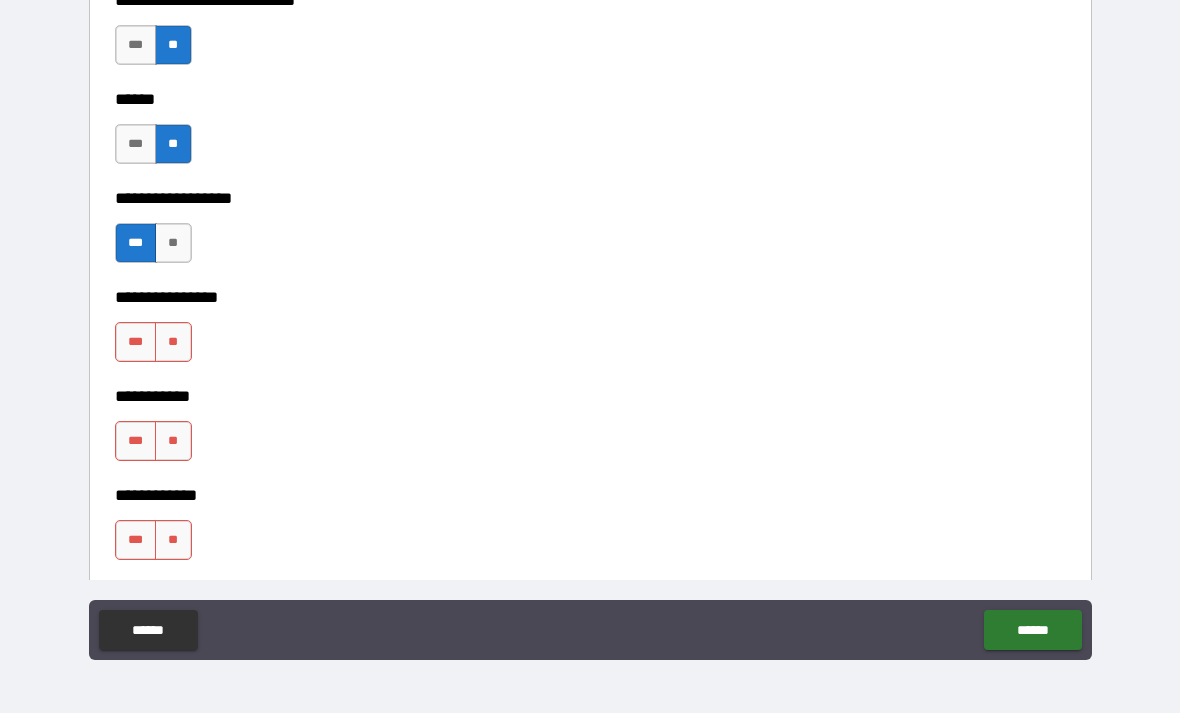 click on "**" at bounding box center [173, 342] 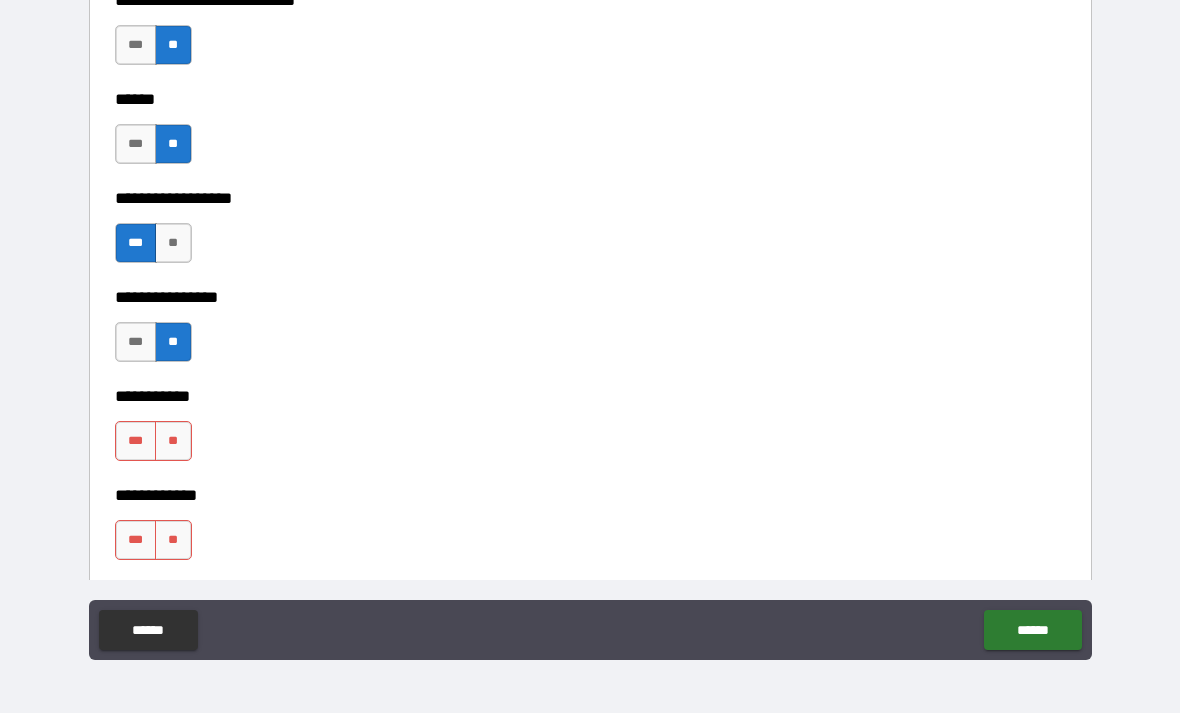 click on "**" at bounding box center (173, 441) 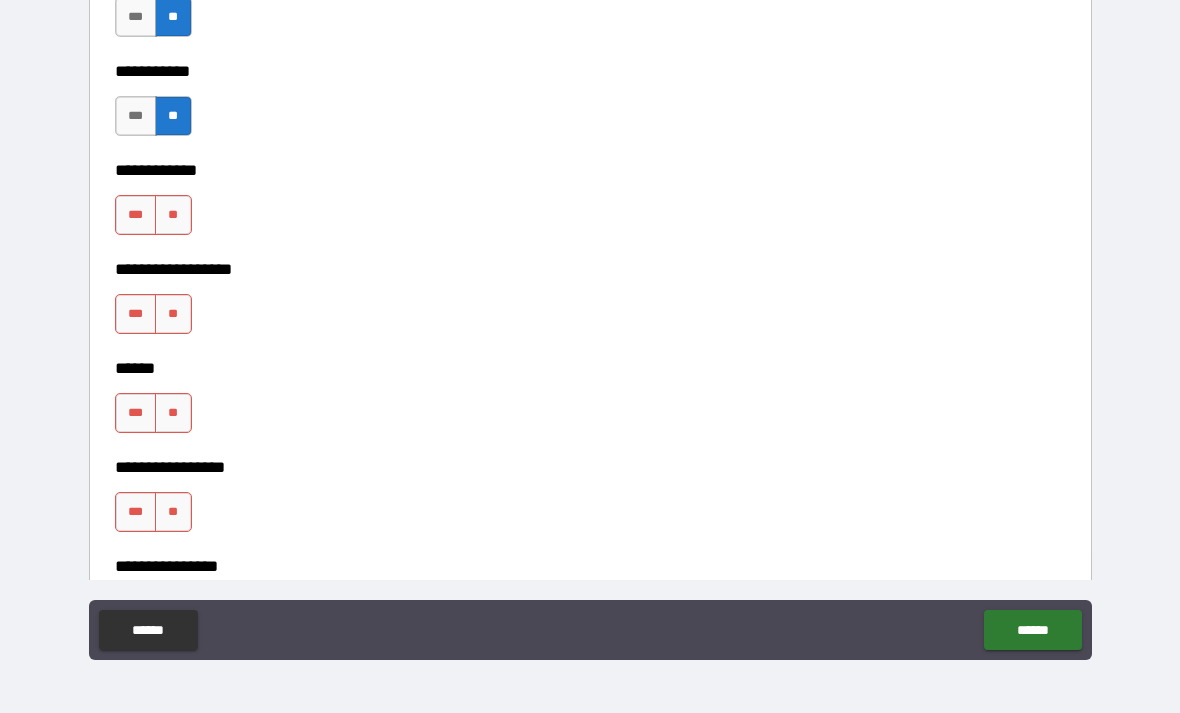 scroll, scrollTop: 9920, scrollLeft: 0, axis: vertical 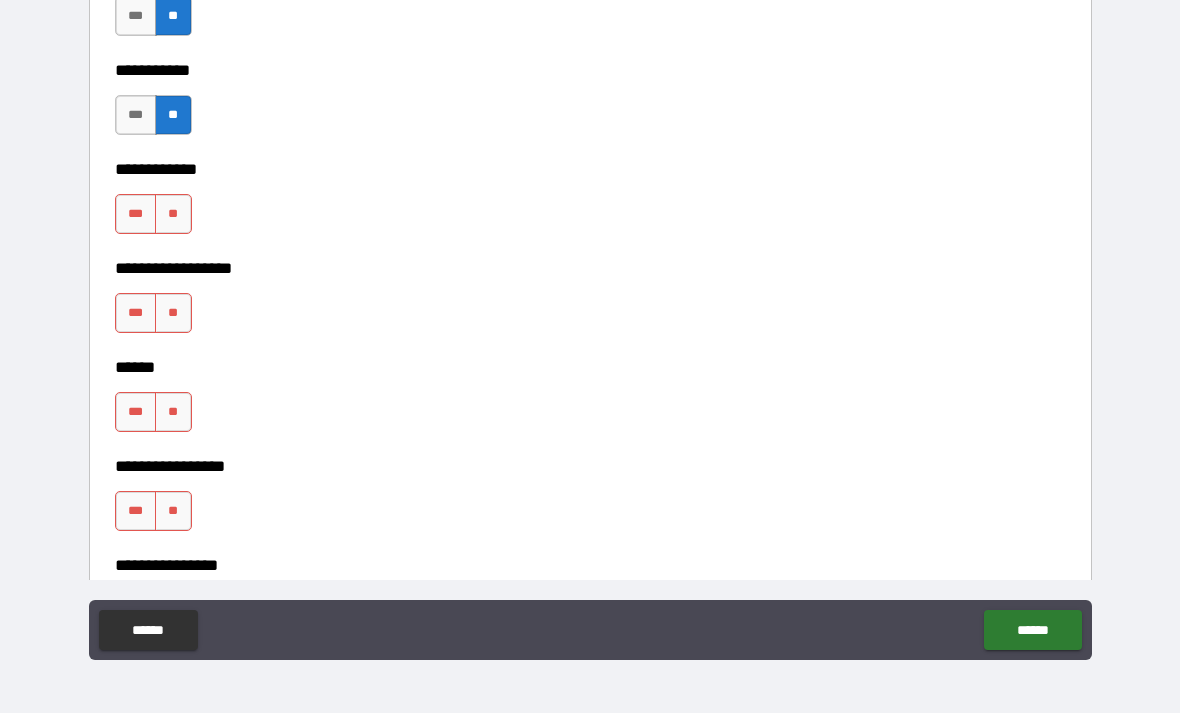 click on "**********" at bounding box center [590, 254] 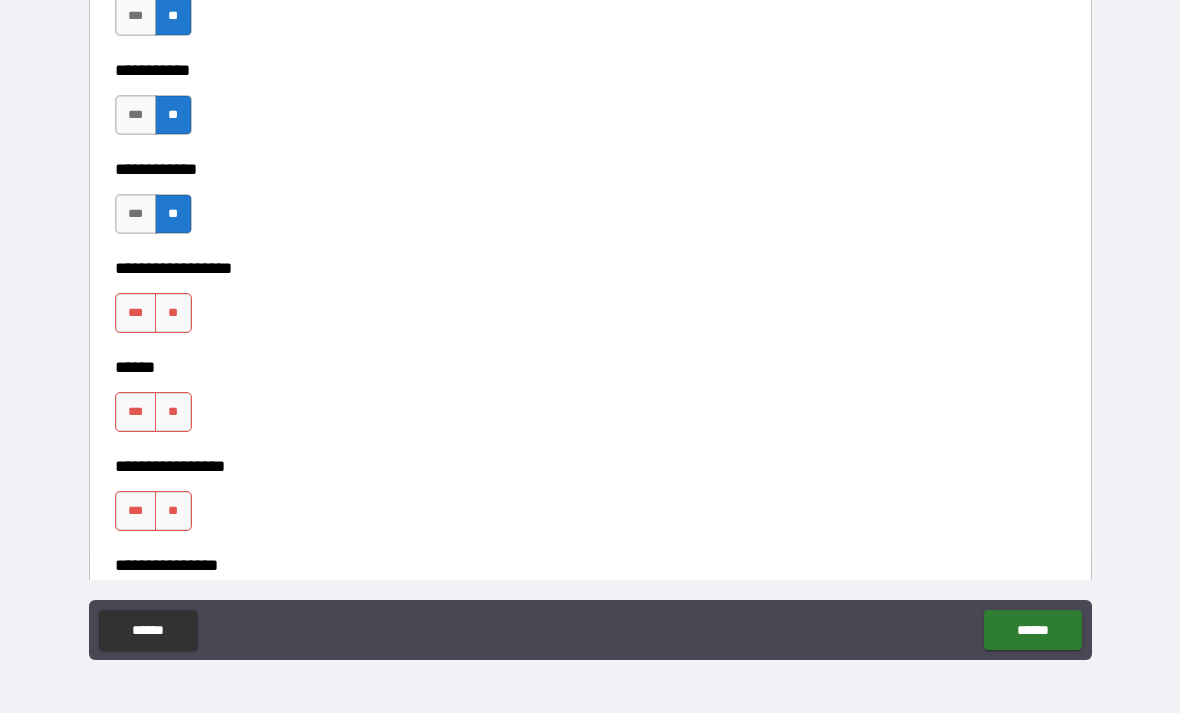 click on "**" at bounding box center [173, 313] 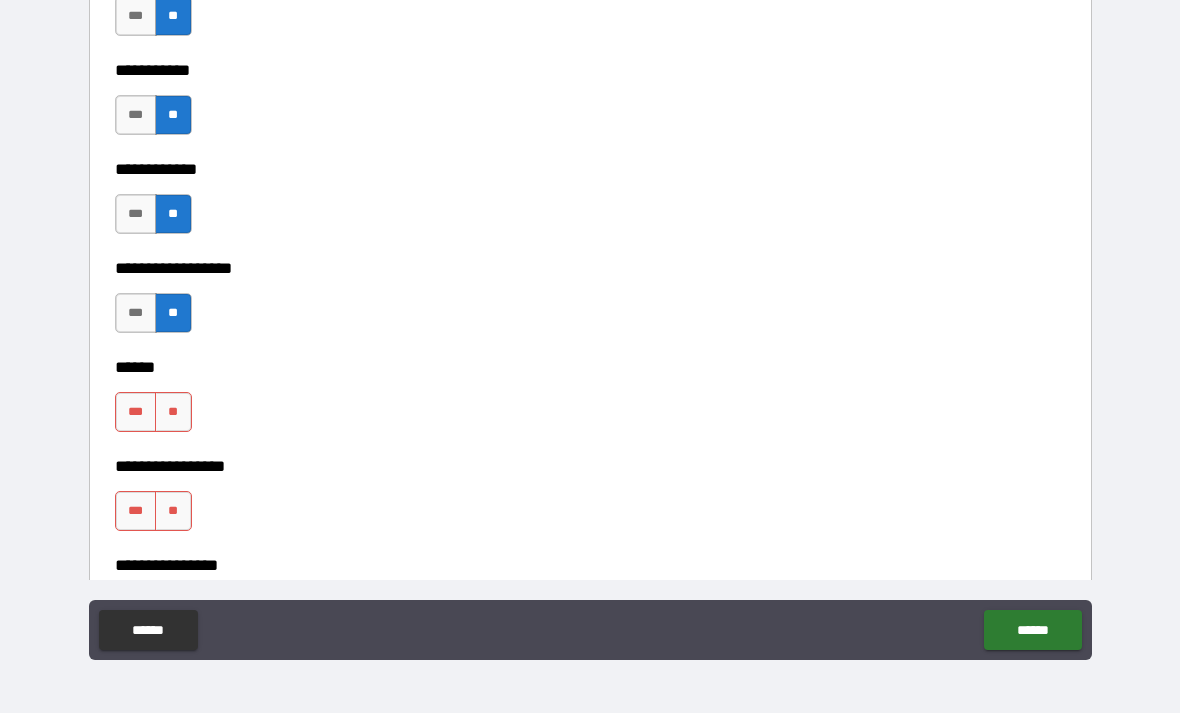 click on "**" at bounding box center (173, 412) 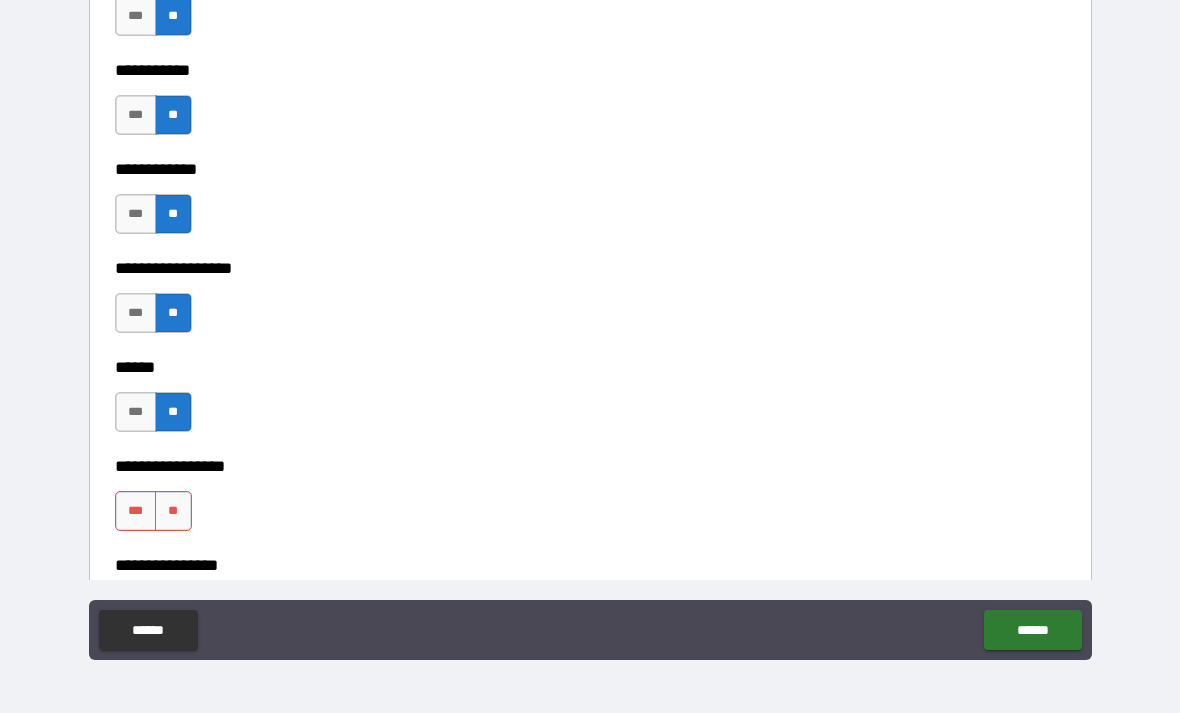click on "**" at bounding box center [173, 511] 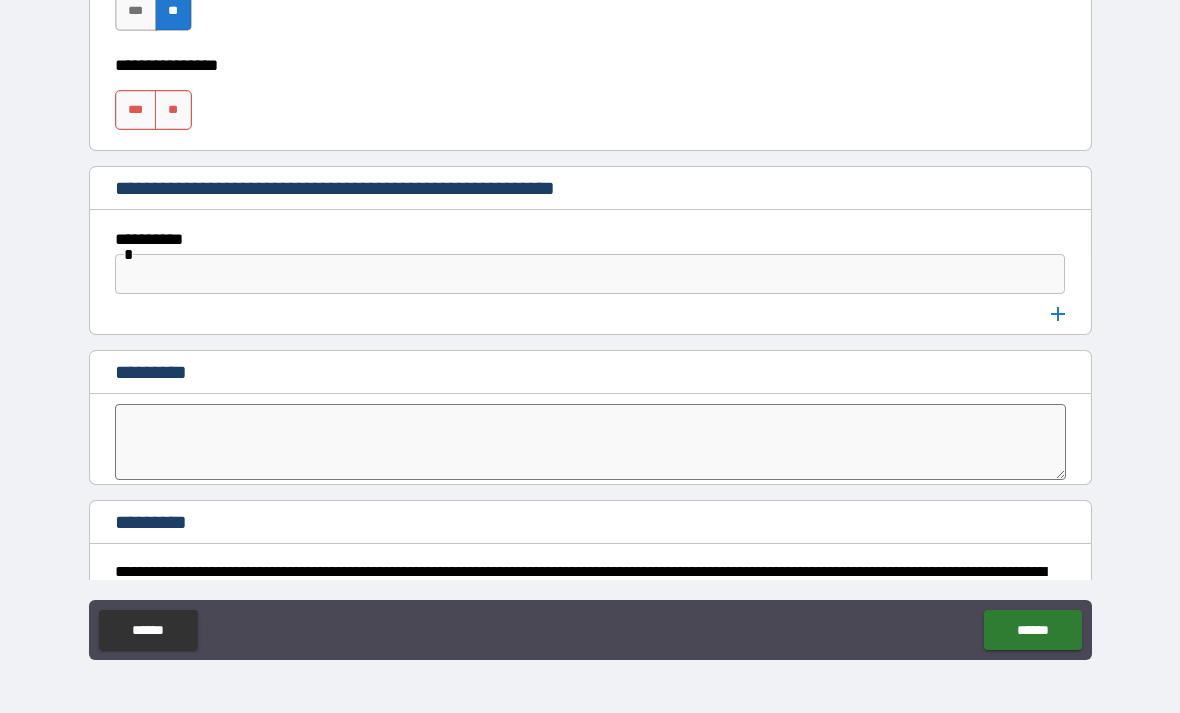 scroll, scrollTop: 10418, scrollLeft: 0, axis: vertical 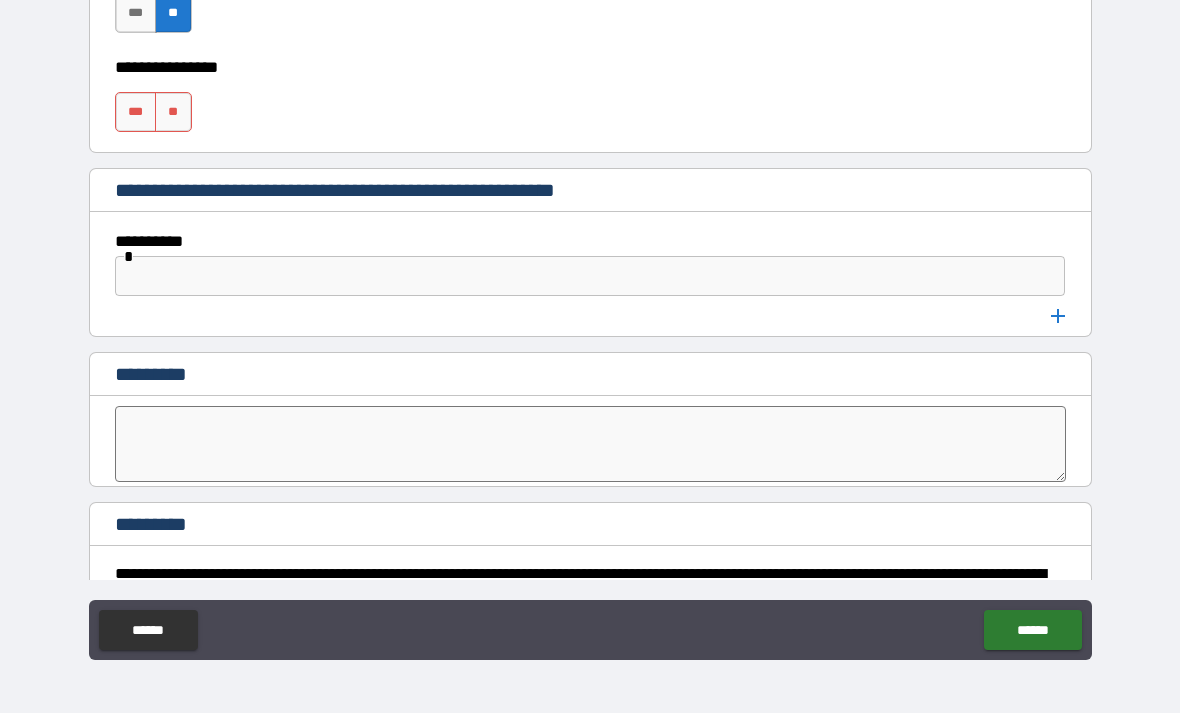click at bounding box center (590, 276) 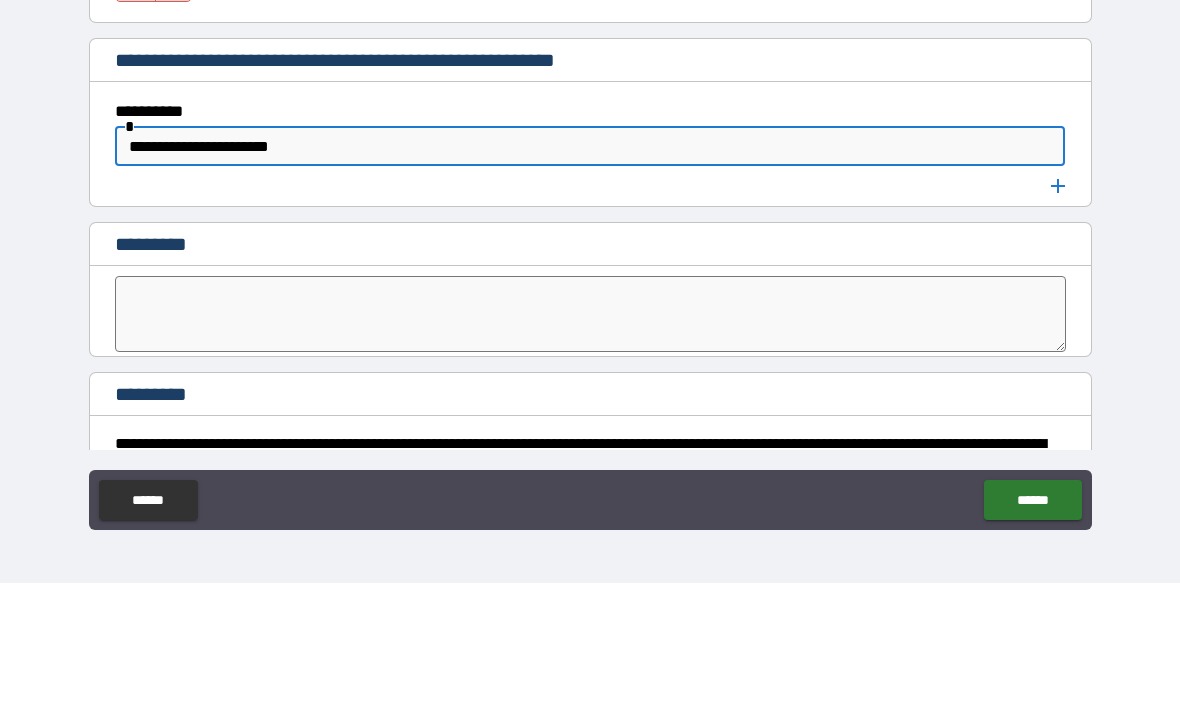 click on "**********" at bounding box center (590, 284) 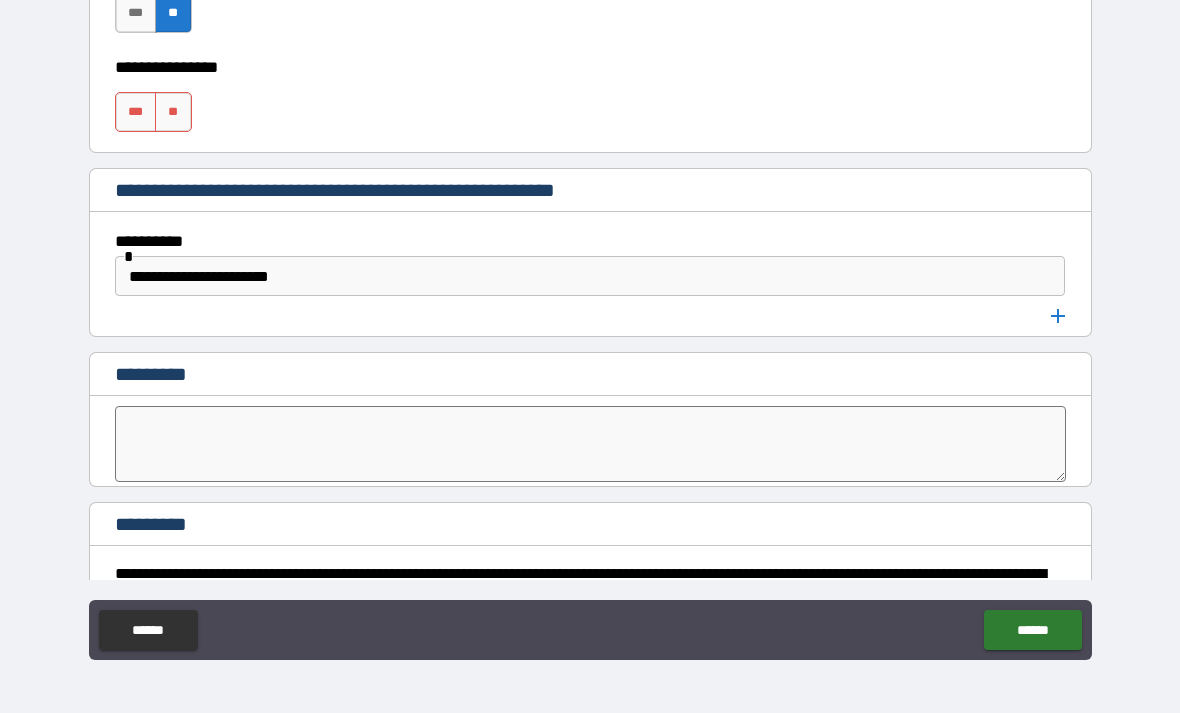 click on "**********" at bounding box center (590, 276) 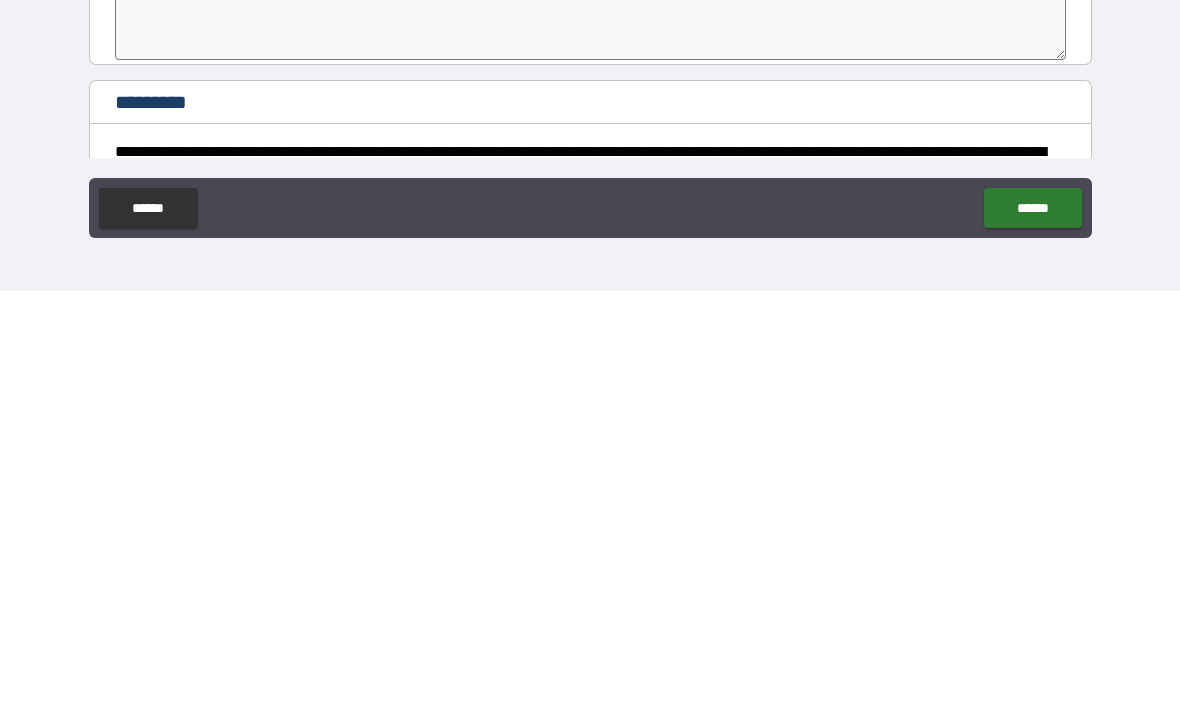 type on "**********" 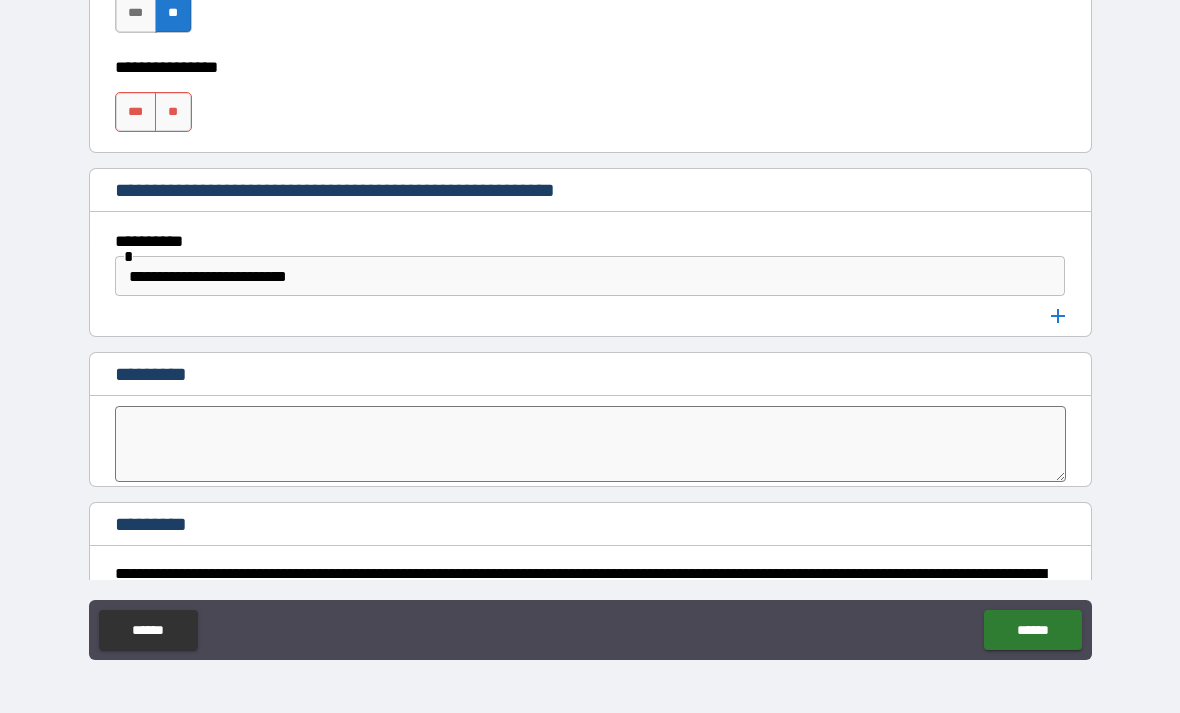 click on "******" at bounding box center (1032, 630) 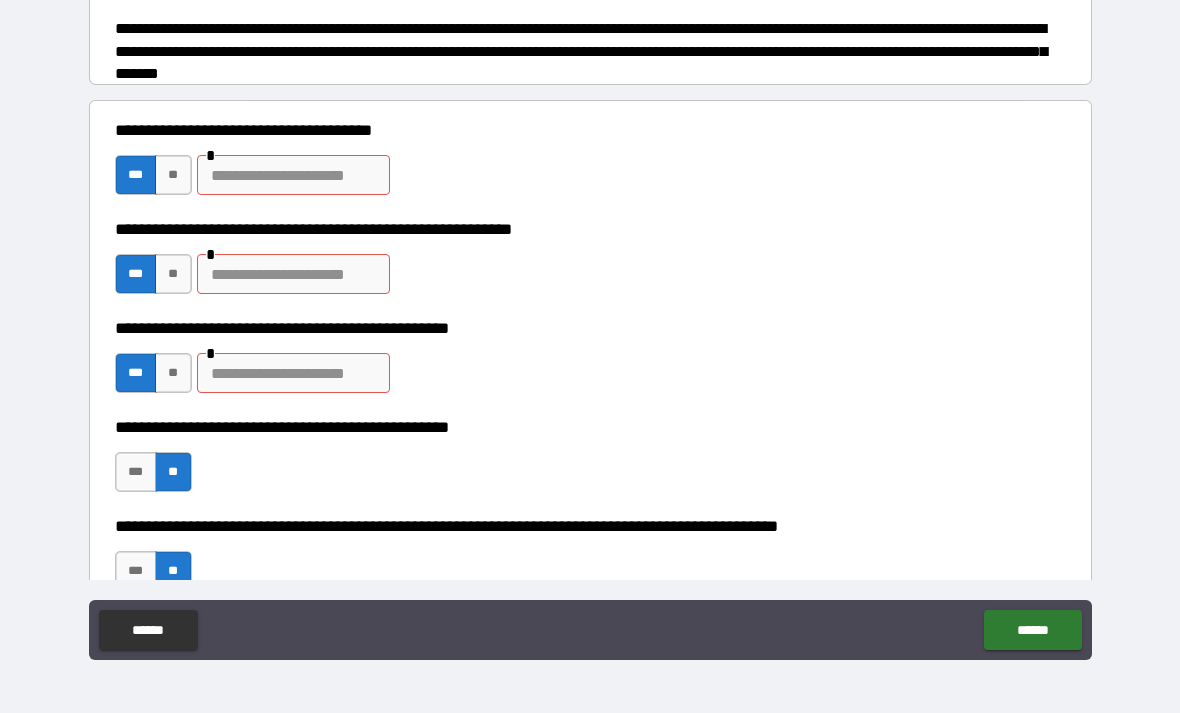 scroll, scrollTop: 248, scrollLeft: 0, axis: vertical 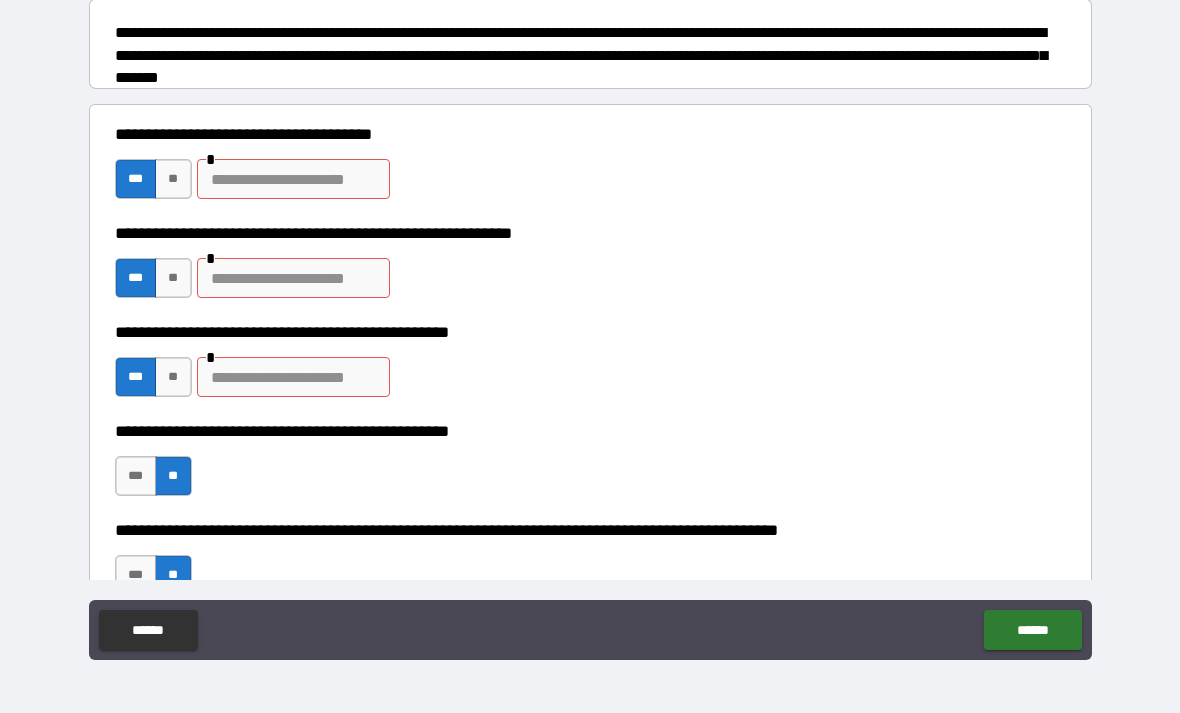 click at bounding box center [293, 179] 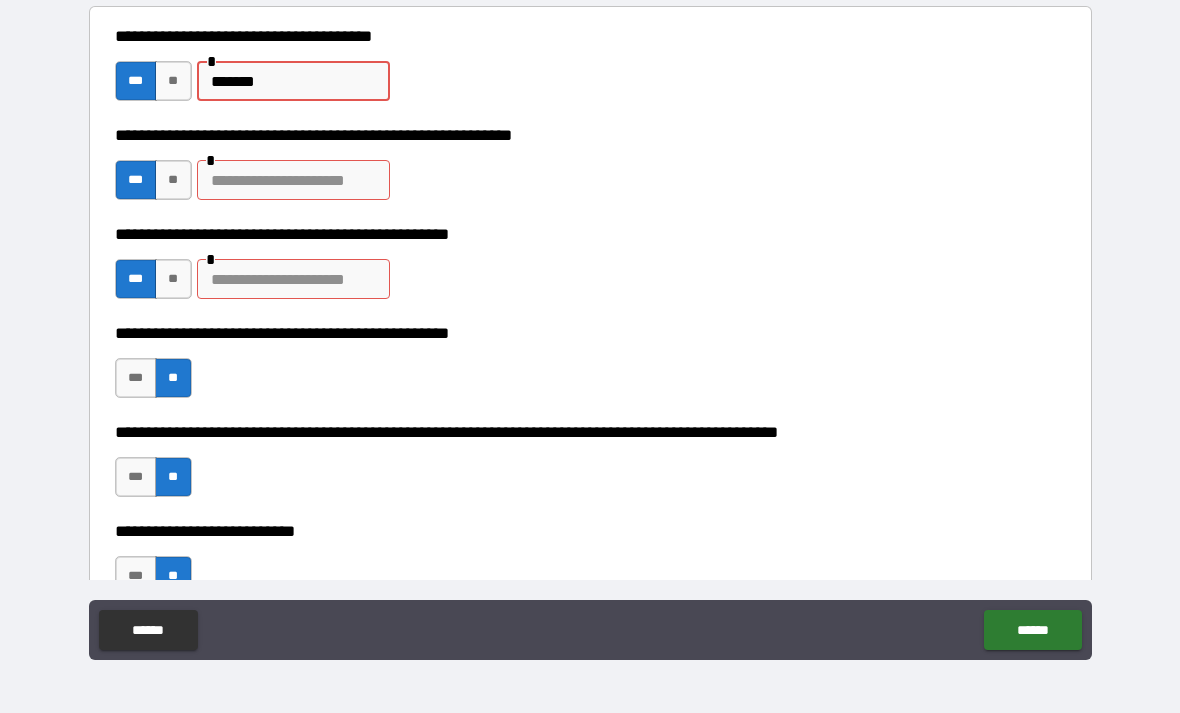 scroll, scrollTop: 348, scrollLeft: 0, axis: vertical 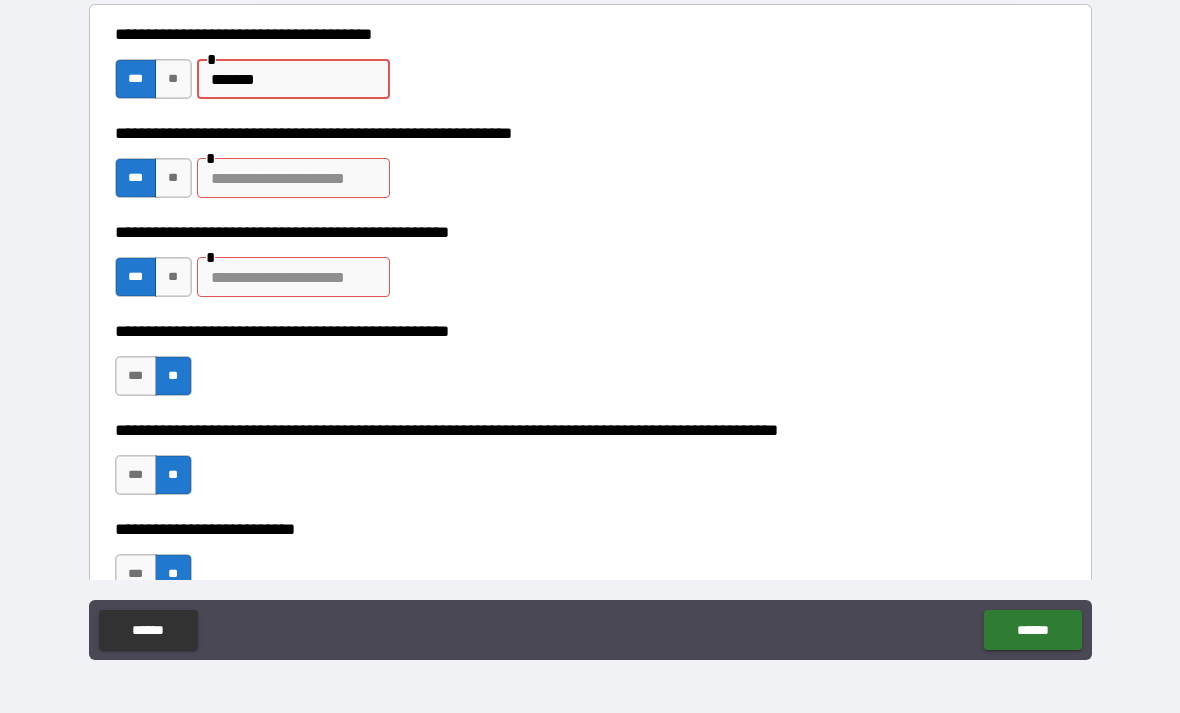type on "*******" 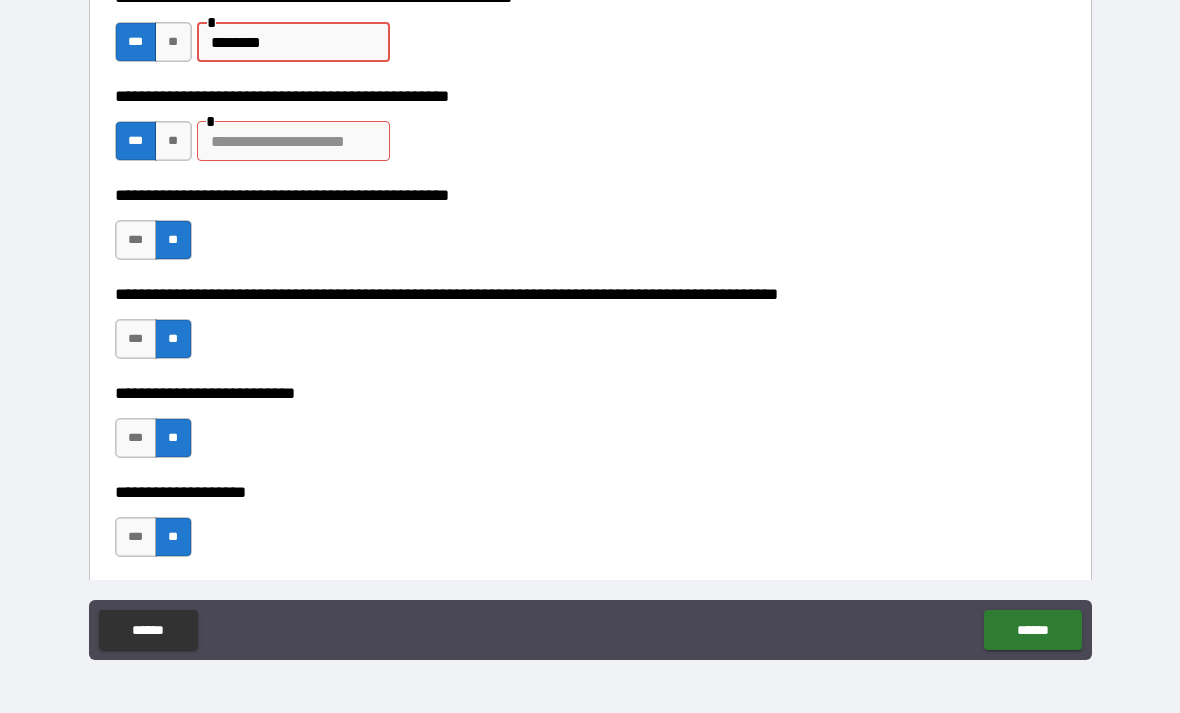 scroll, scrollTop: 487, scrollLeft: 0, axis: vertical 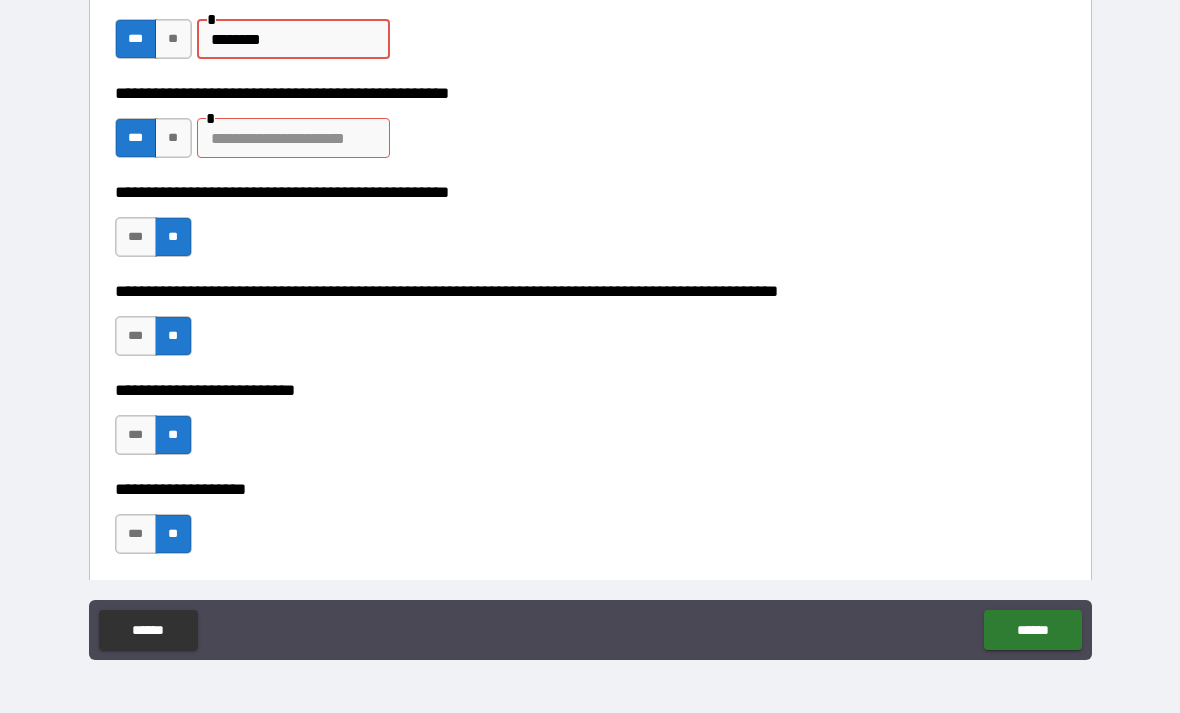 type on "********" 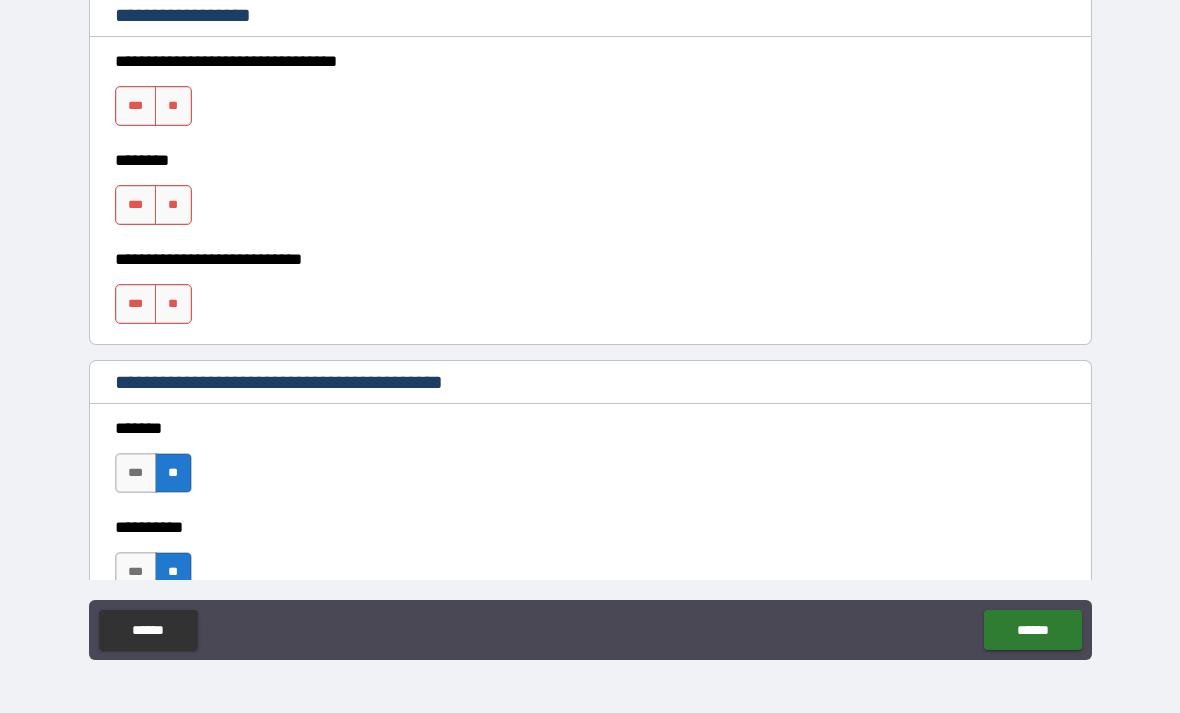 scroll, scrollTop: 1487, scrollLeft: 0, axis: vertical 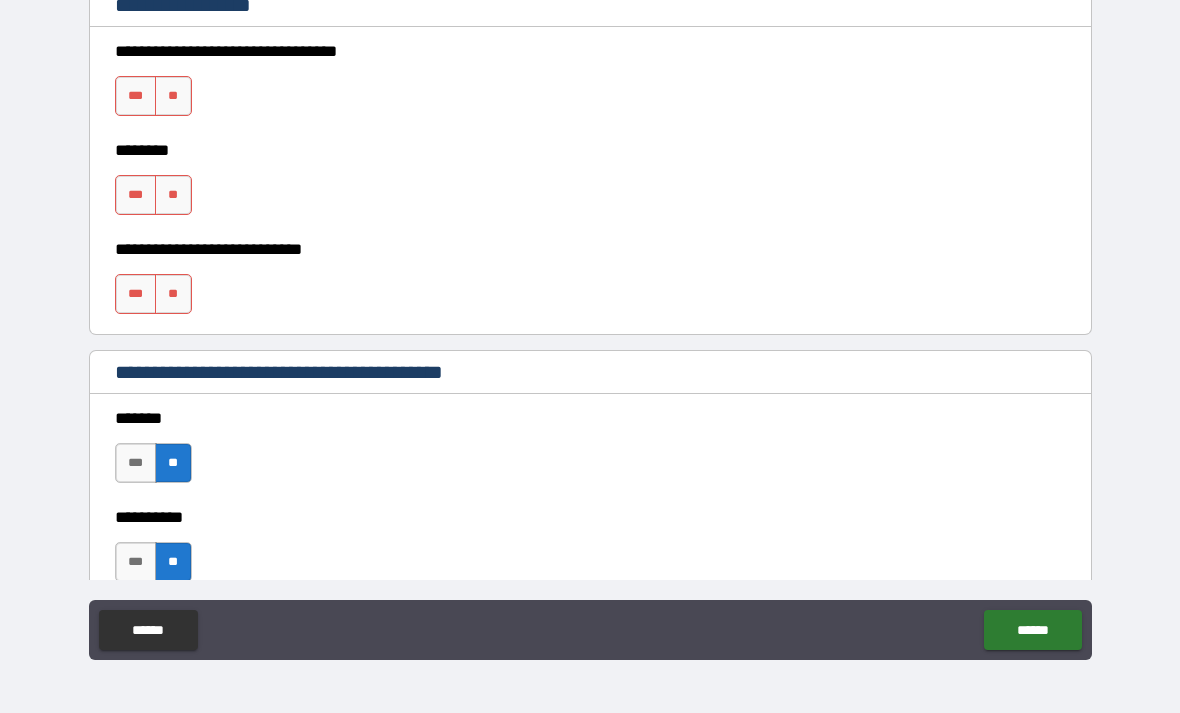 type on "**********" 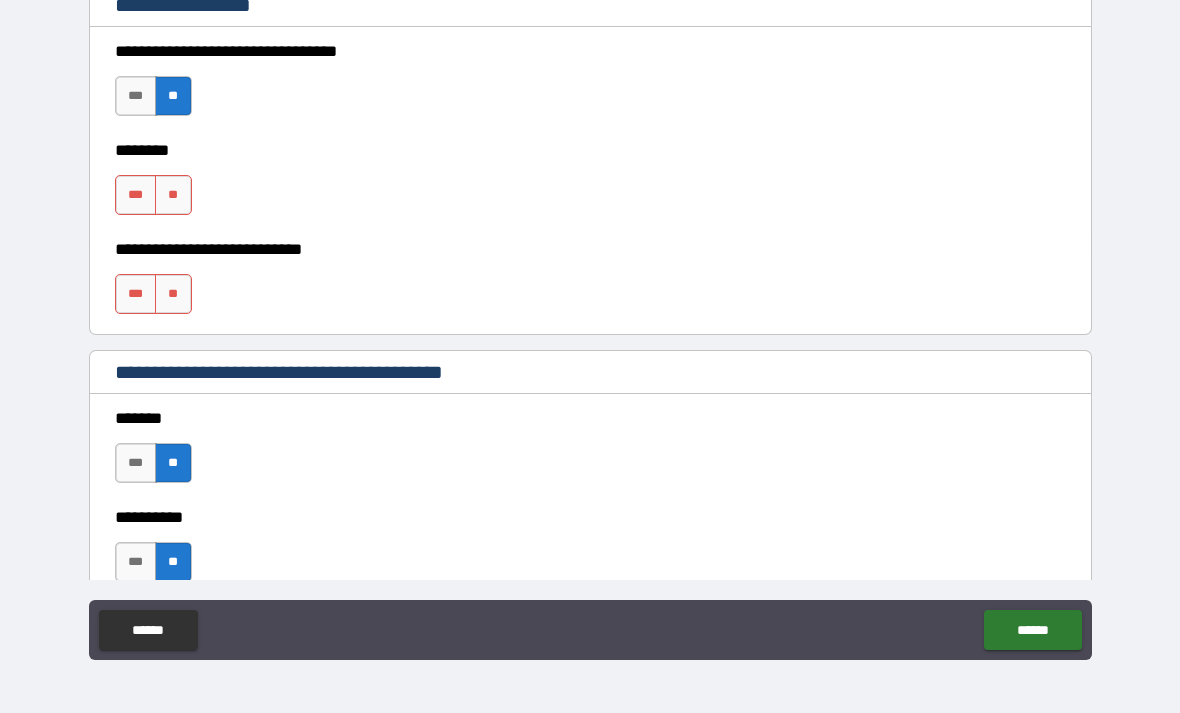 click on "**" at bounding box center (173, 195) 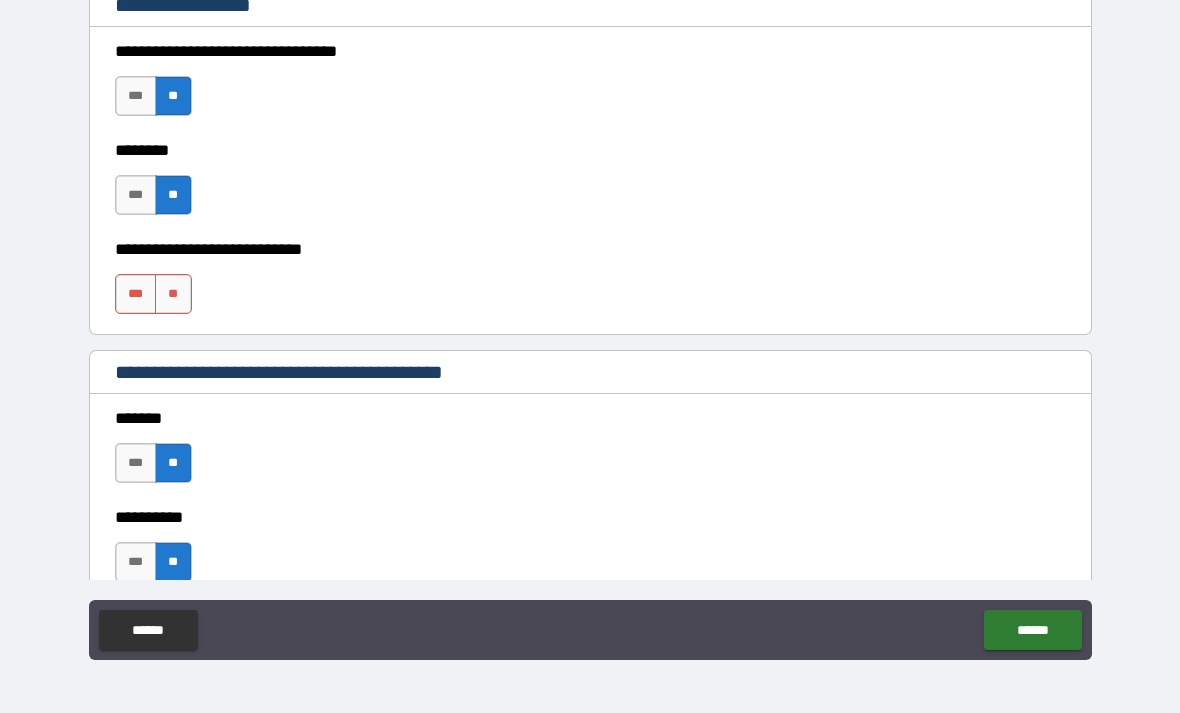click on "**" at bounding box center [173, 294] 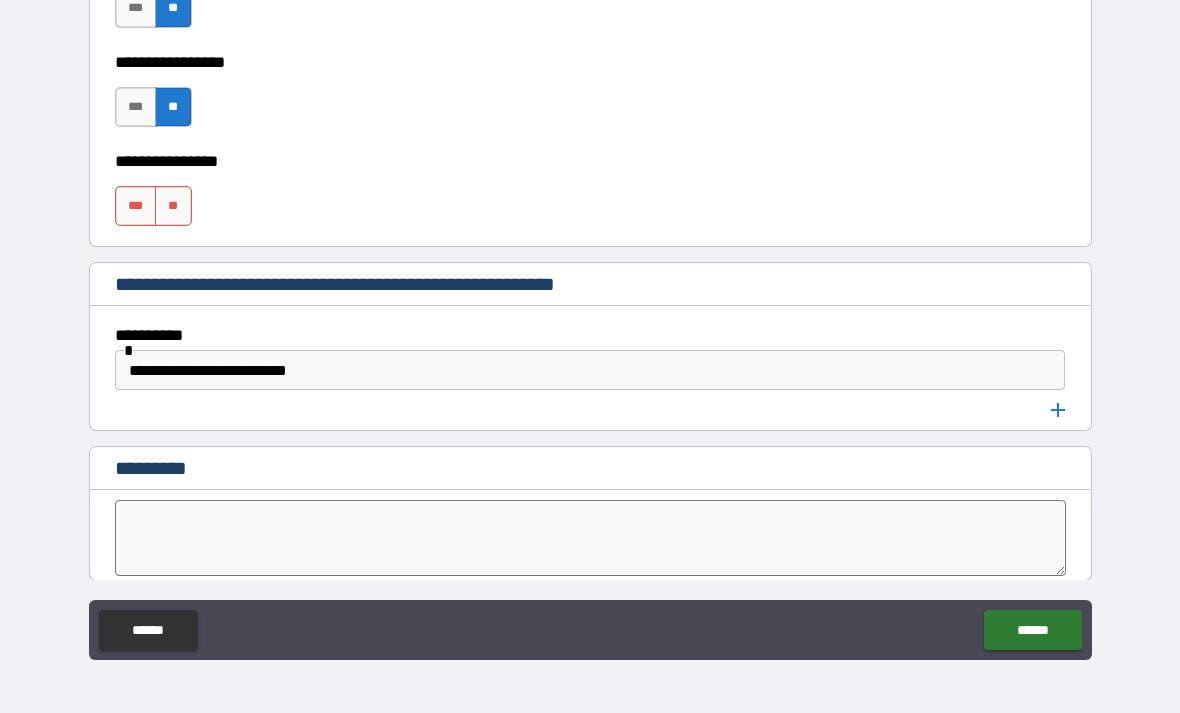 scroll, scrollTop: 10317, scrollLeft: 0, axis: vertical 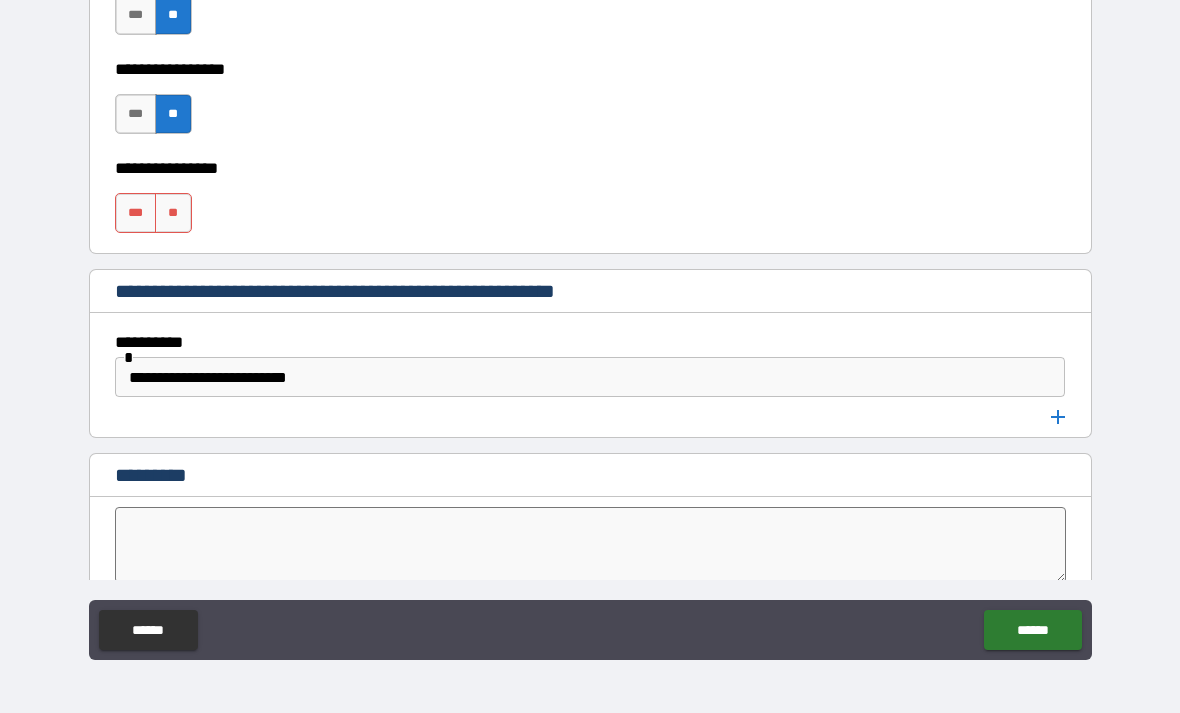 click on "**" at bounding box center [173, 213] 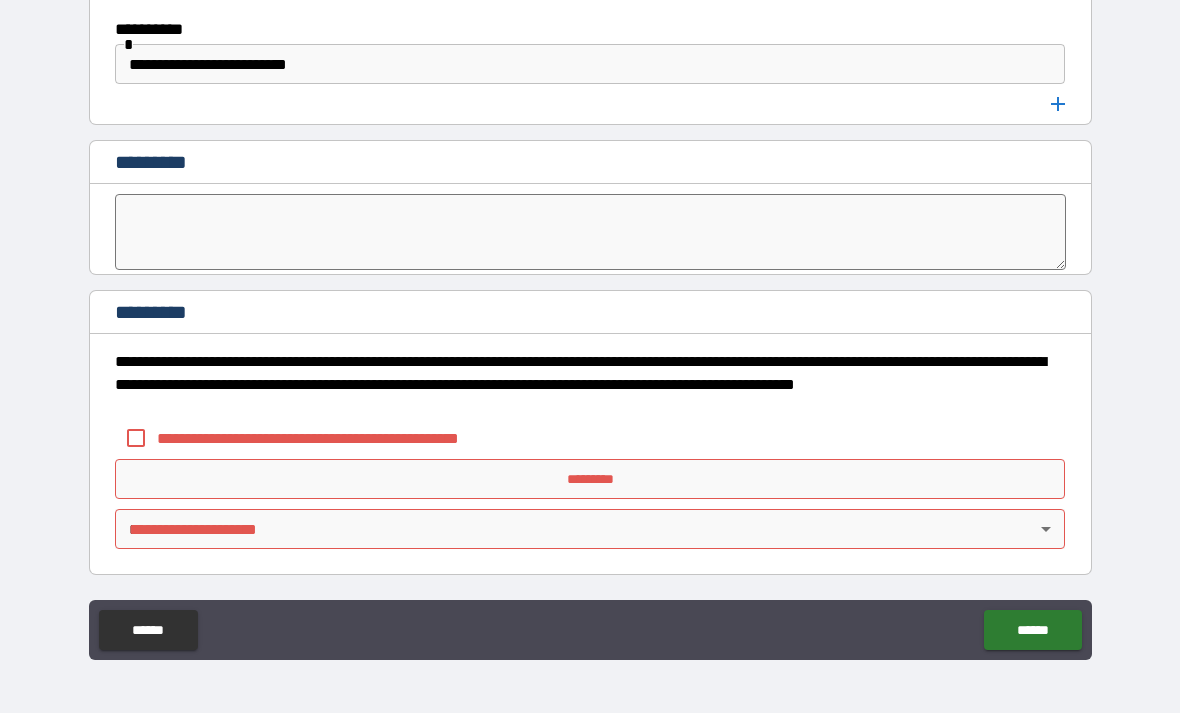 scroll, scrollTop: 10630, scrollLeft: 0, axis: vertical 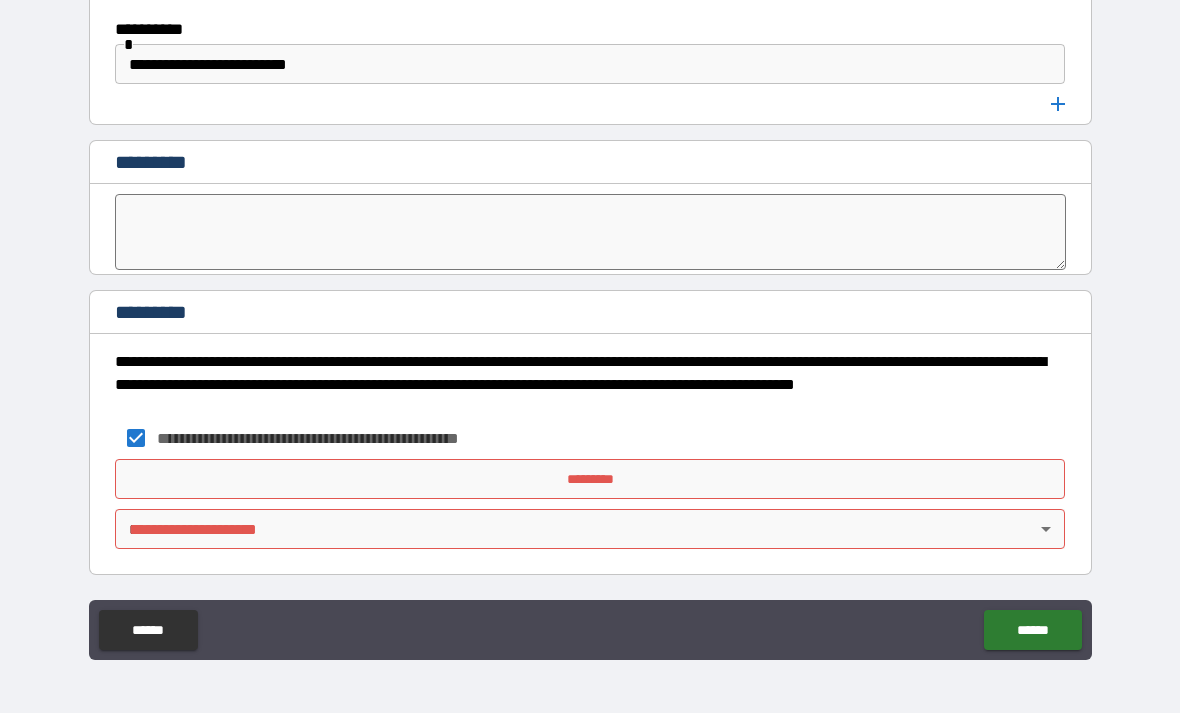 click on "*********" at bounding box center (590, 479) 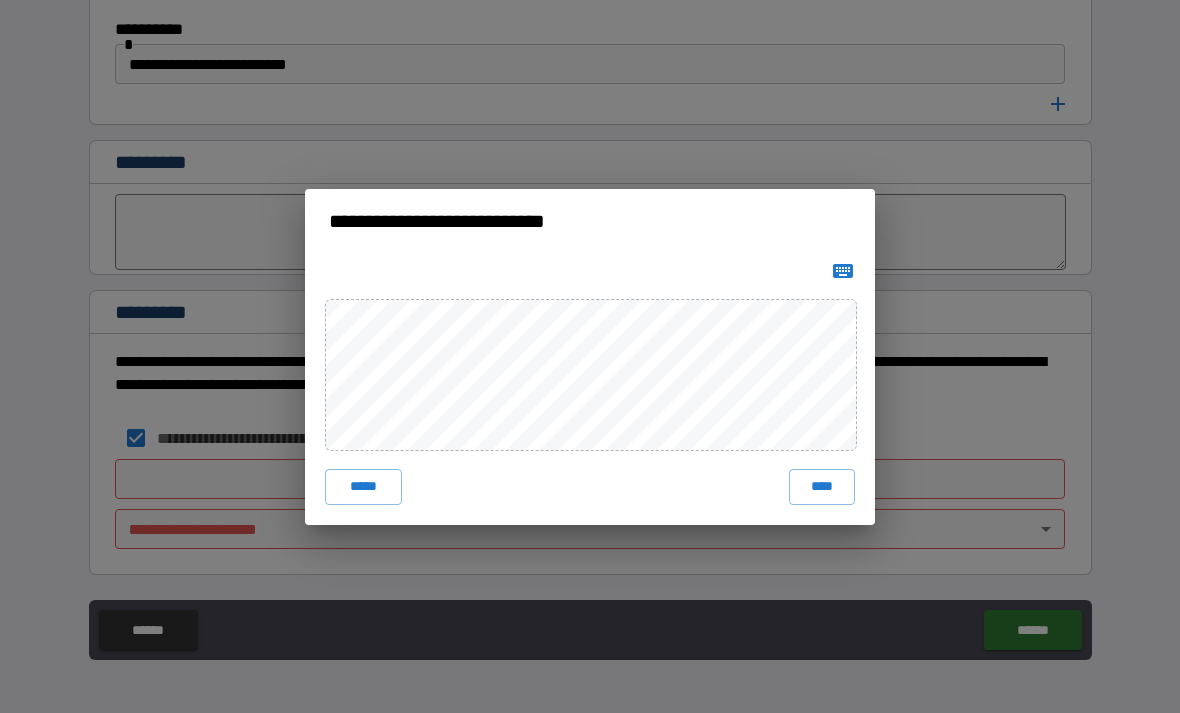 click on "****" at bounding box center [822, 487] 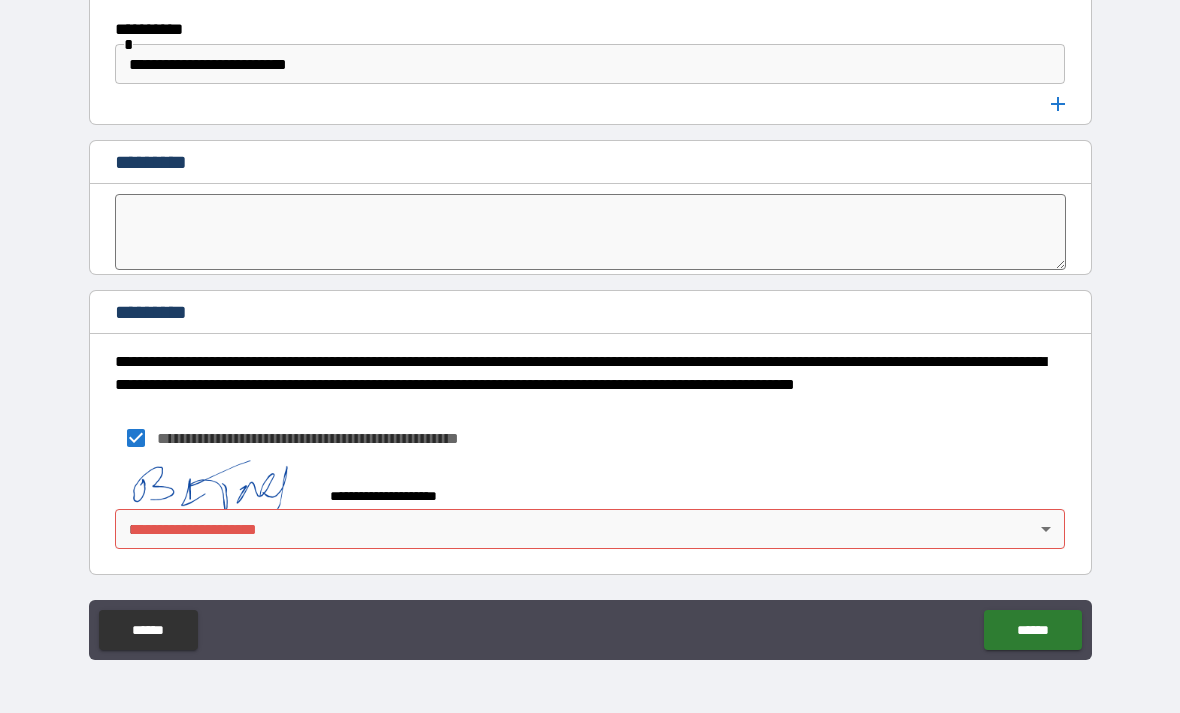 scroll, scrollTop: 10620, scrollLeft: 0, axis: vertical 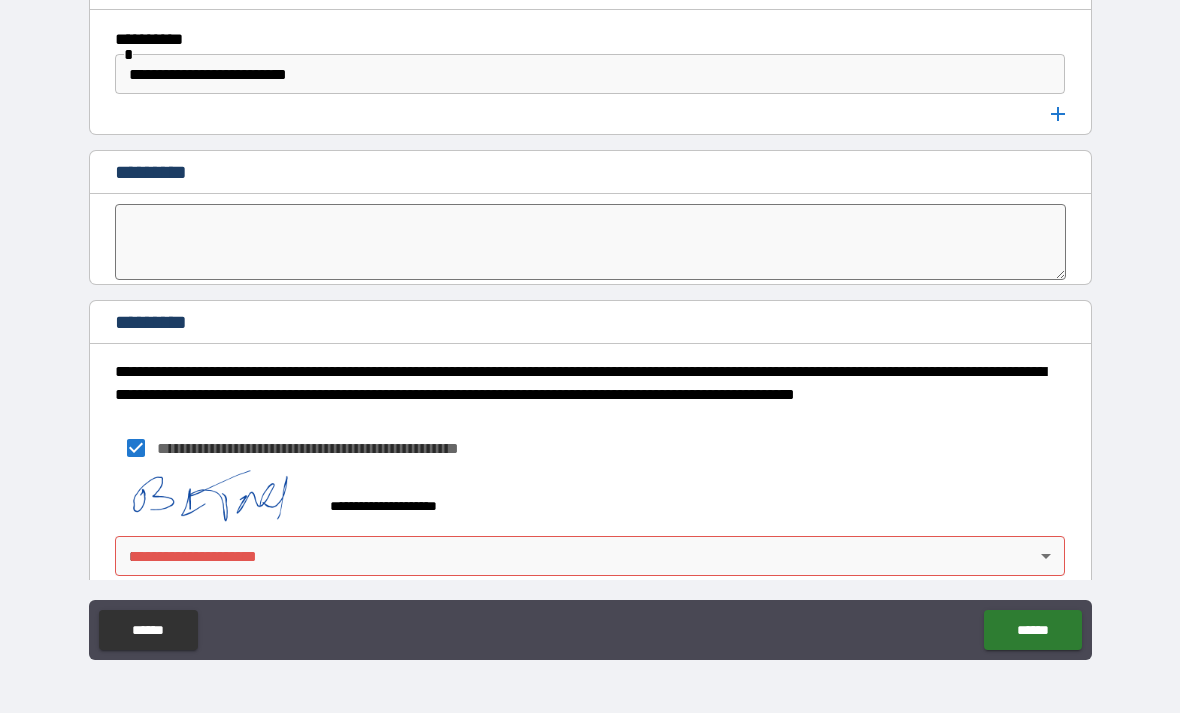 click on "**********" at bounding box center (590, 324) 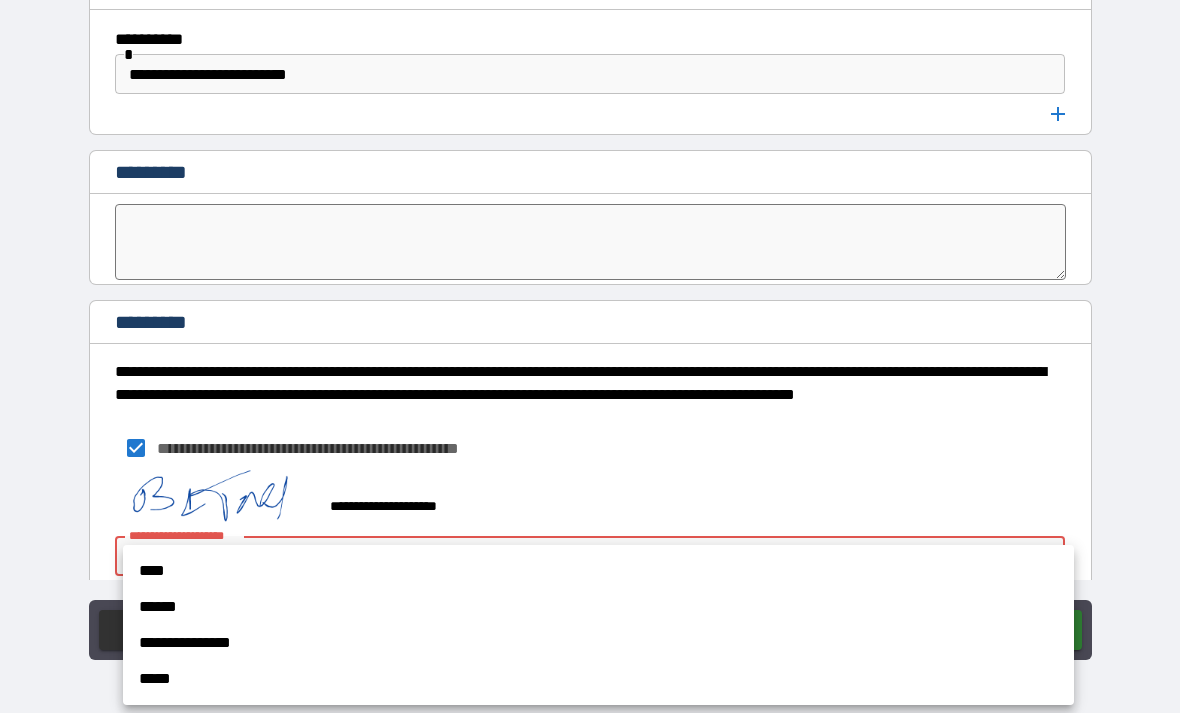 click on "****" at bounding box center [598, 571] 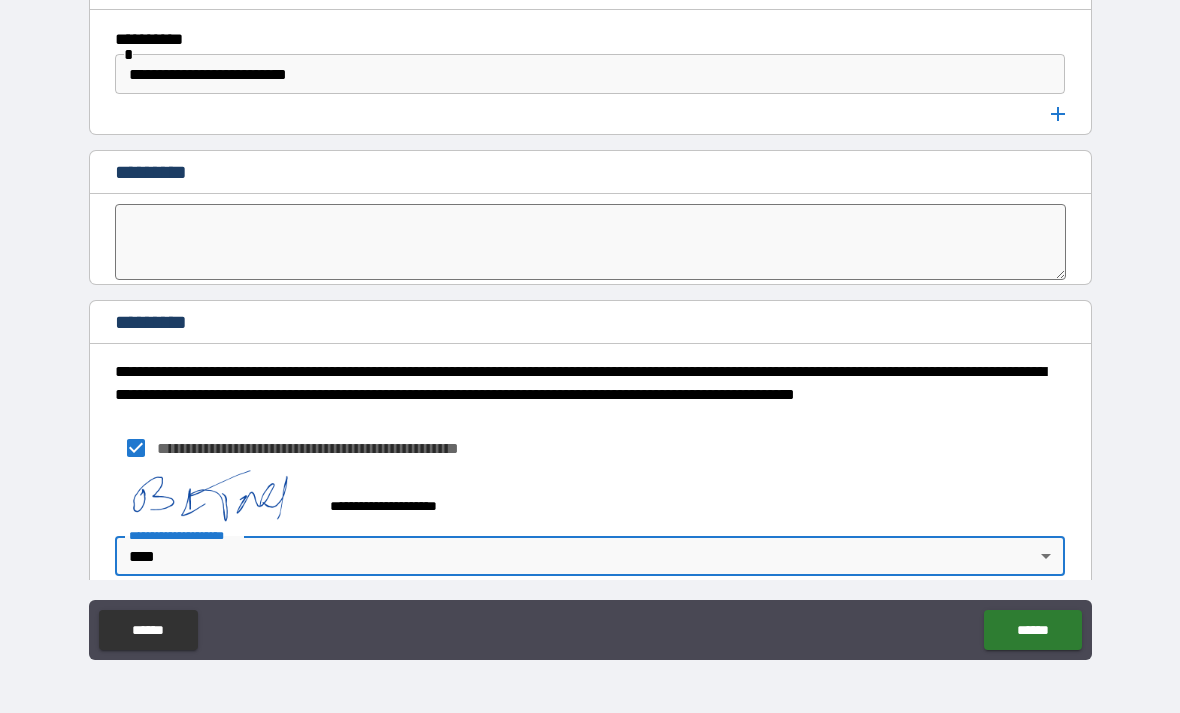 click on "******" at bounding box center [1032, 630] 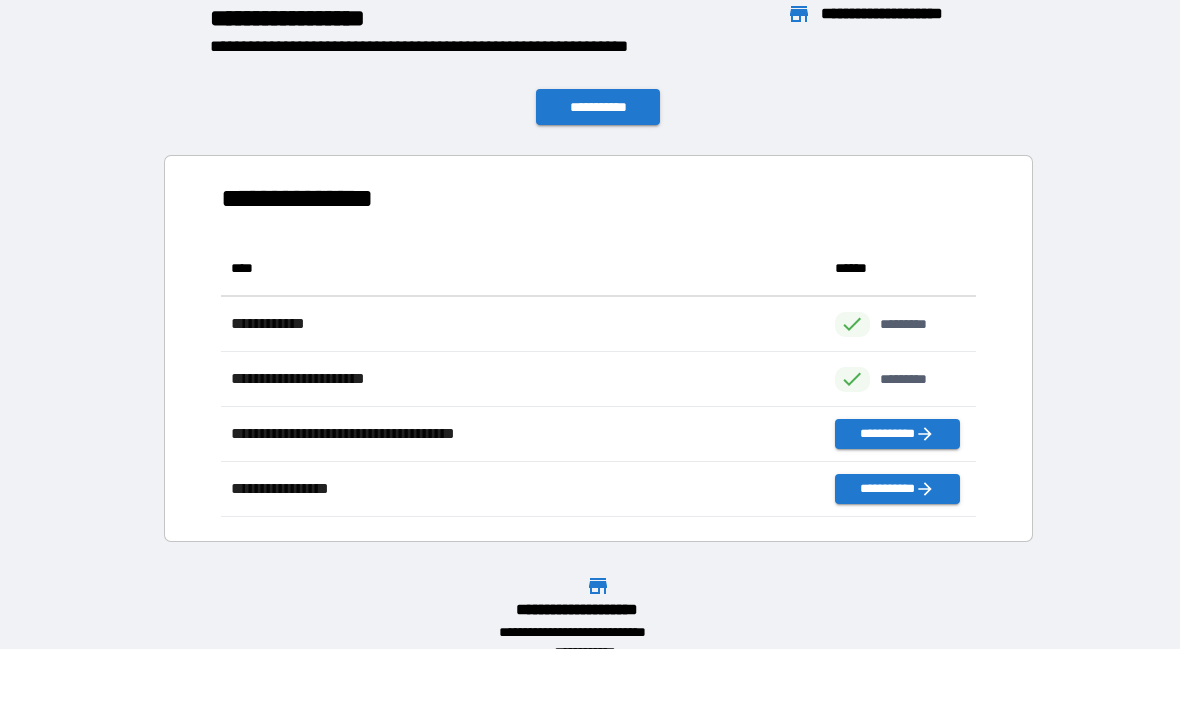 scroll, scrollTop: 1, scrollLeft: 1, axis: both 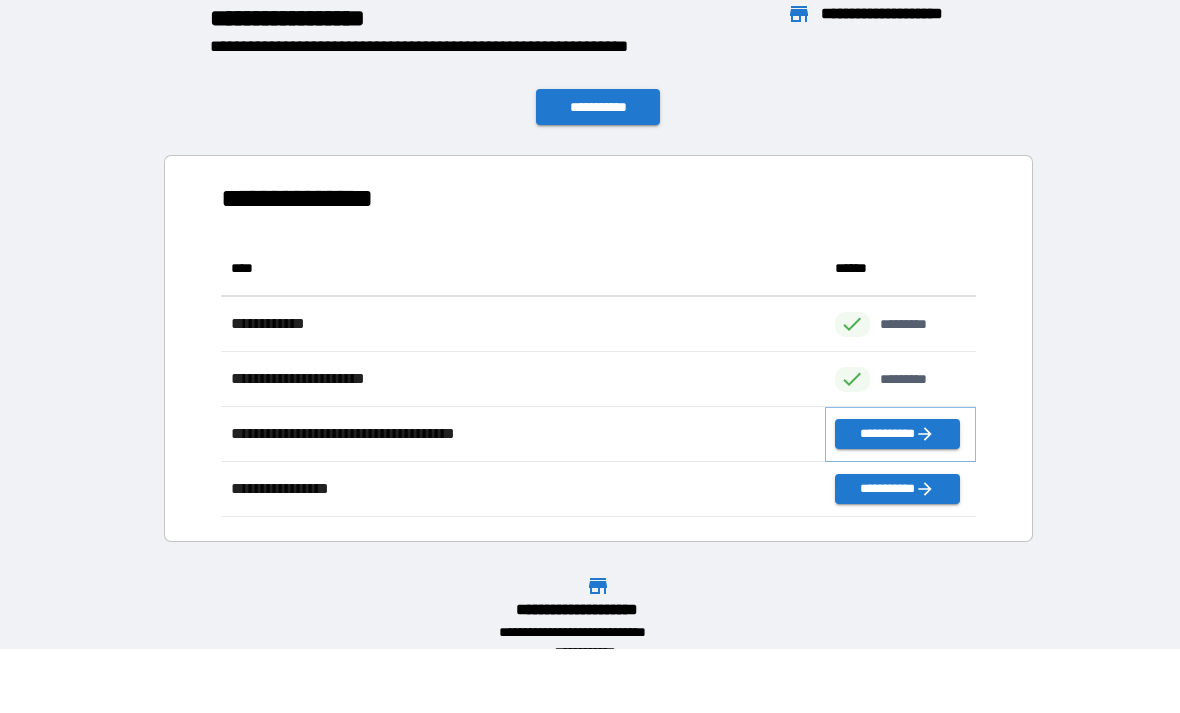 click on "**********" at bounding box center (897, 434) 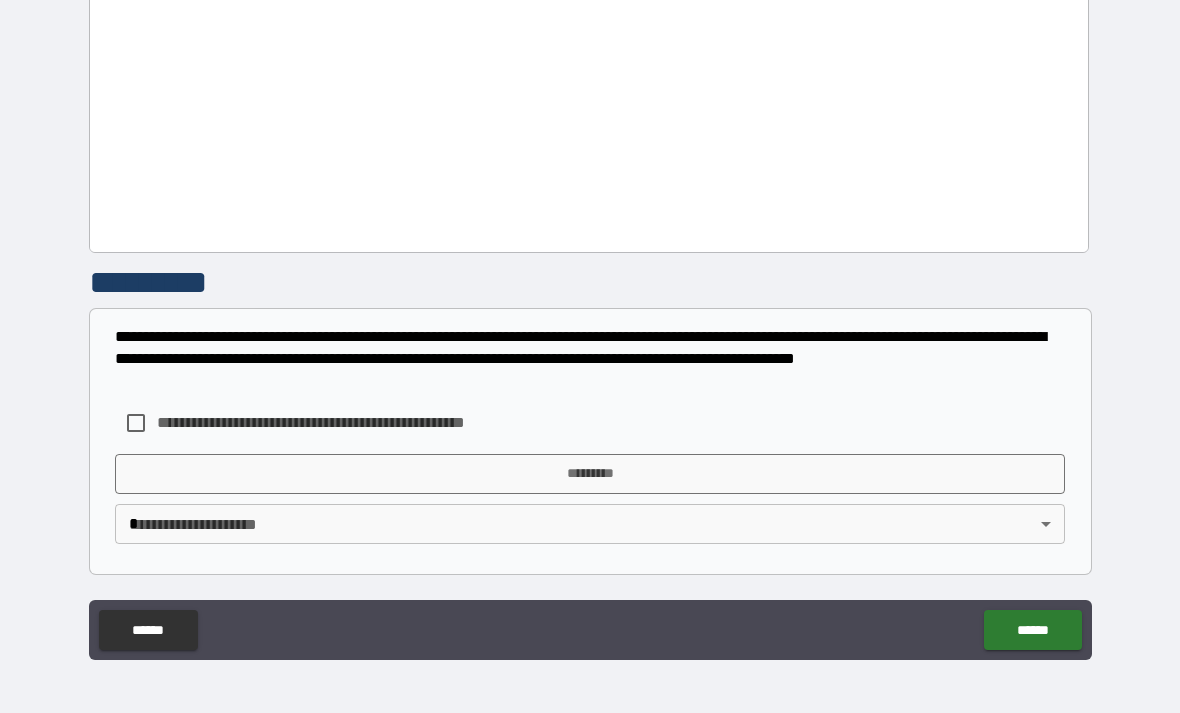 scroll, scrollTop: 3715, scrollLeft: 0, axis: vertical 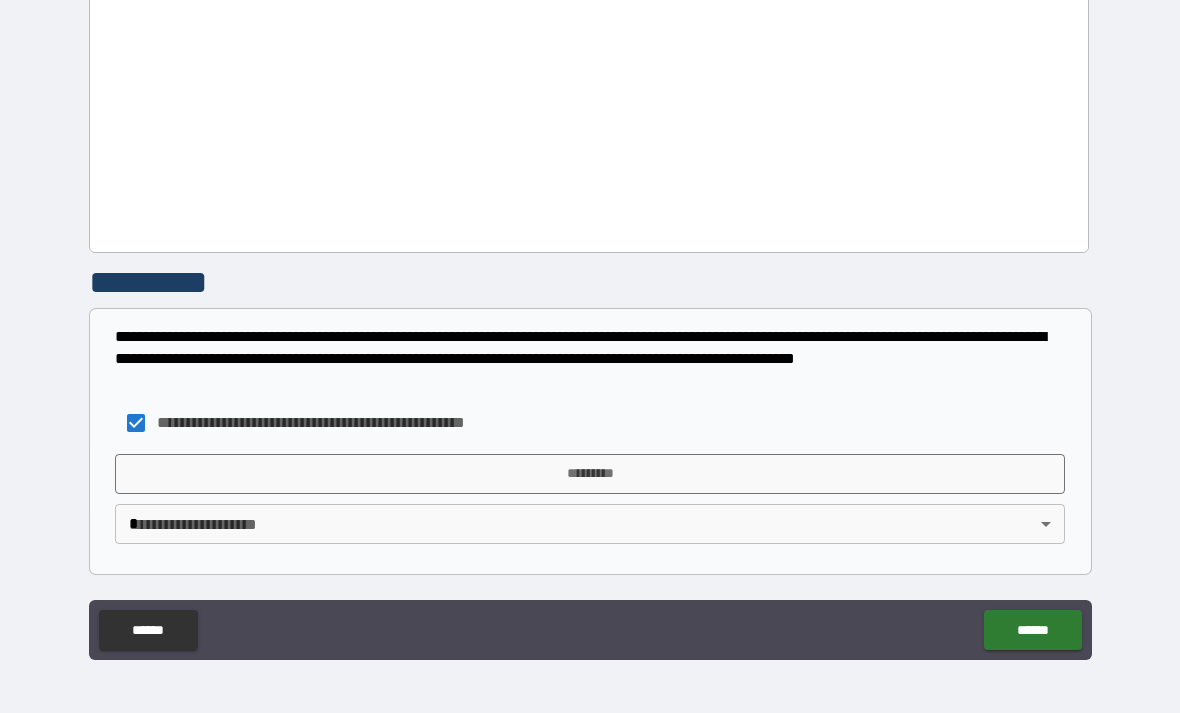 click on "*********" at bounding box center (590, 474) 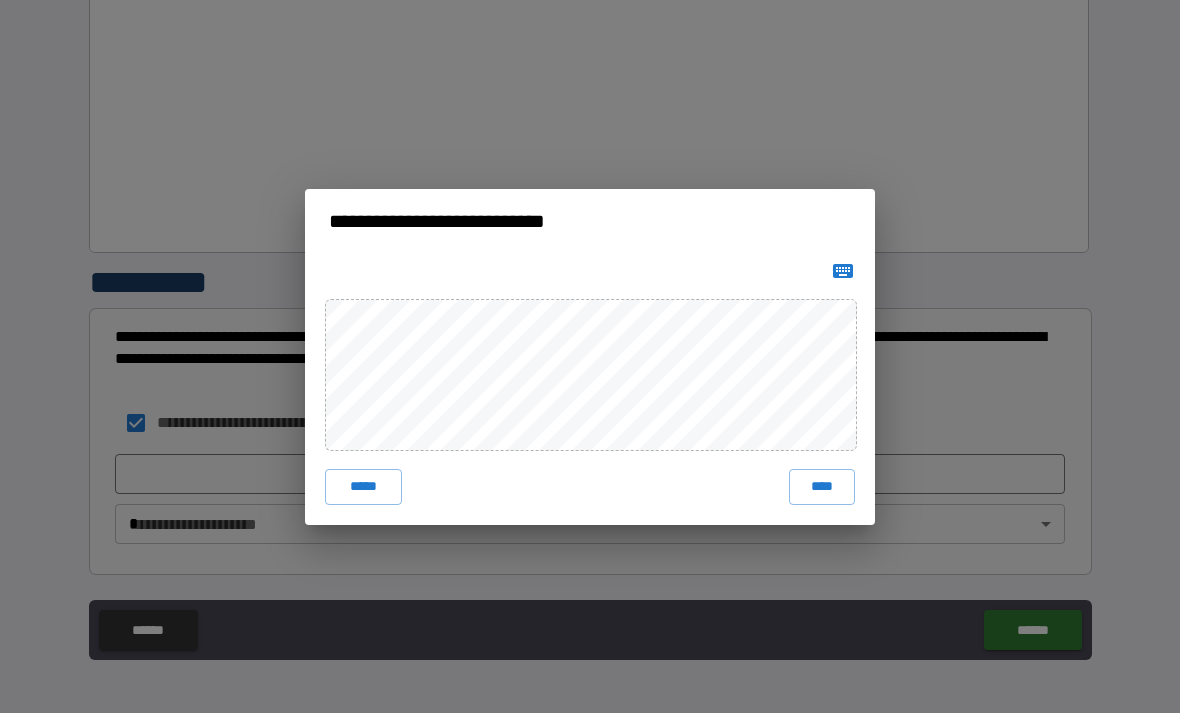 click on "****" at bounding box center [822, 487] 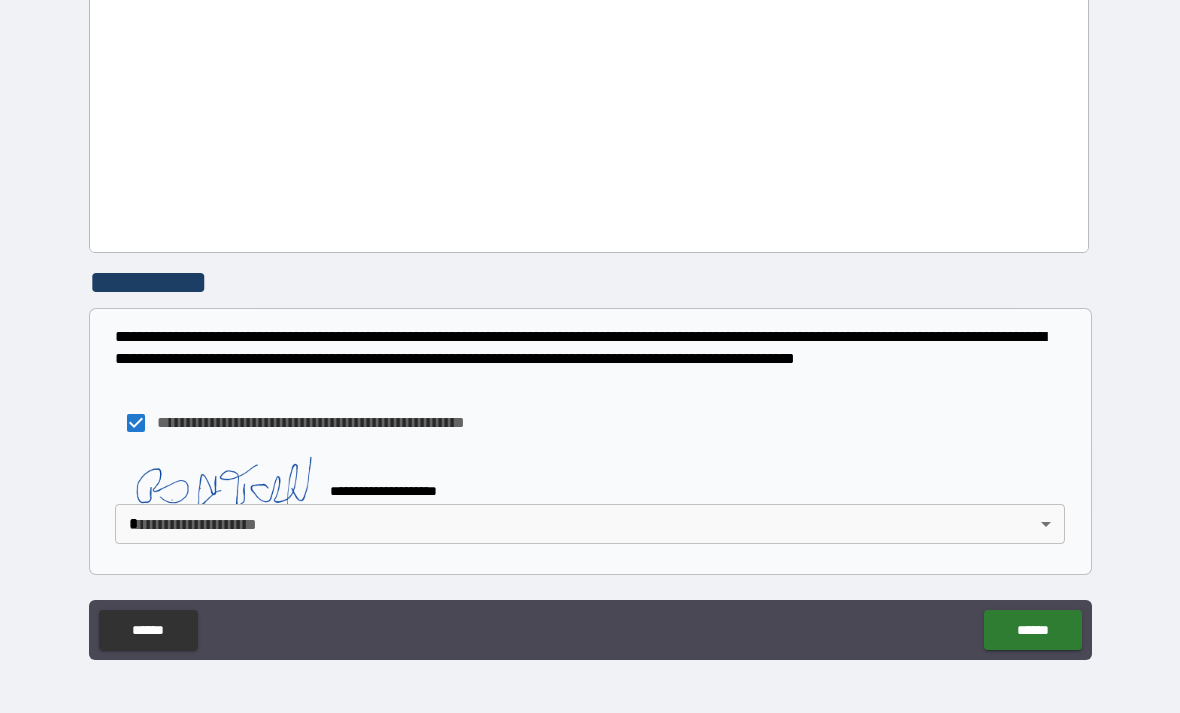 scroll, scrollTop: 3705, scrollLeft: 0, axis: vertical 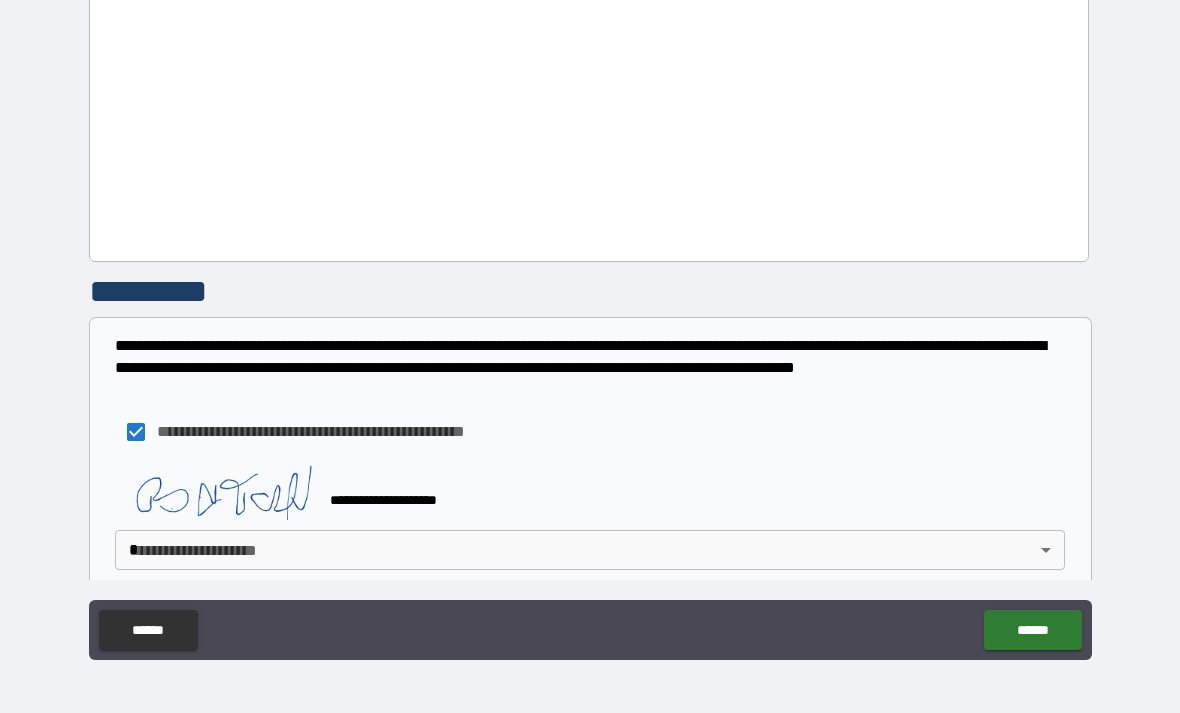 click on "**********" at bounding box center (590, 324) 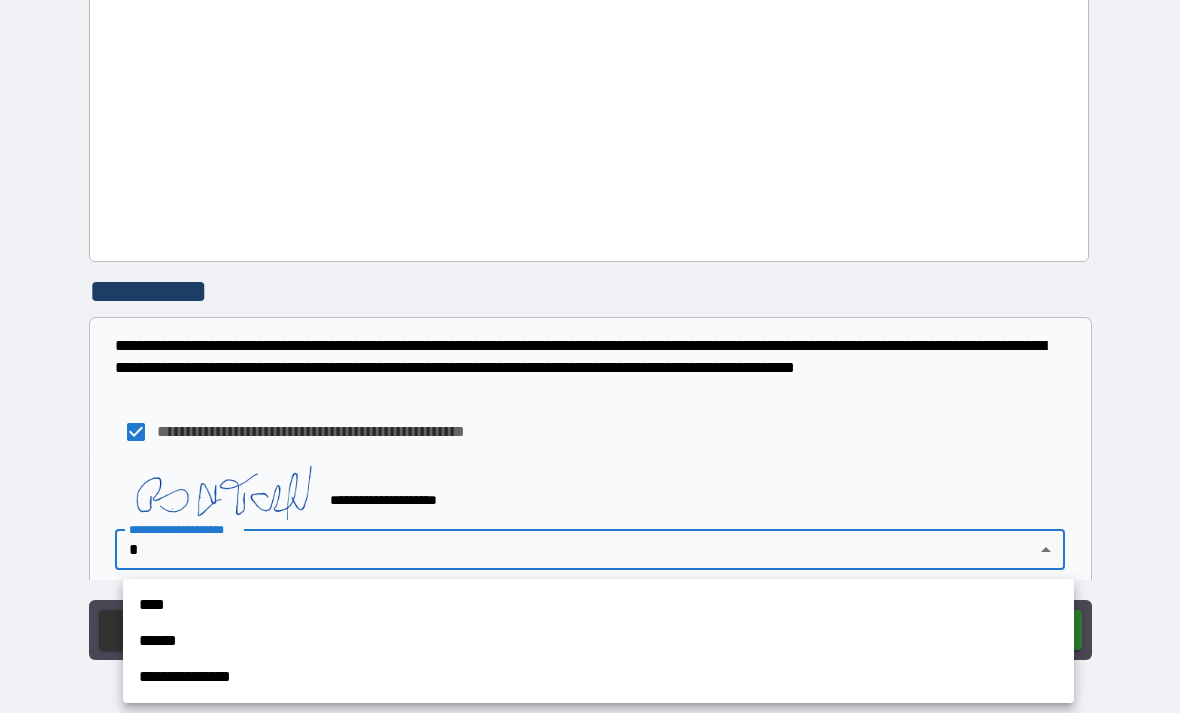 click on "****" at bounding box center [598, 605] 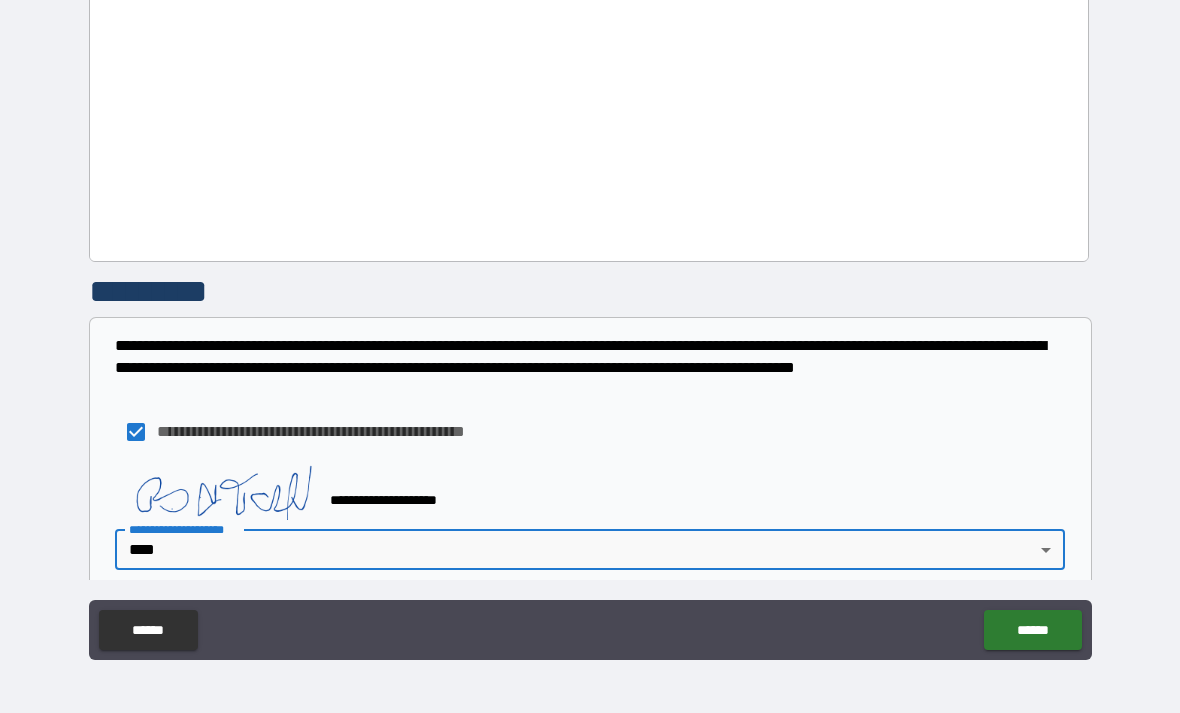 click on "******" at bounding box center [1032, 630] 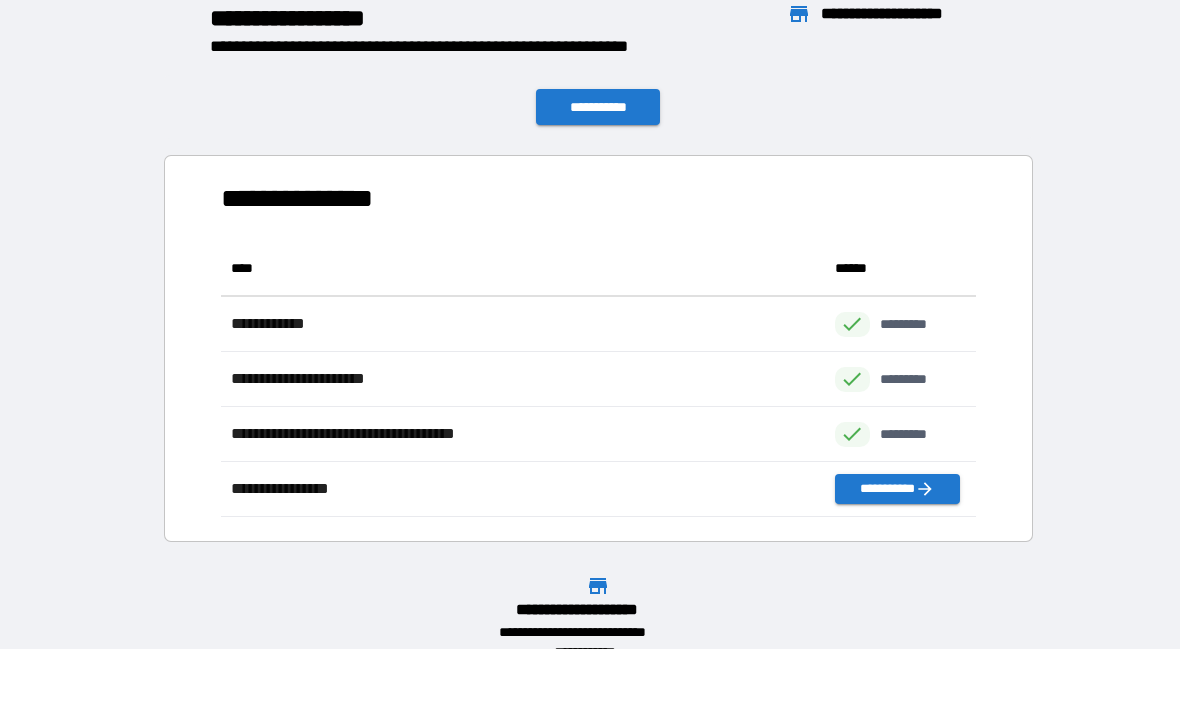 scroll, scrollTop: 276, scrollLeft: 755, axis: both 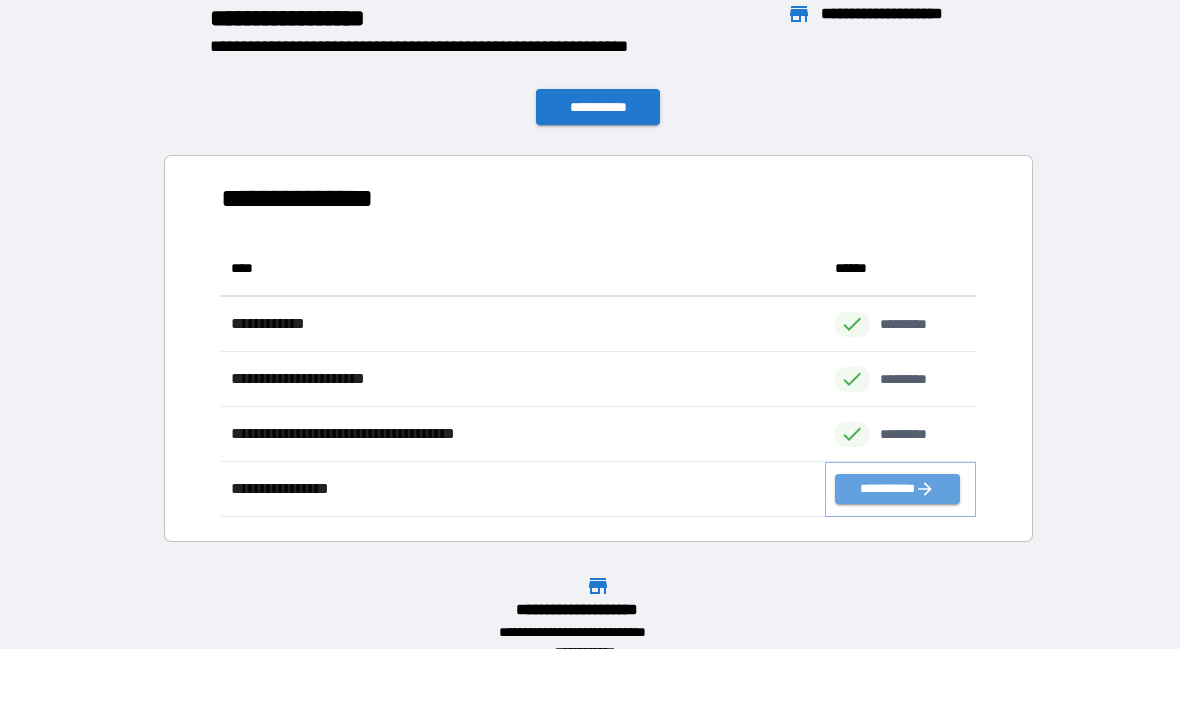 click on "**********" at bounding box center (897, 489) 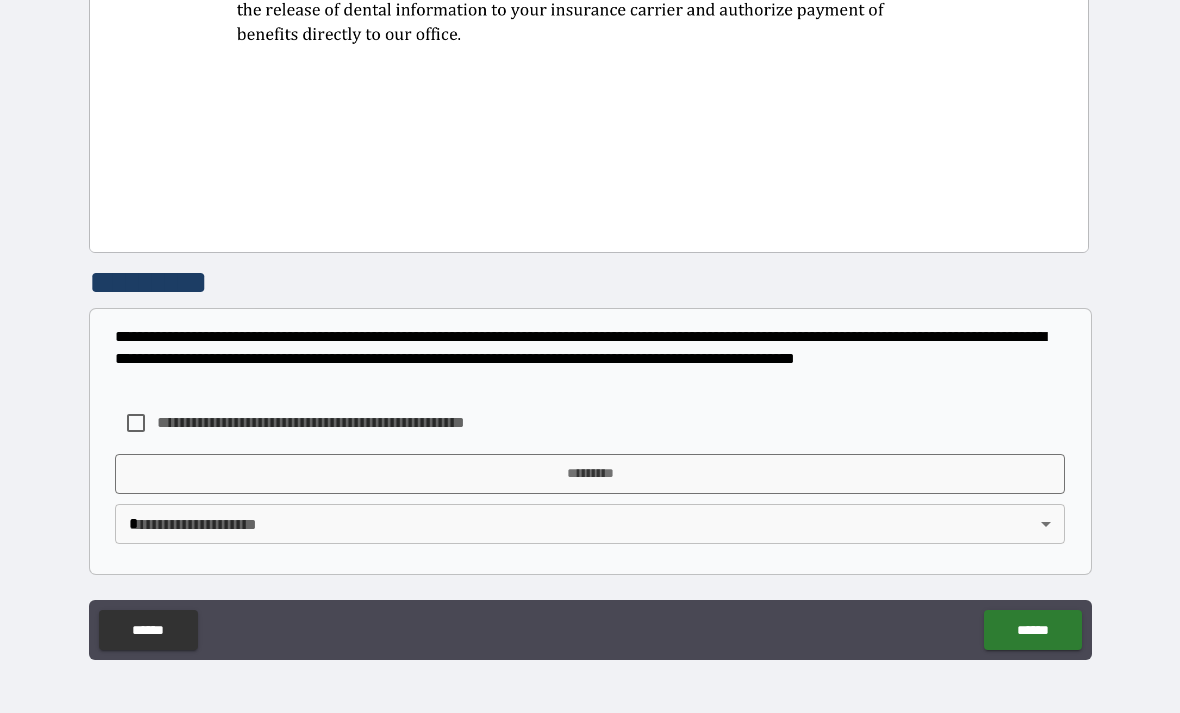 scroll, scrollTop: 1059, scrollLeft: 0, axis: vertical 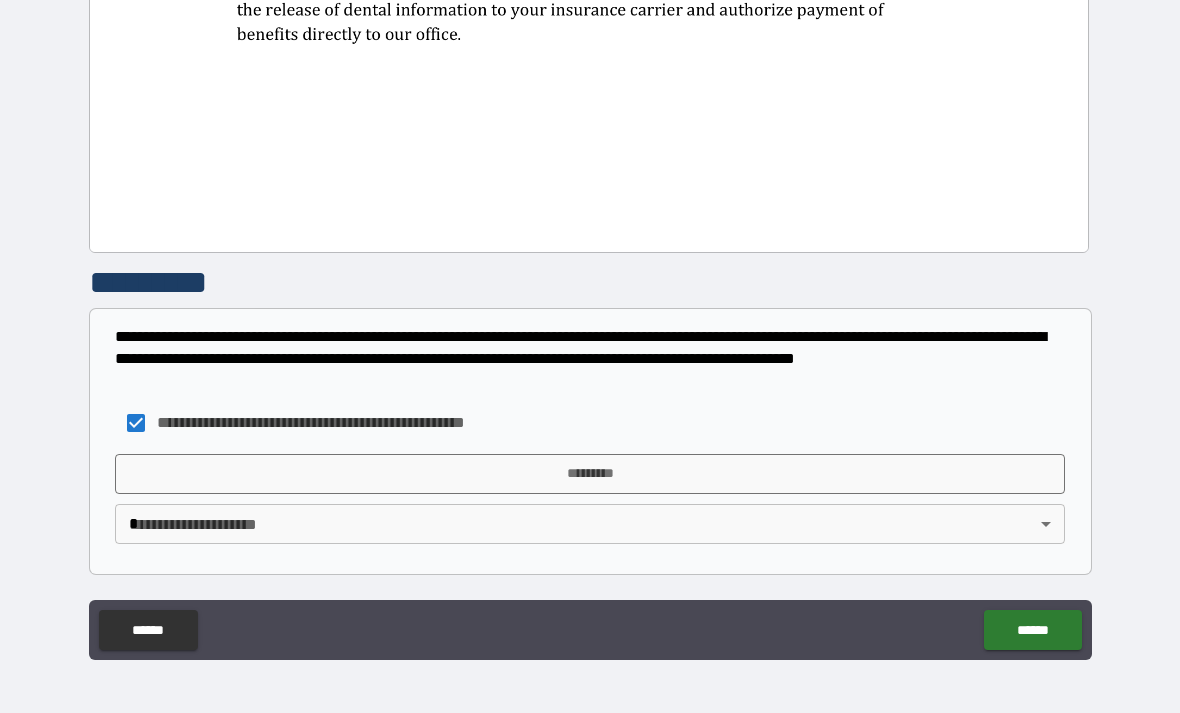 click on "*********" at bounding box center (590, 474) 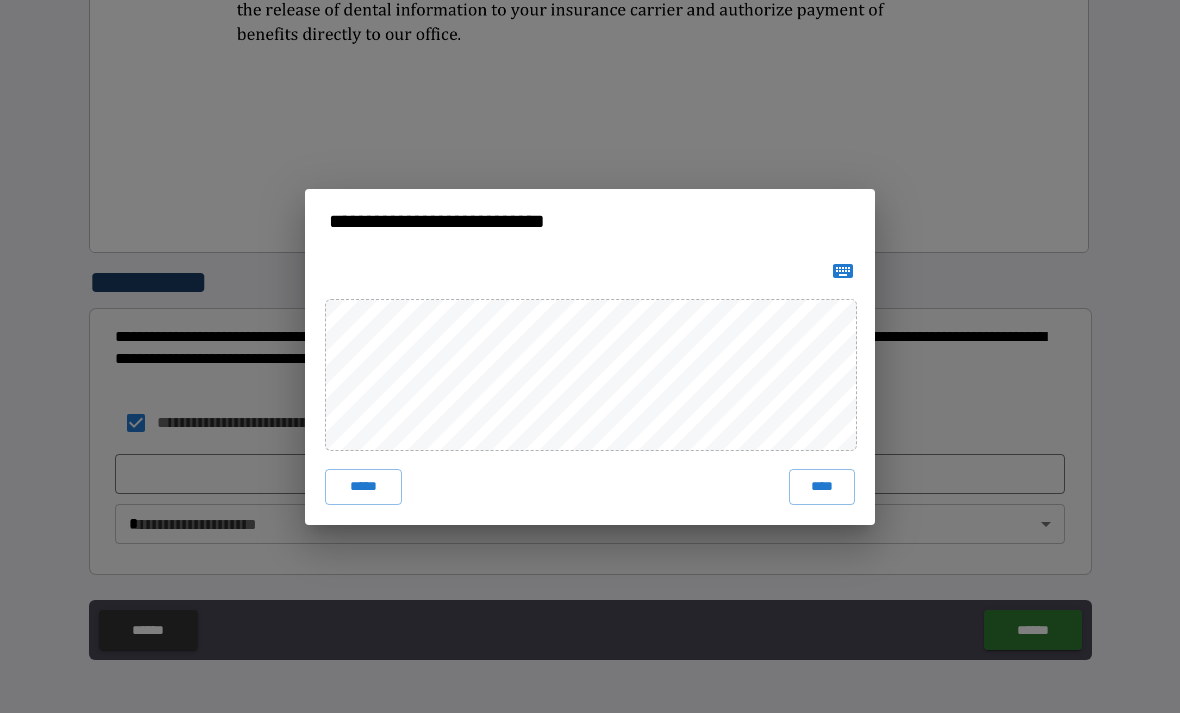 click on "****" at bounding box center (822, 487) 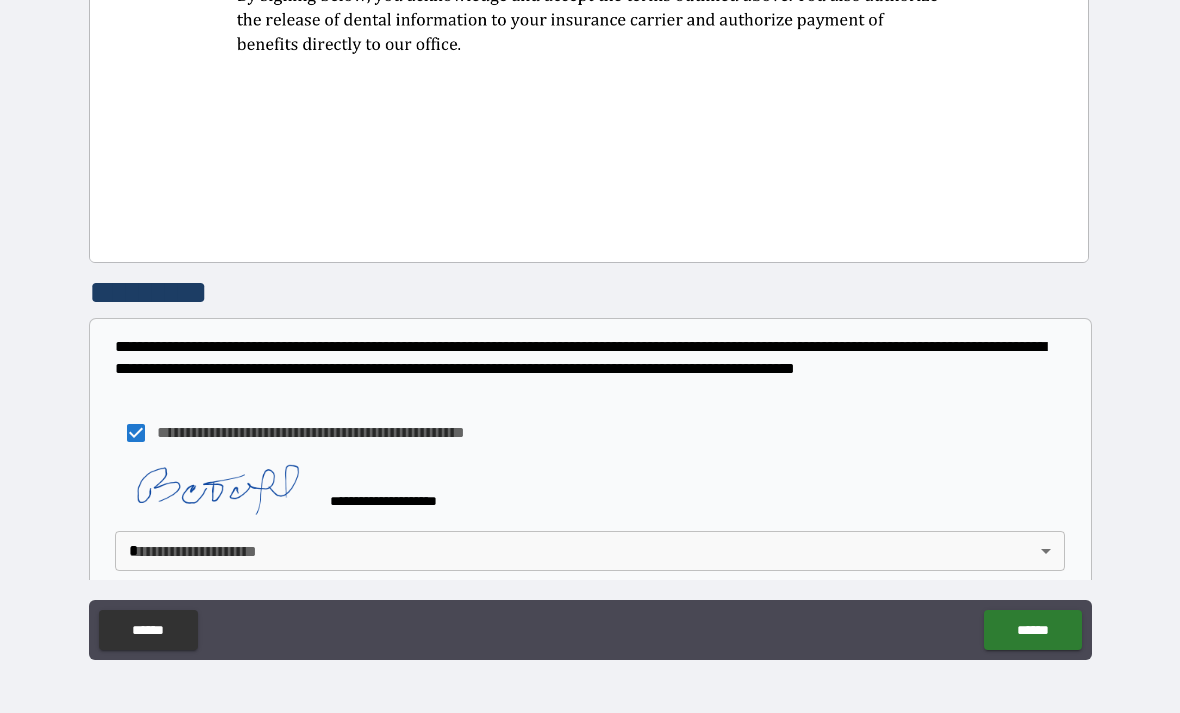 click on "**********" at bounding box center (590, 324) 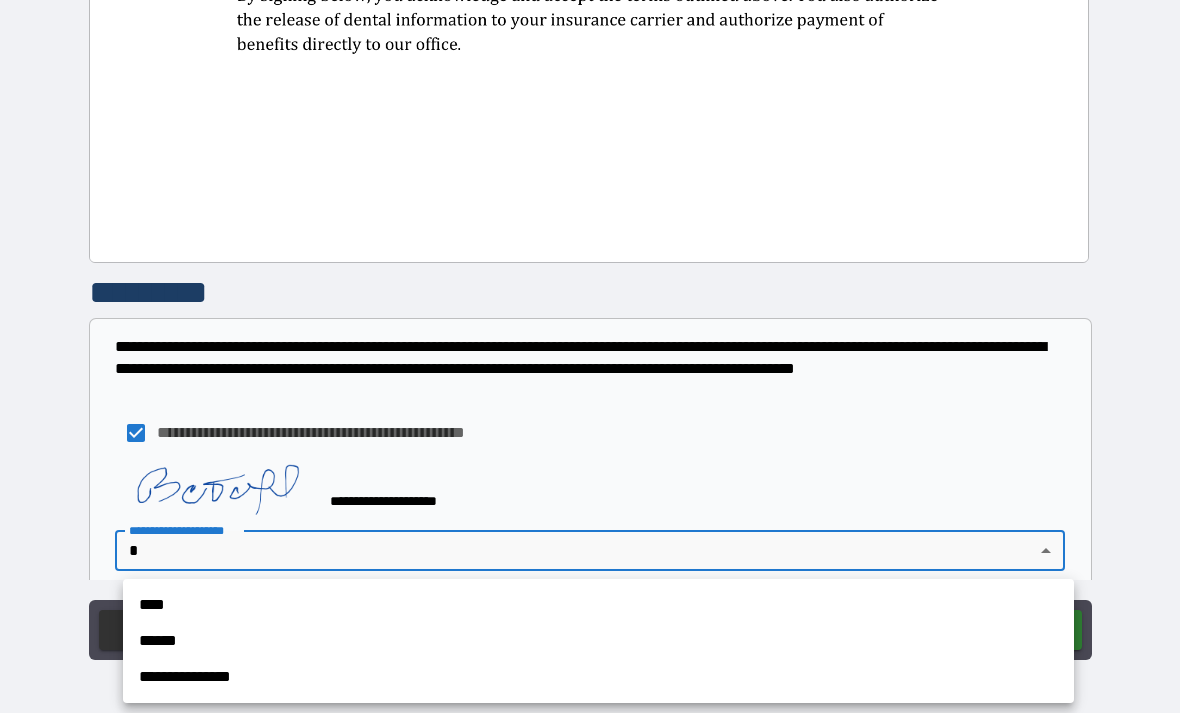 click on "****" at bounding box center [598, 605] 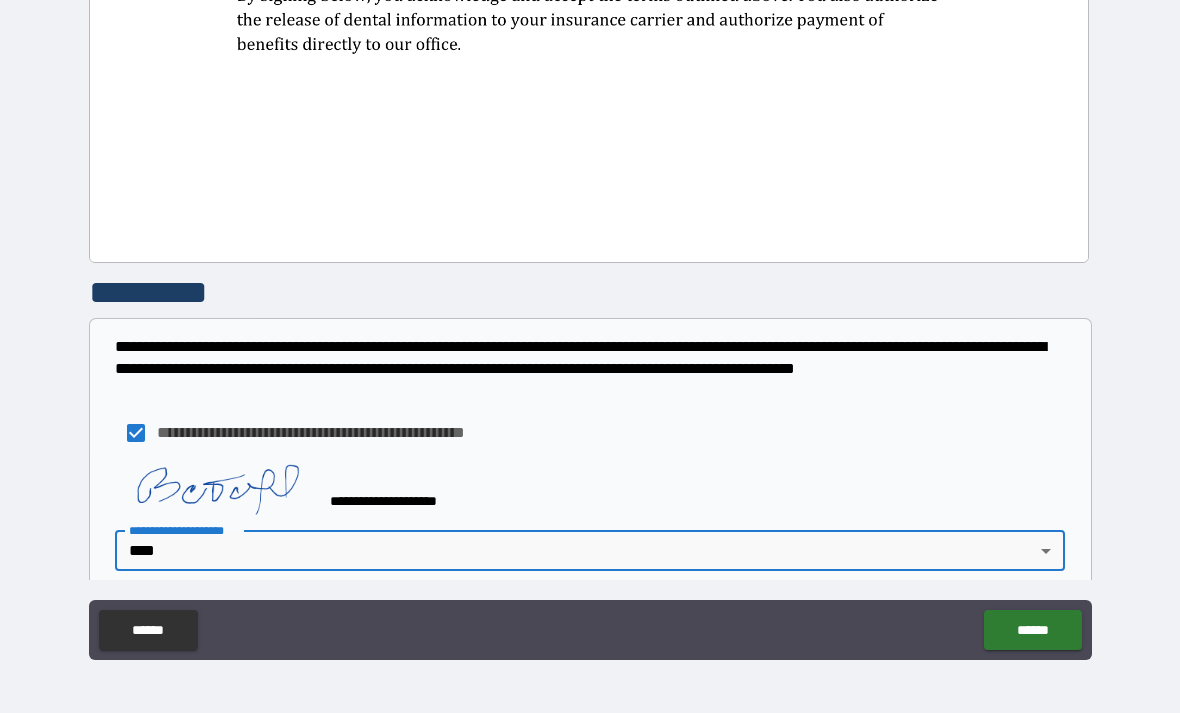 click on "******" at bounding box center (1032, 630) 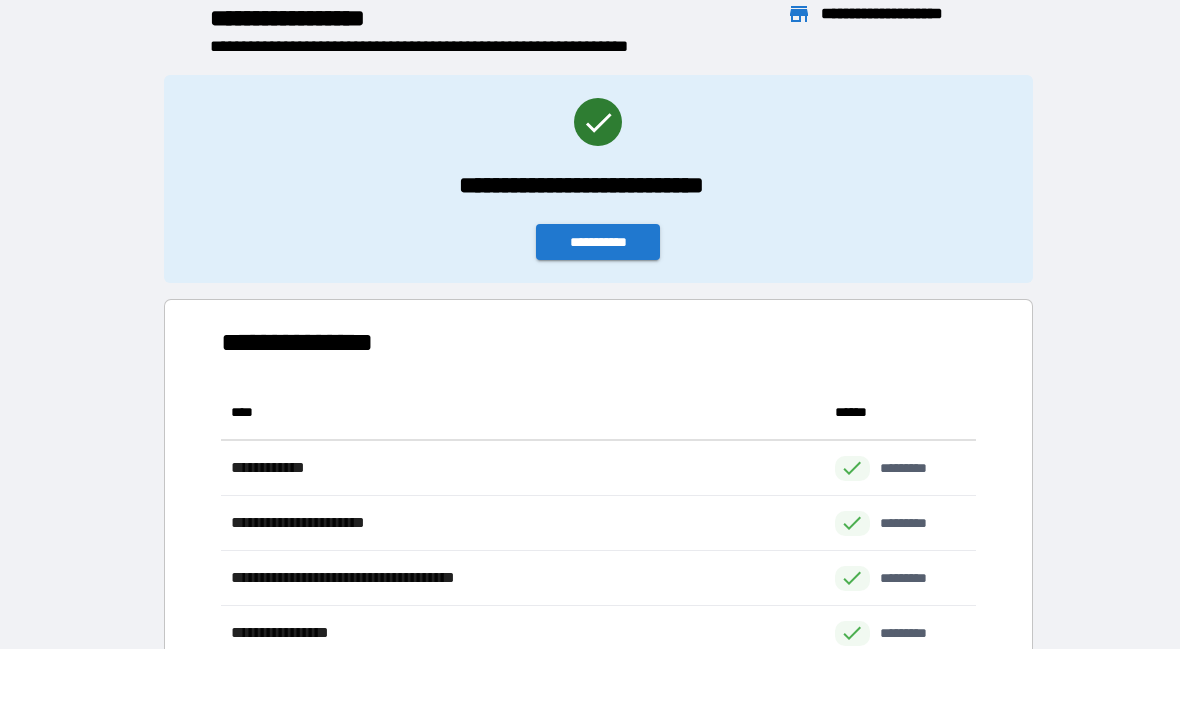 scroll, scrollTop: 1, scrollLeft: 1, axis: both 